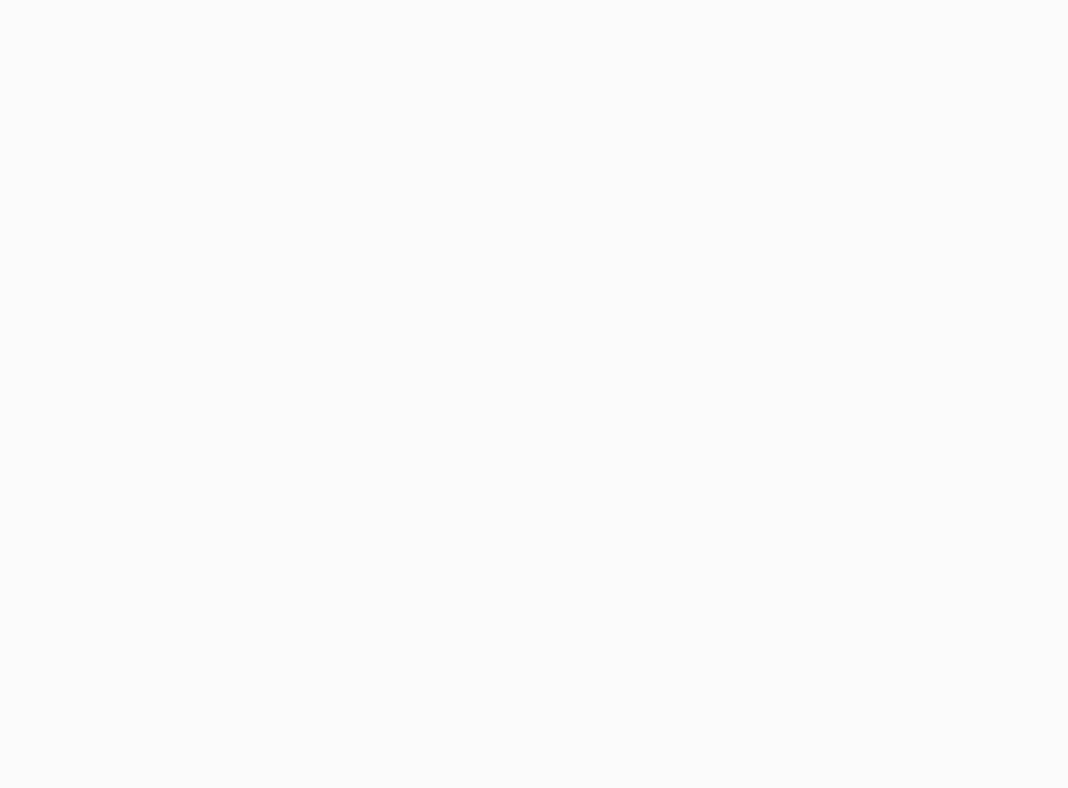 scroll, scrollTop: 0, scrollLeft: 0, axis: both 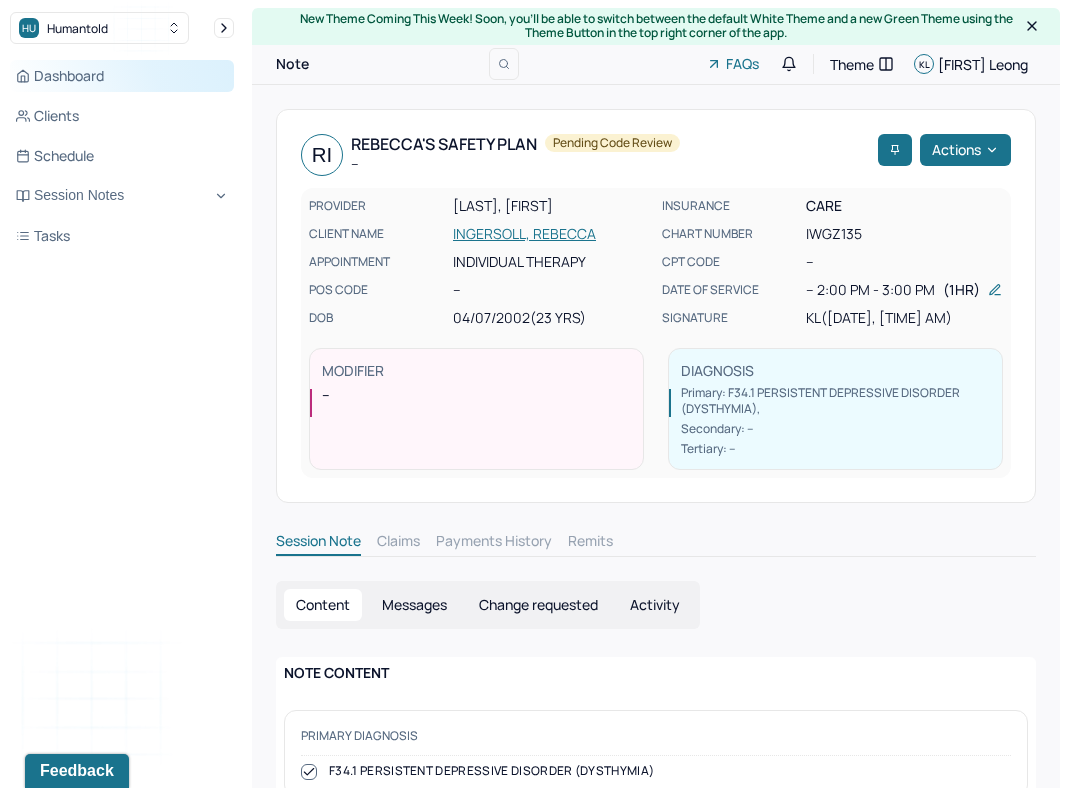 click on "Dashboard" at bounding box center [122, 76] 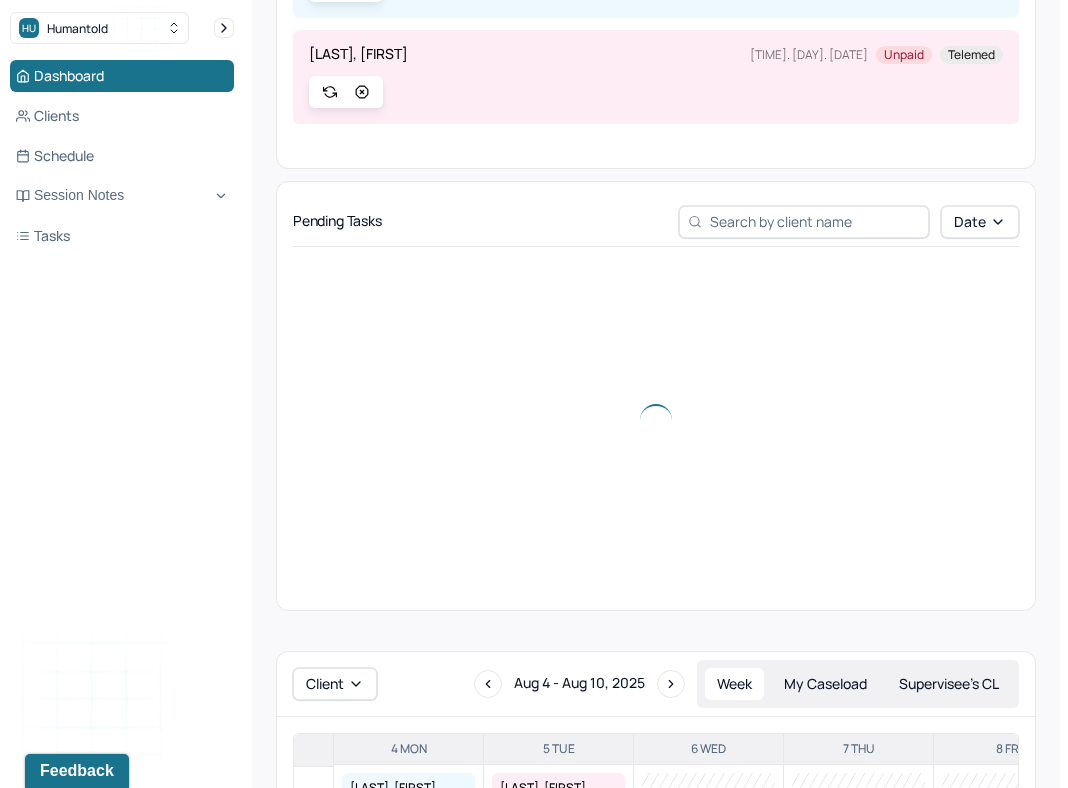 scroll, scrollTop: 536, scrollLeft: 0, axis: vertical 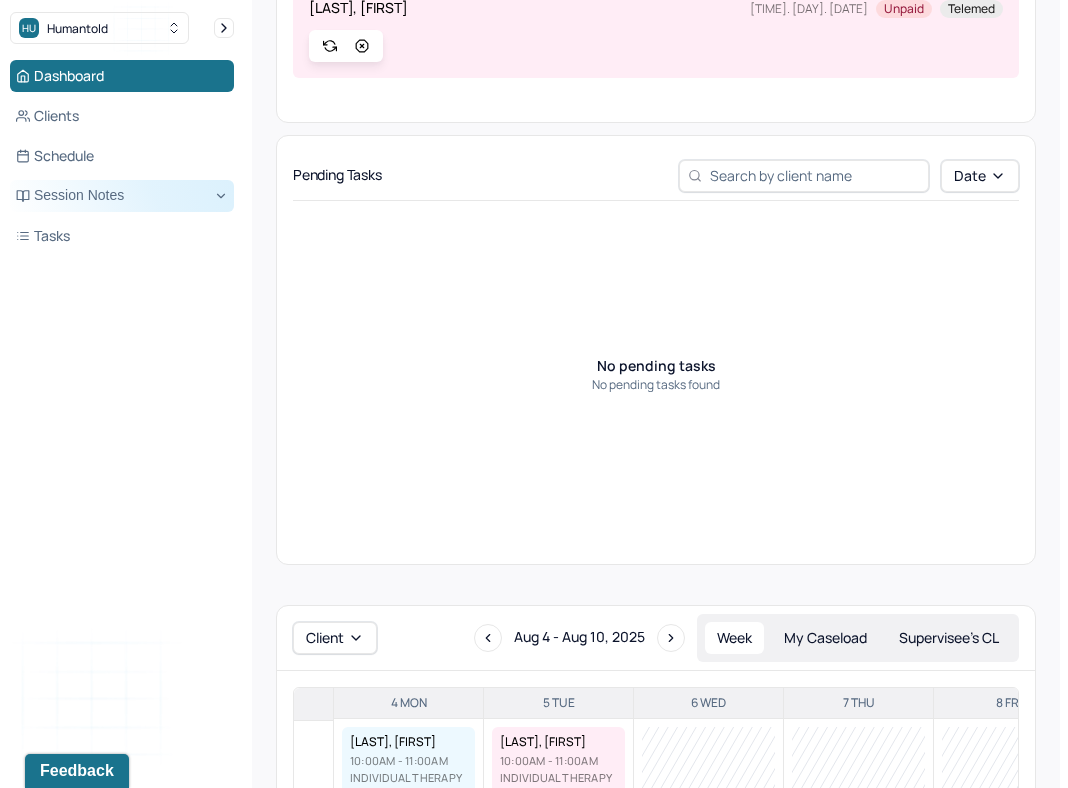 click on "Session Notes" at bounding box center [122, 196] 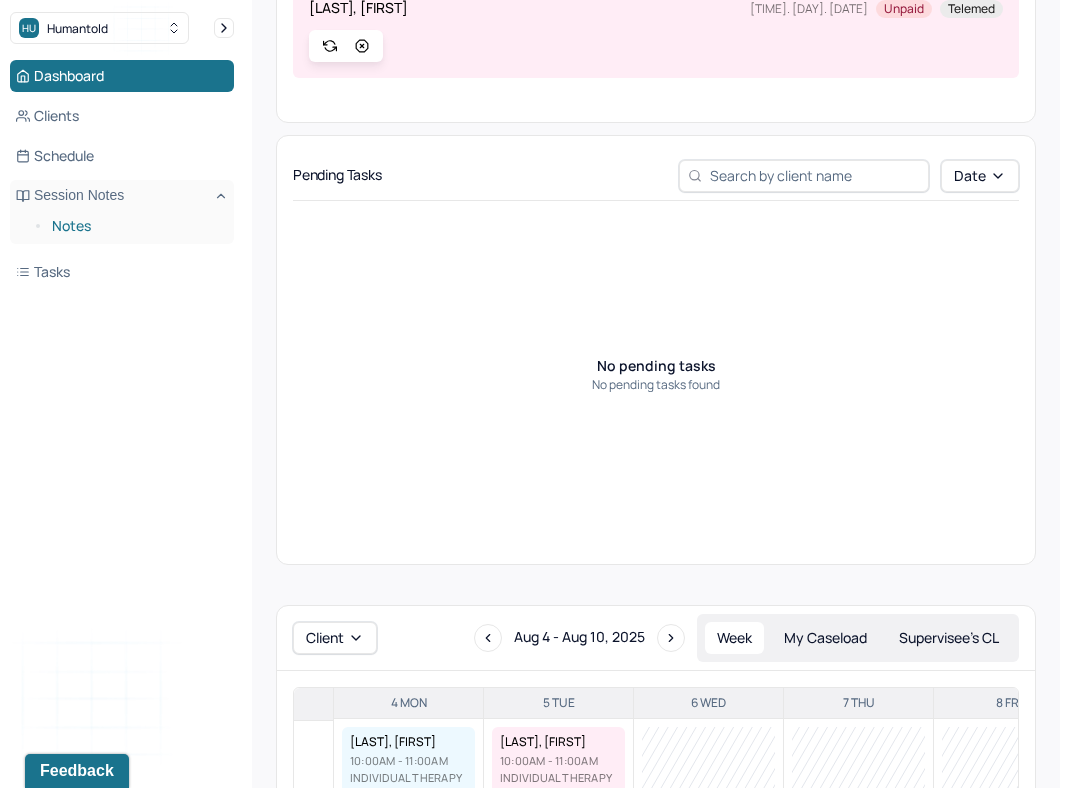 click on "Notes" at bounding box center [135, 226] 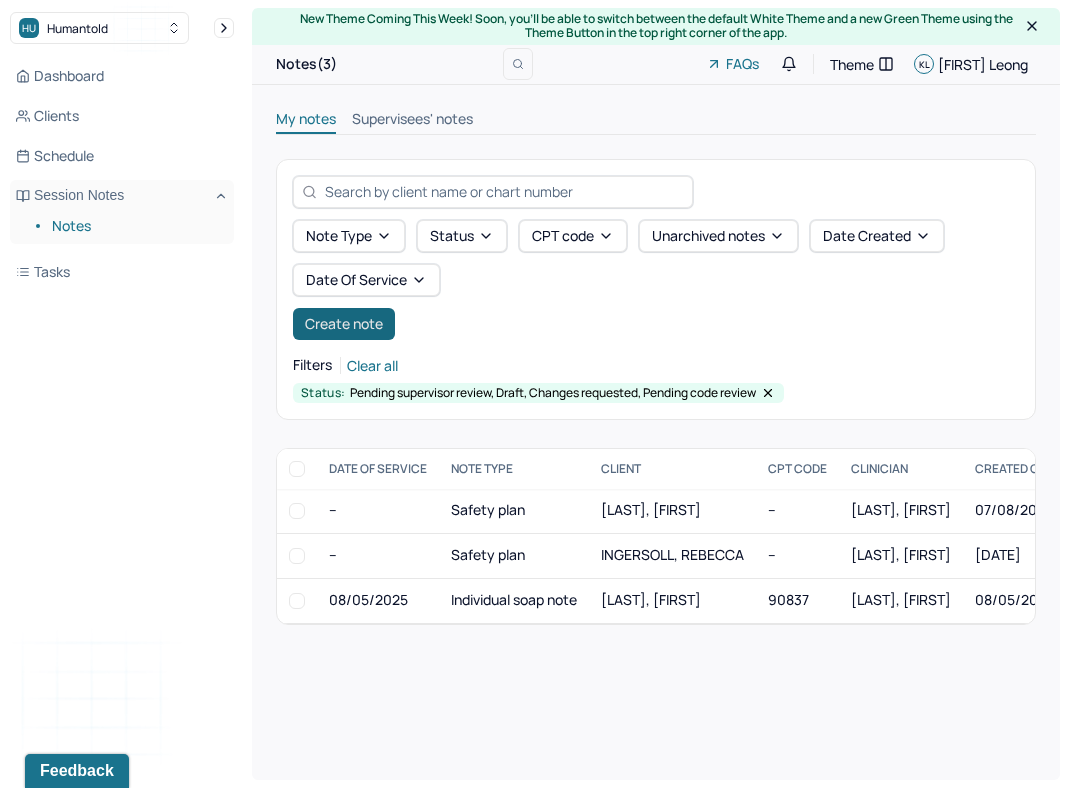 click on "Create note" at bounding box center [344, 324] 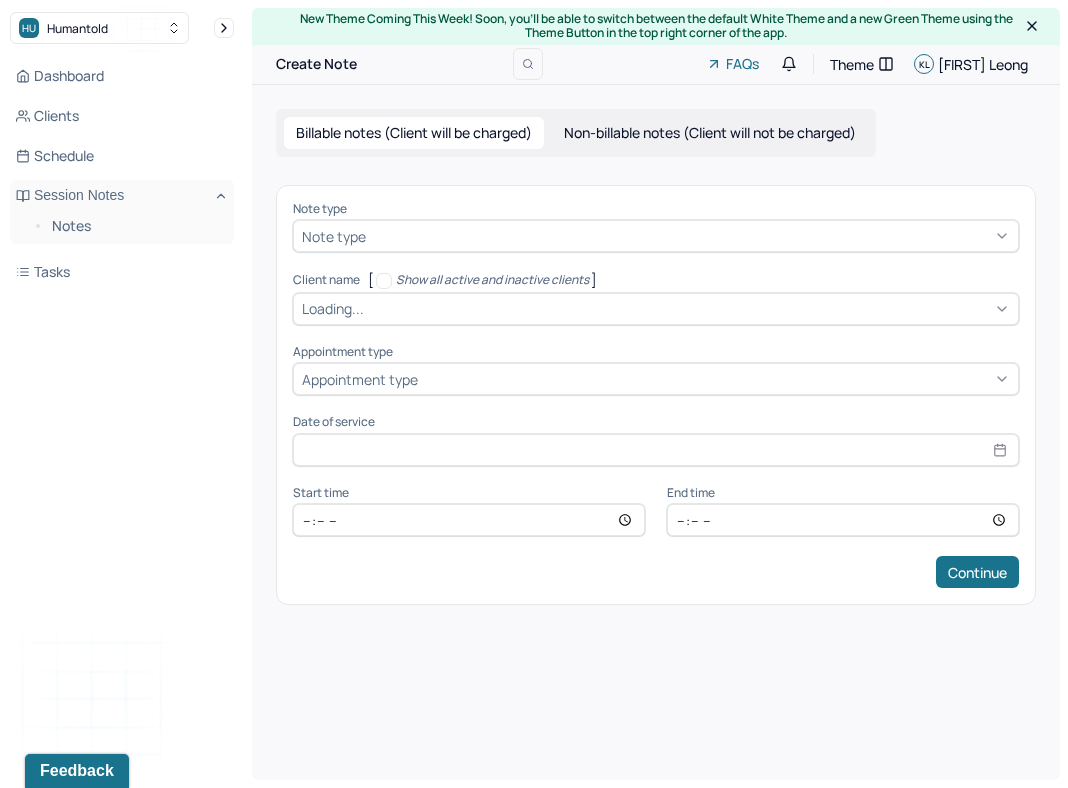 click at bounding box center (690, 236) 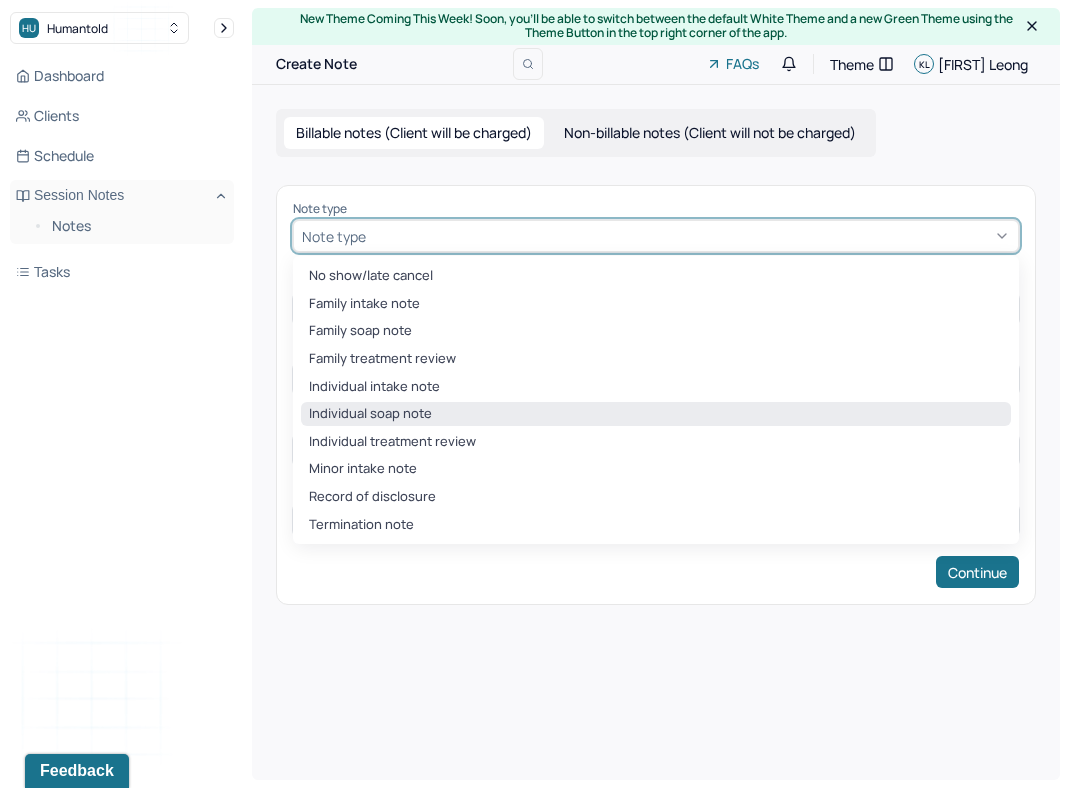 click on "Individual soap note" at bounding box center (656, 414) 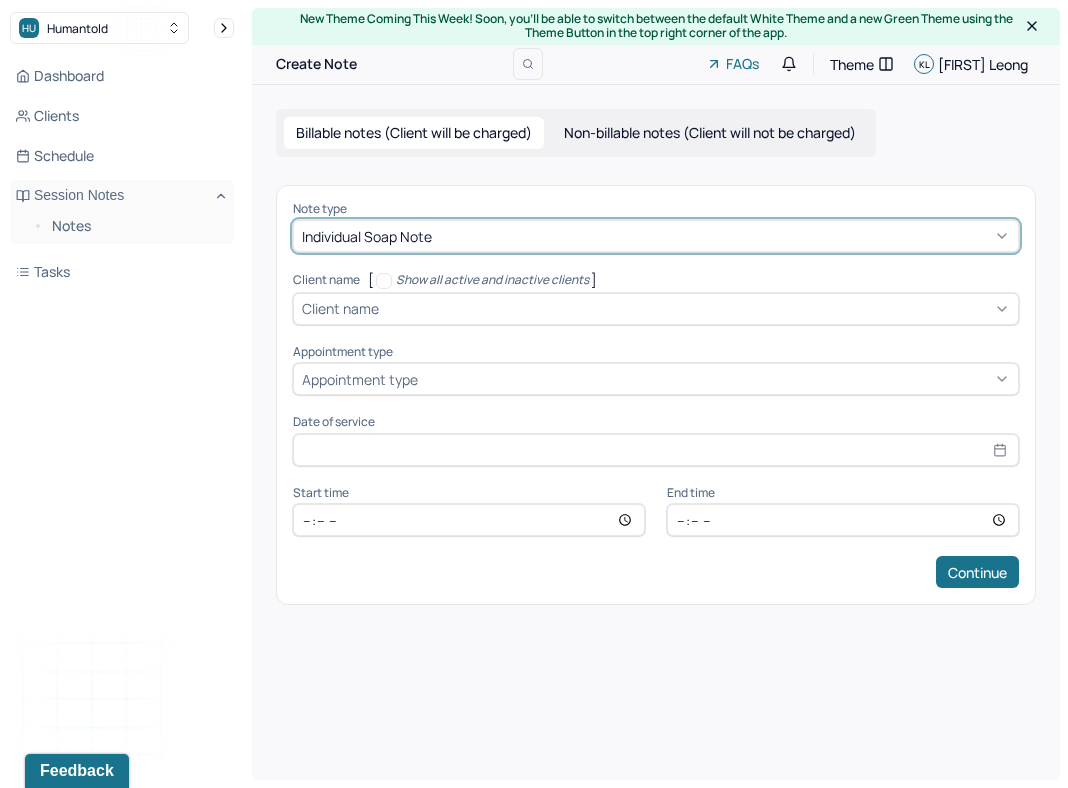 click at bounding box center [696, 308] 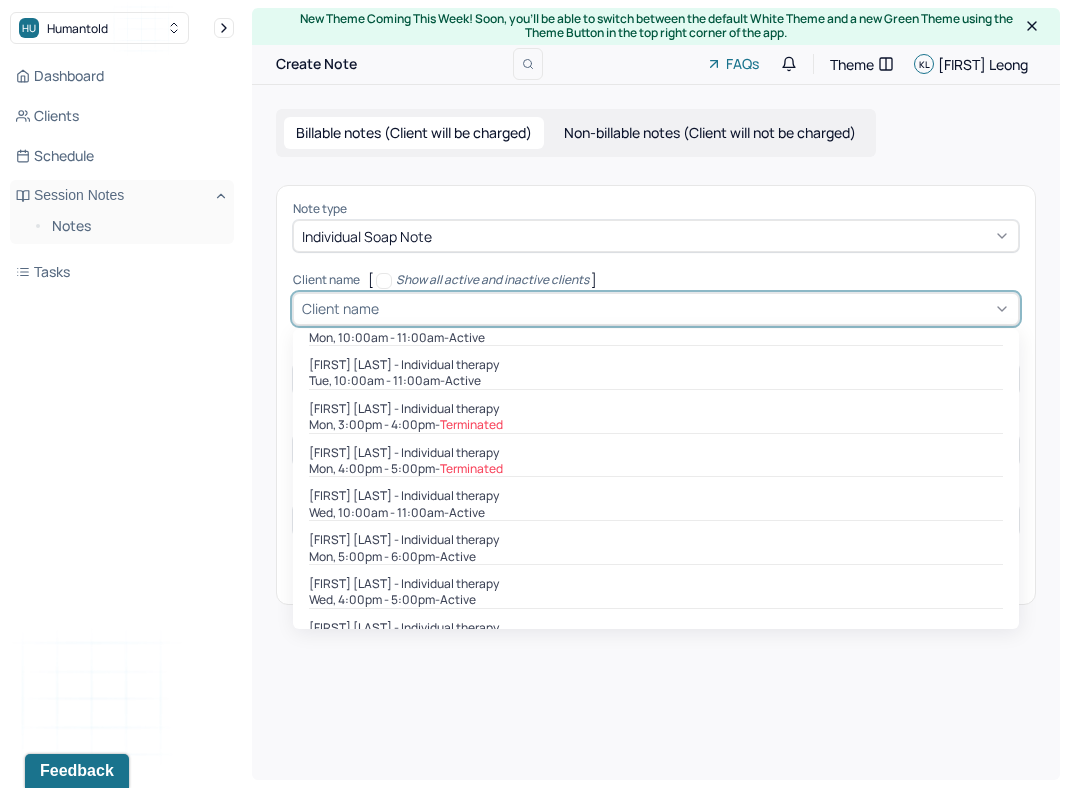 scroll, scrollTop: 141, scrollLeft: 0, axis: vertical 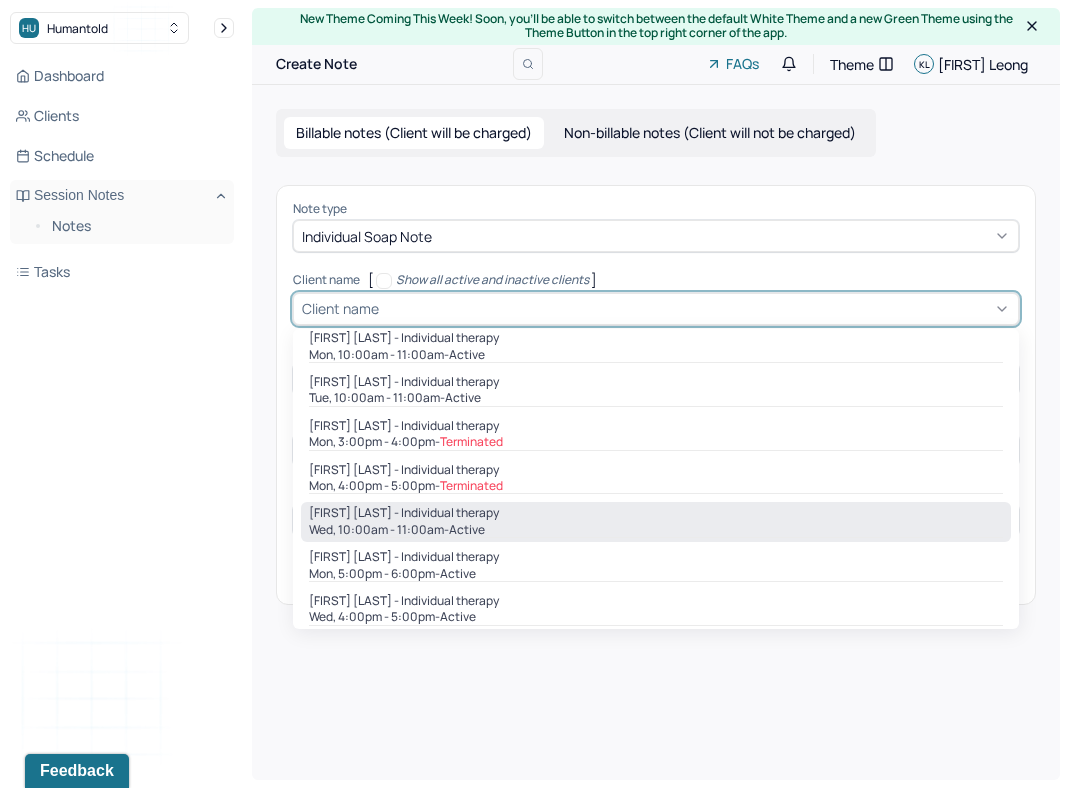 click on "Wed, 10:00am - 11:00am  -  active" at bounding box center (656, 530) 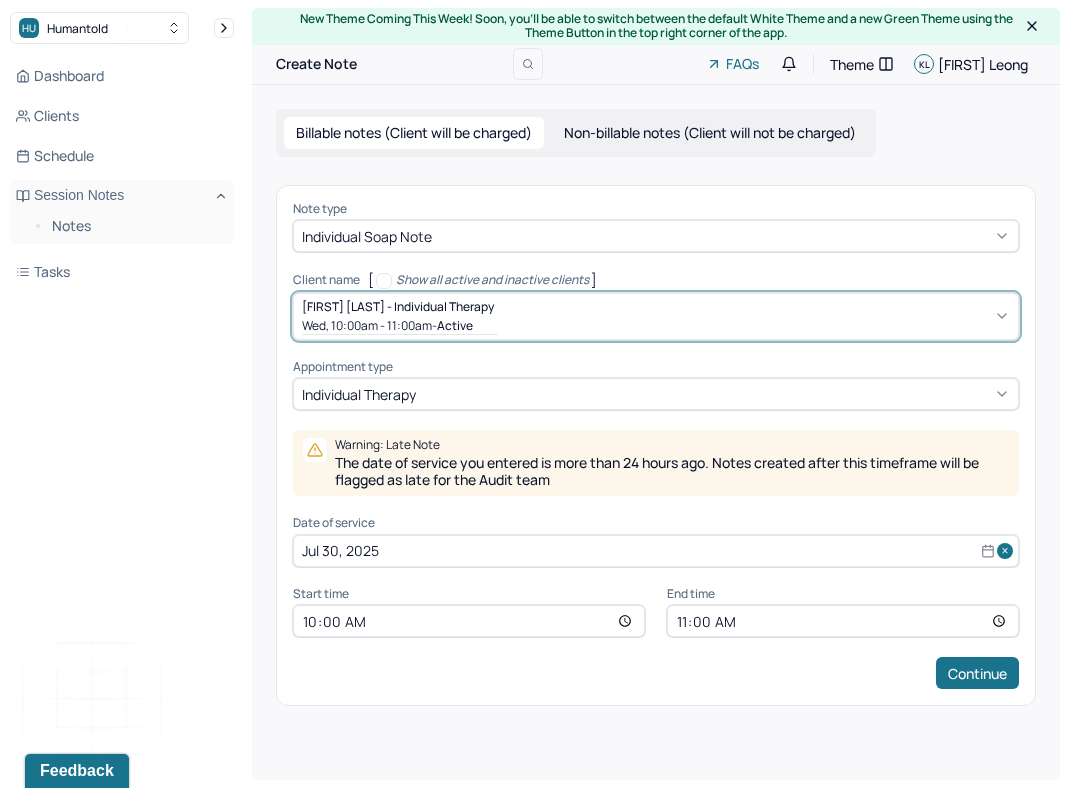 click on "Jul 30, 2025" at bounding box center (656, 551) 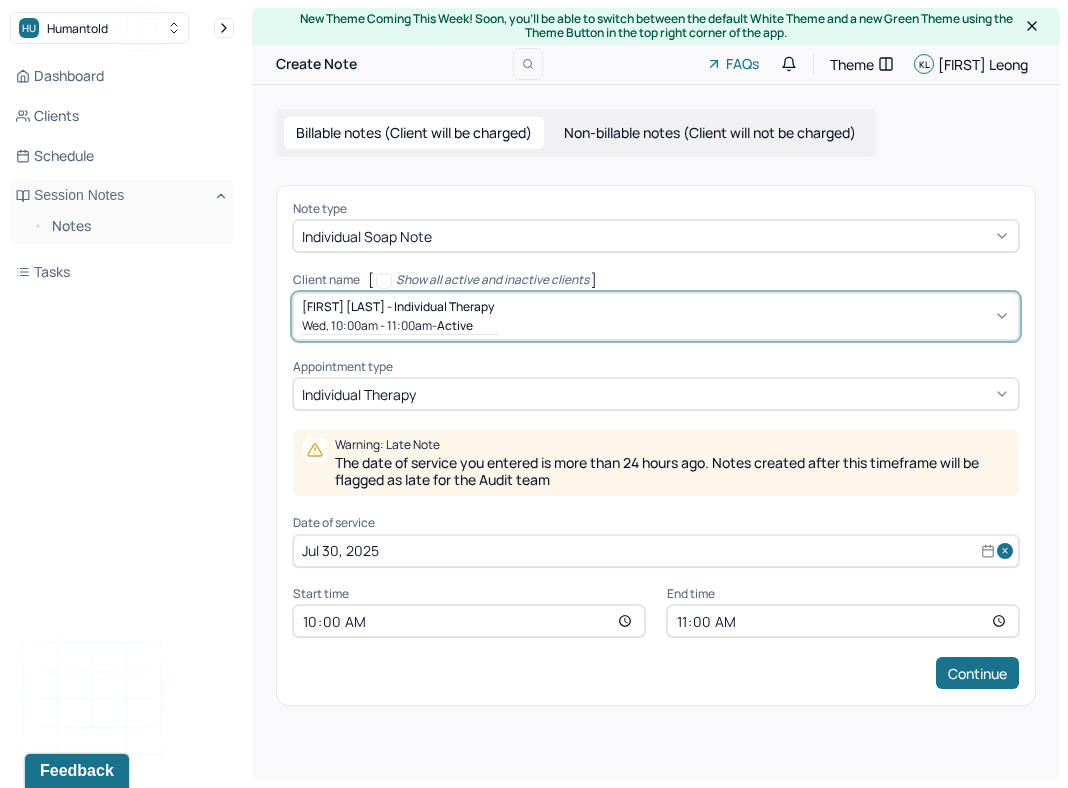 select on "6" 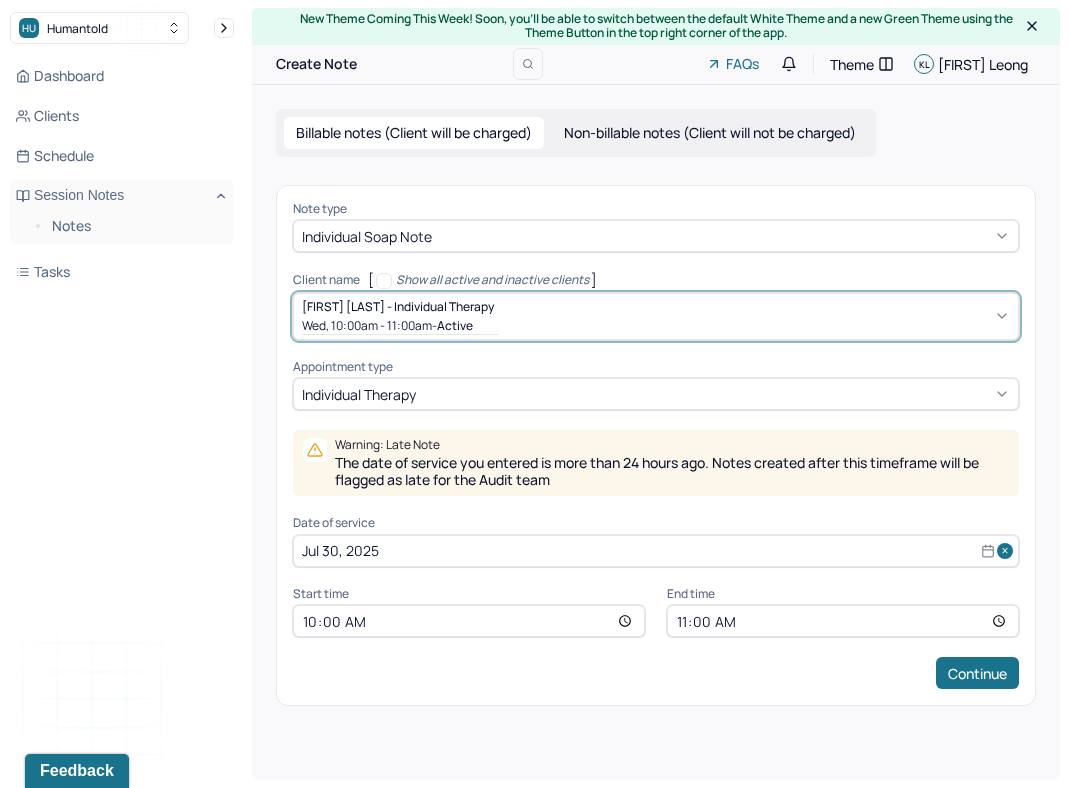 select on "2025" 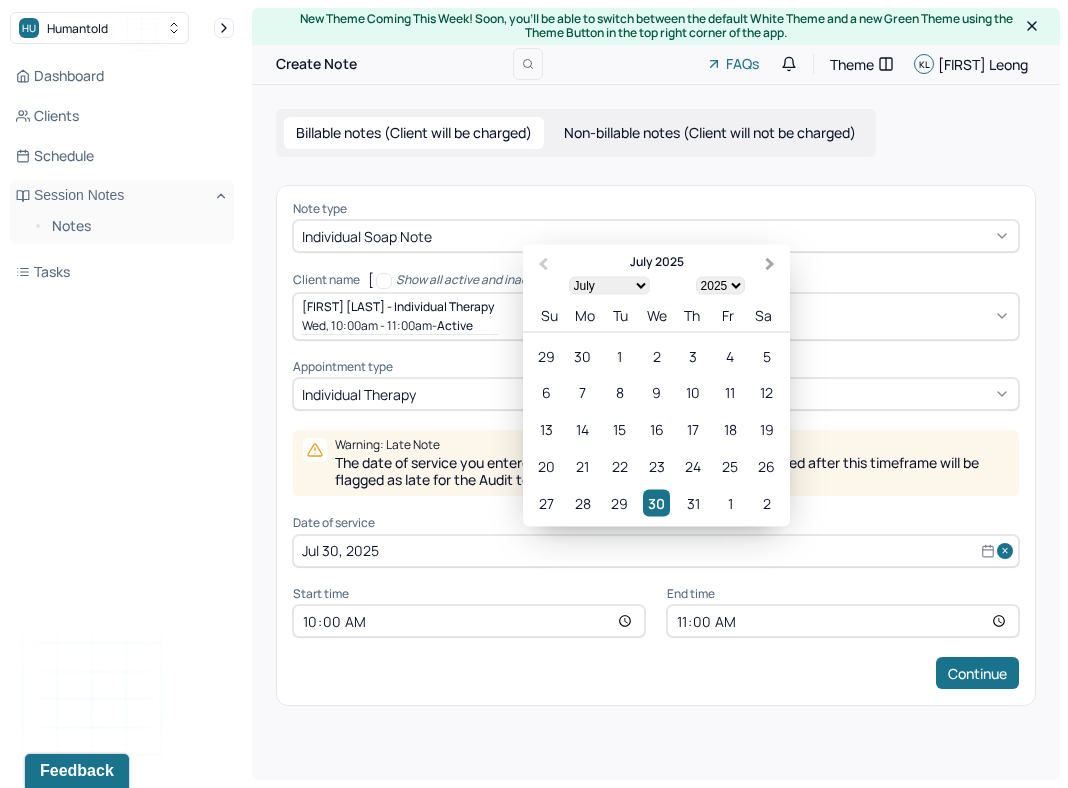 click on "Next Month" at bounding box center [770, 264] 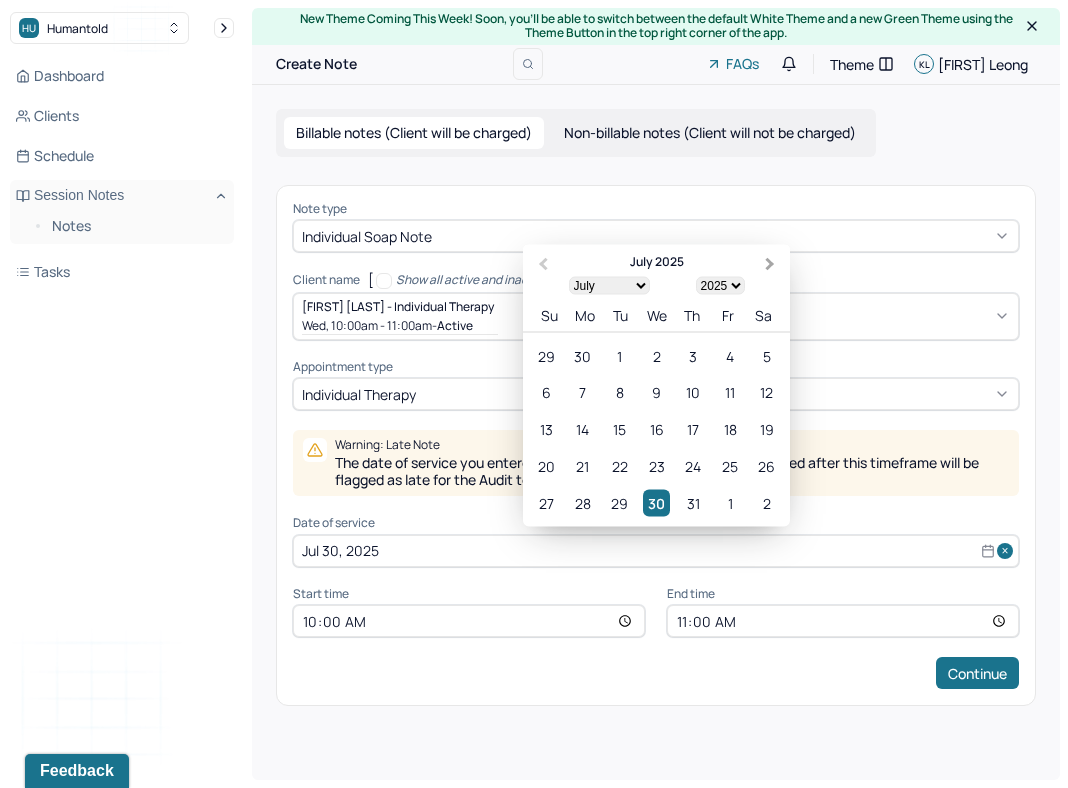 select on "7" 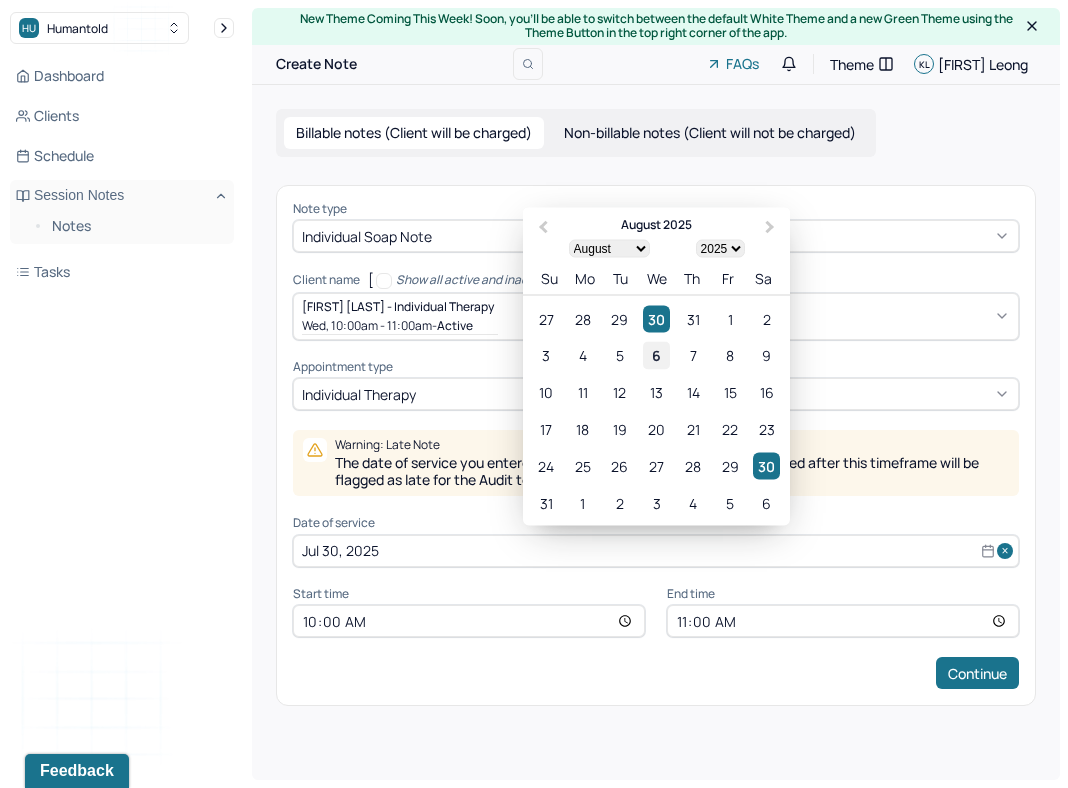 click on "6" at bounding box center (656, 355) 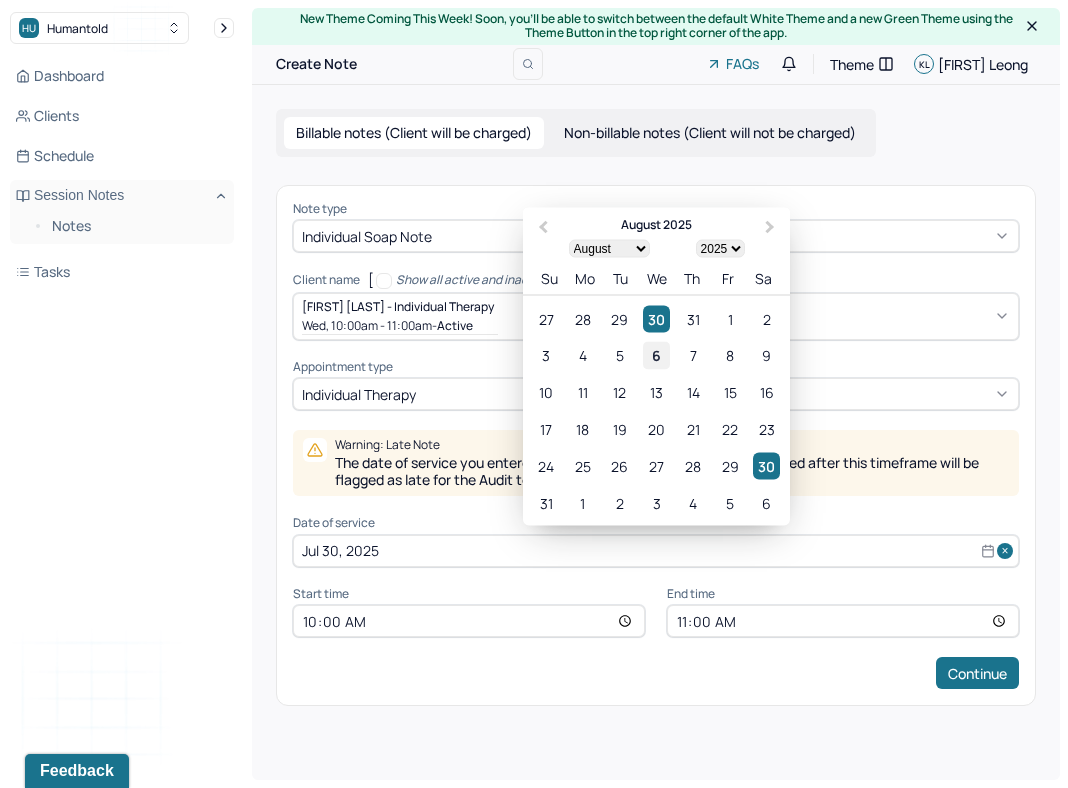 type on "Aug 6, 2025" 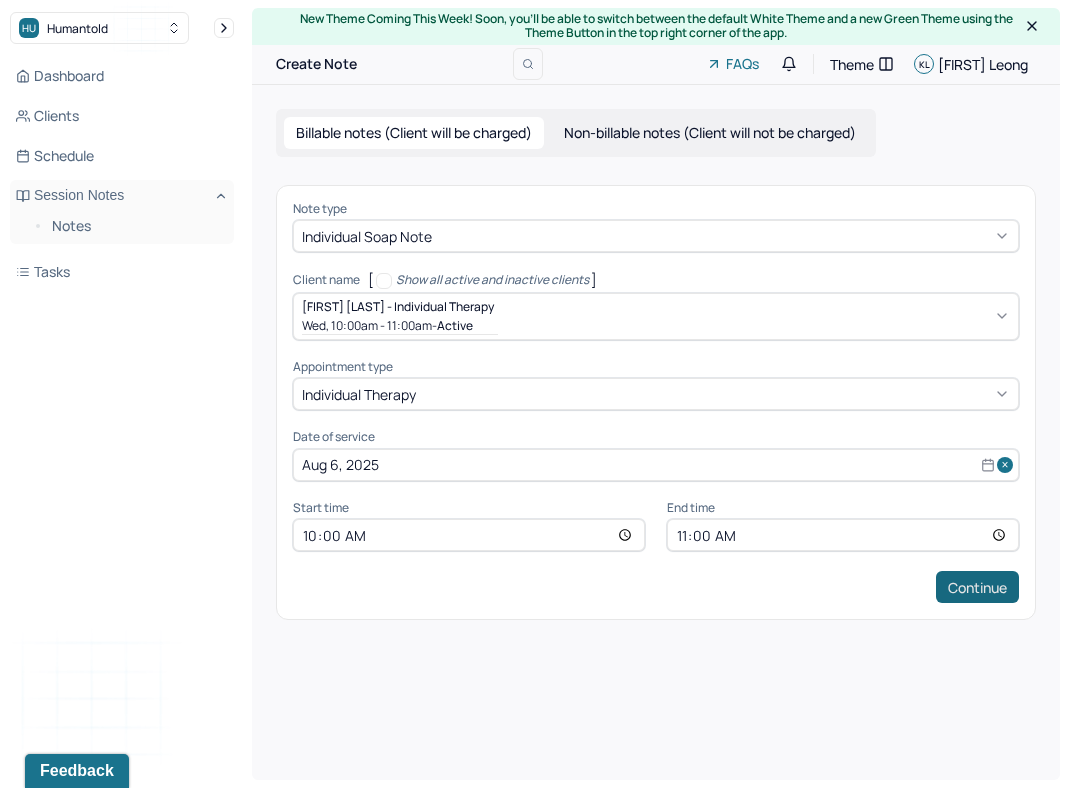 click on "Continue" at bounding box center (977, 587) 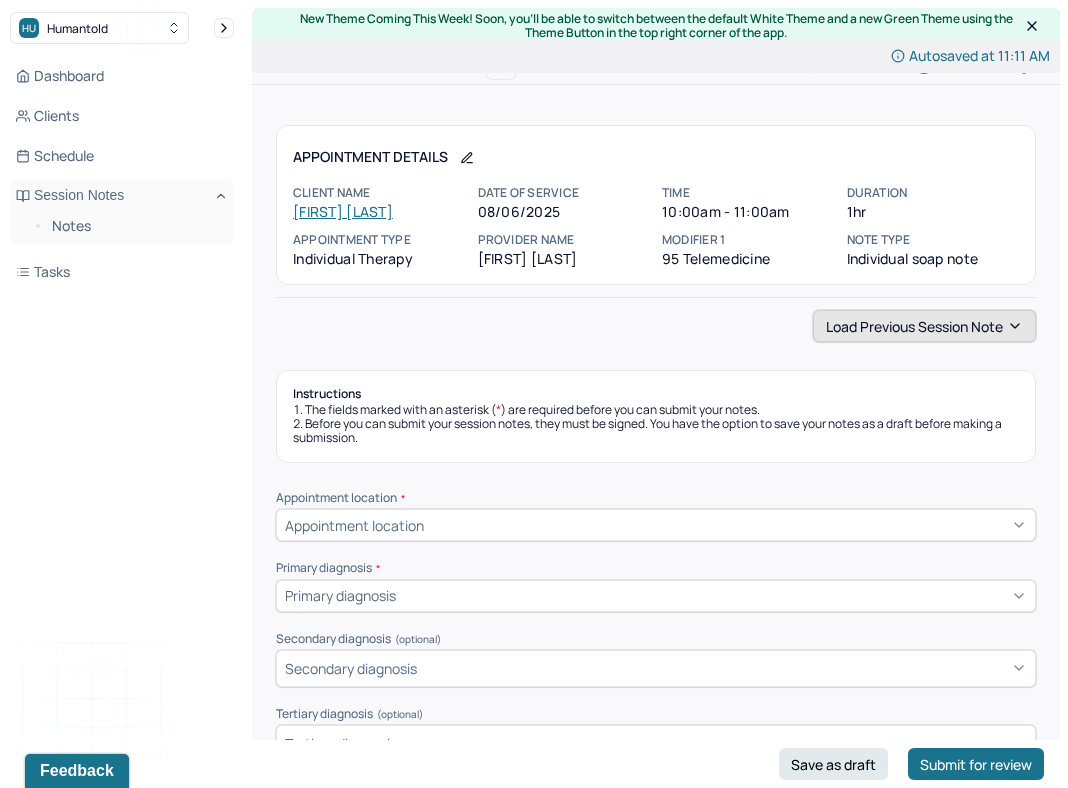 click on "Load previous session note" at bounding box center (924, 326) 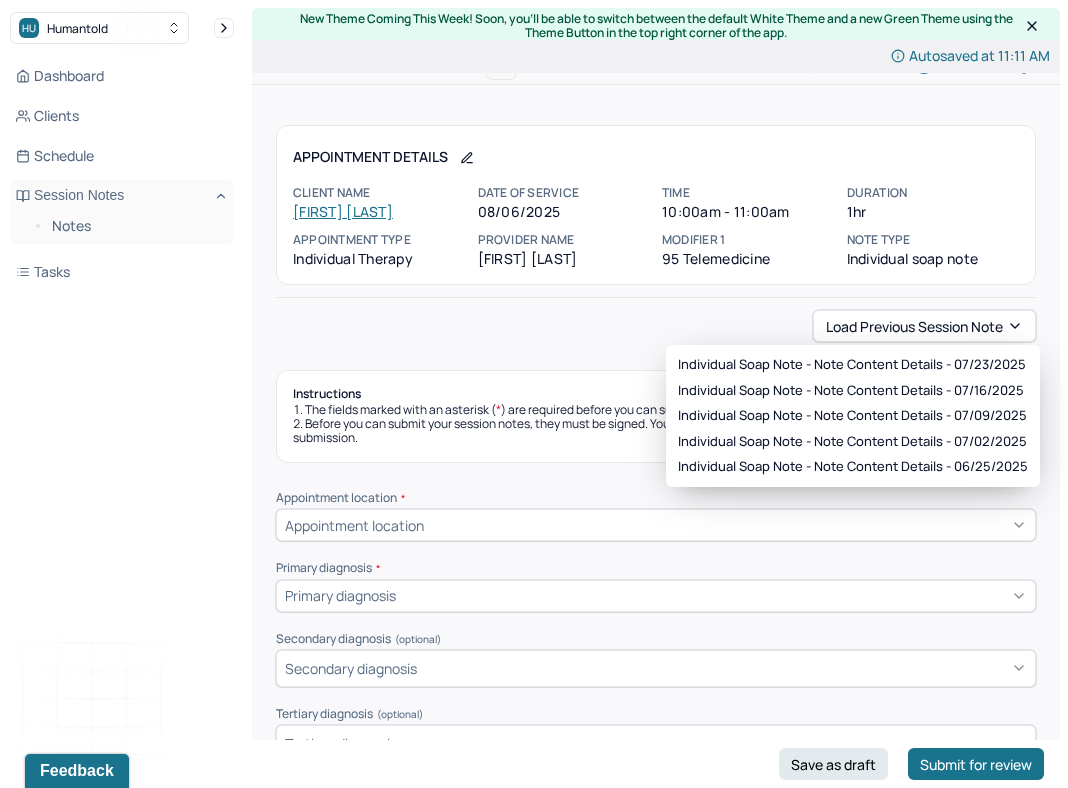 click on "Load previous session note Instructions The fields marked with an asterisk ( * ) are required before you can submit your notes. Before you can submit your session notes, they must be signed. You have the option to save your notes as a draft before making a submission. Appointment location * Appointment location Primary diagnosis * Primary diagnosis Secondary diagnosis (optional) Secondary diagnosis Tertiary diagnosis (optional) Tertiary diagnosis Emotional / Behavioural symptoms demonstrated * Causing * Causing Intention for Session * Intention for Session Session Note Subjective This section is for Subjective reporting of your clients, it can include their mood, their reported symptoms, their efforts since your last meeting to implement your homework or recommendations or any questions they have Objective What were the behaviors, nonverbal expressions,gestures, postures, and overall presentation of the client? Consider client's mood and affect,client's response to treatment, any use of assessments. EDMR Plan" at bounding box center [656, 1944] 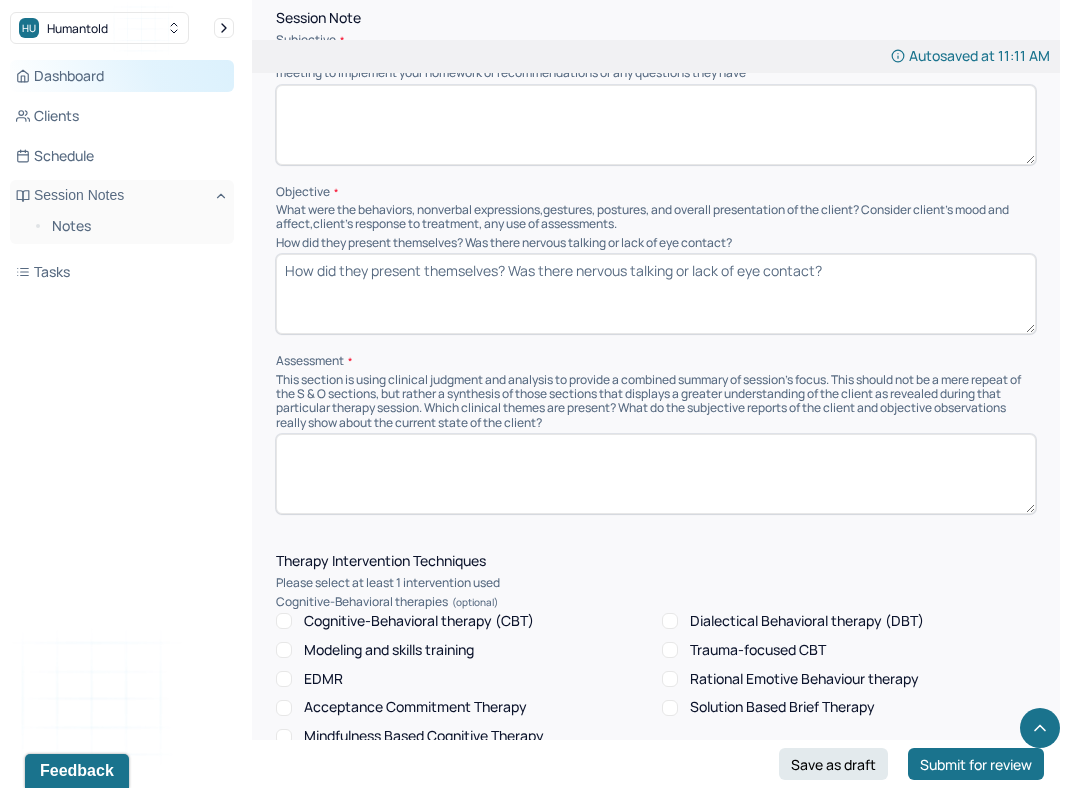 click on "Dashboard" at bounding box center [122, 76] 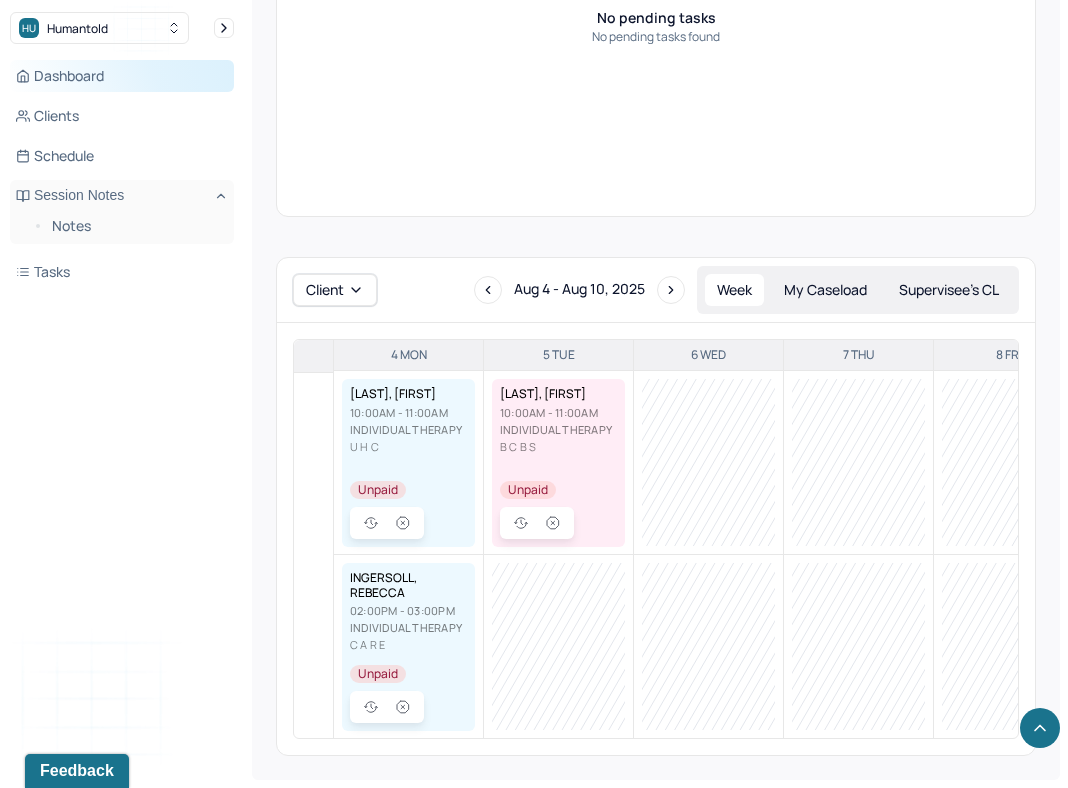 scroll, scrollTop: 883, scrollLeft: 0, axis: vertical 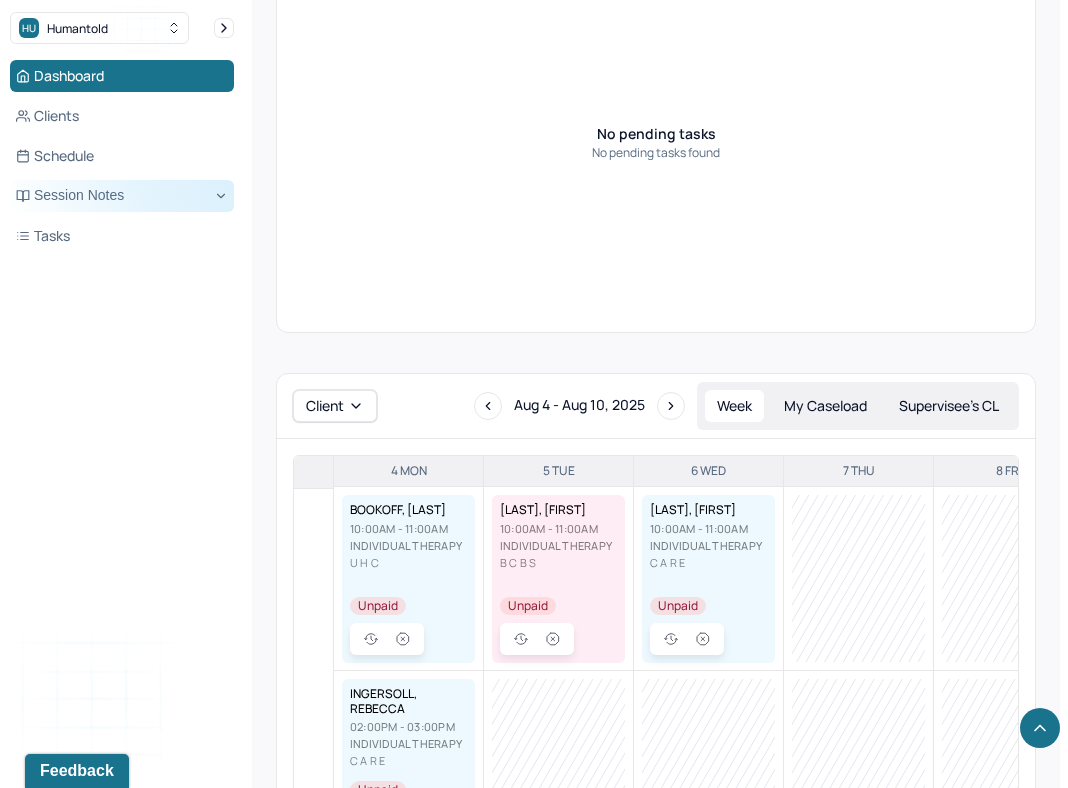 click on "Session Notes" at bounding box center (122, 196) 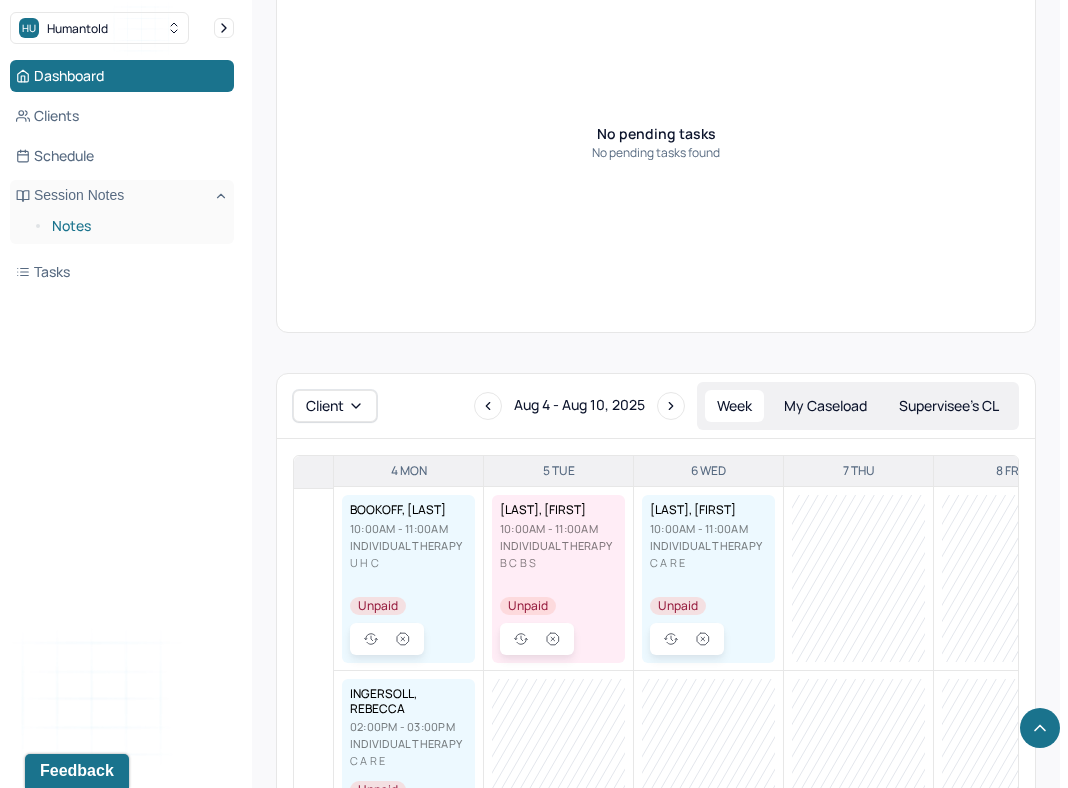 click on "Notes" at bounding box center (135, 226) 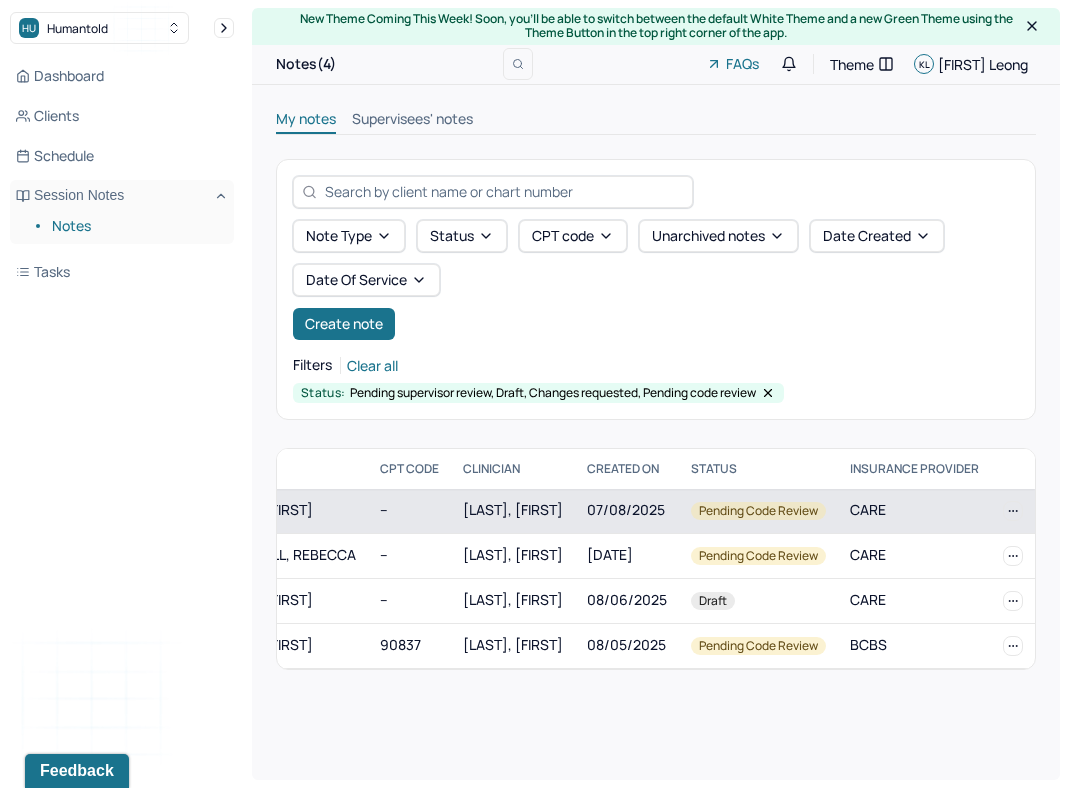 scroll, scrollTop: 0, scrollLeft: 0, axis: both 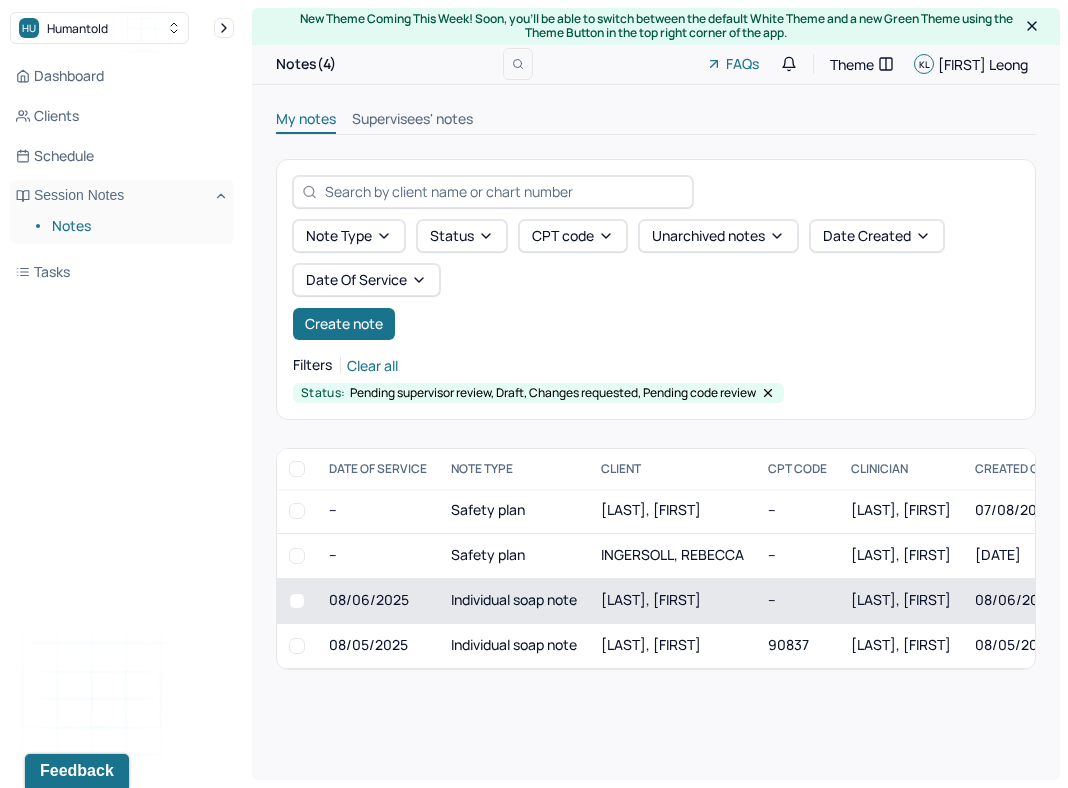 click on "Individual soap note" at bounding box center [514, 600] 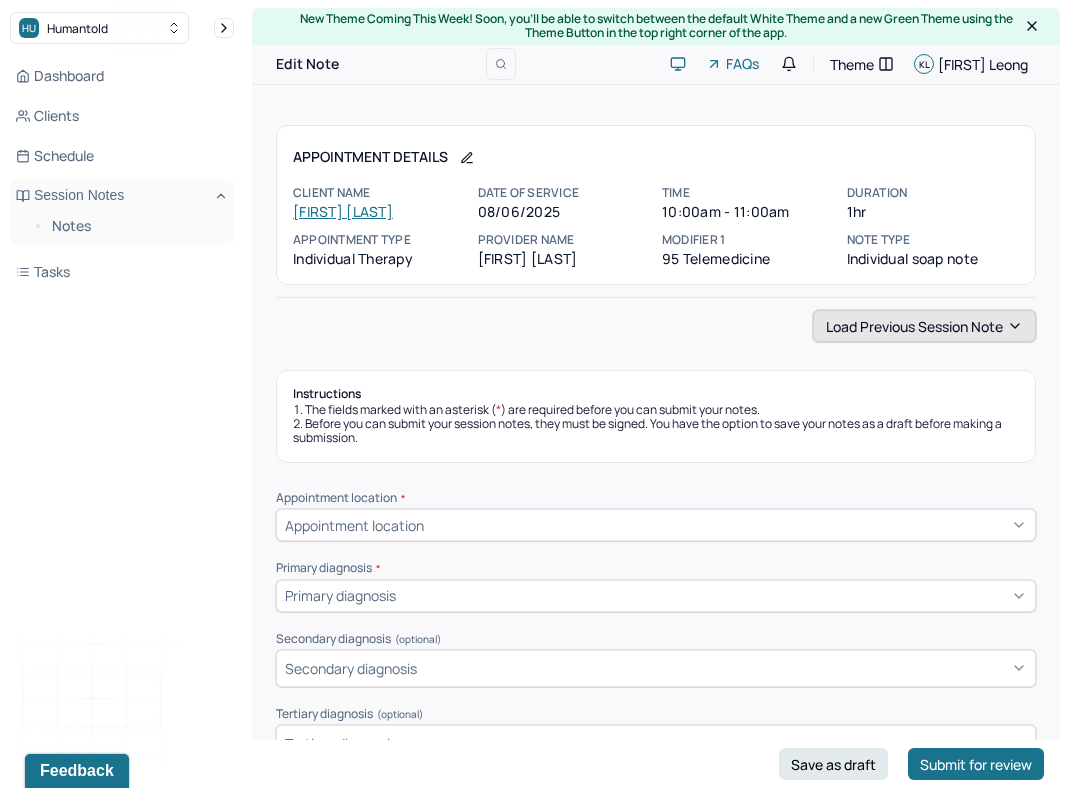 click on "Load previous session note" at bounding box center (924, 326) 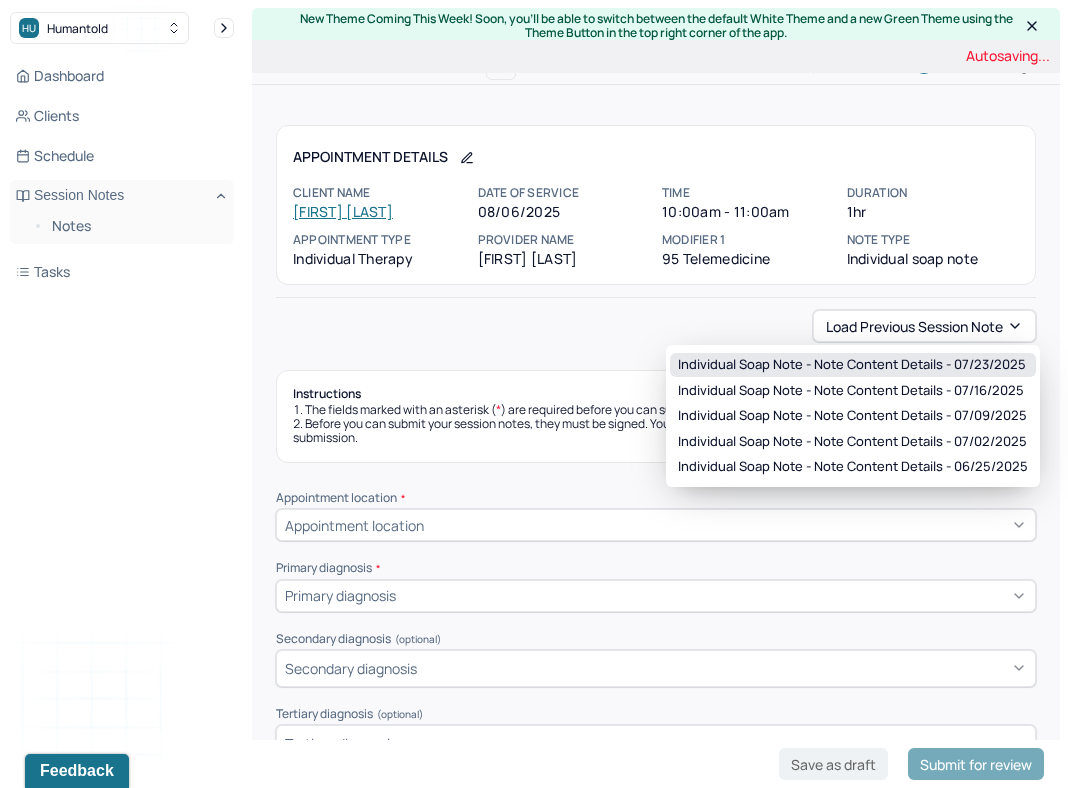 click on "Individual soap note   - Note content Details -   07/23/2025" at bounding box center (852, 365) 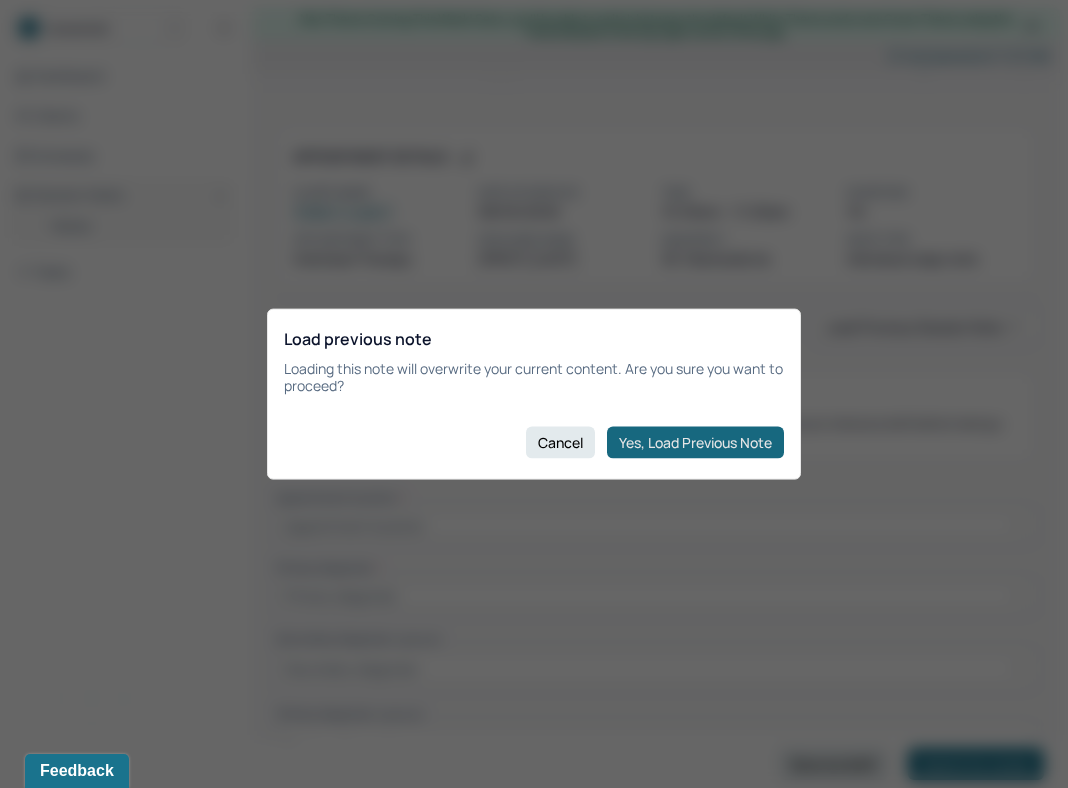 click on "Yes, Load Previous Note" at bounding box center [695, 442] 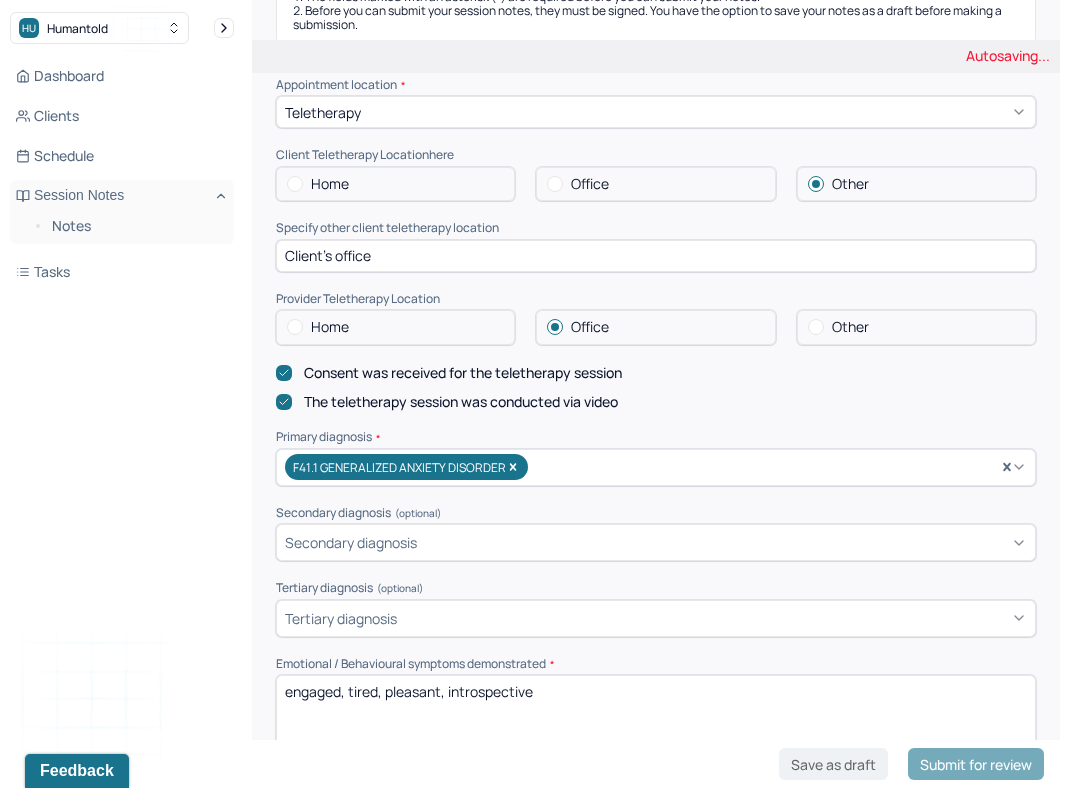 scroll, scrollTop: 411, scrollLeft: 0, axis: vertical 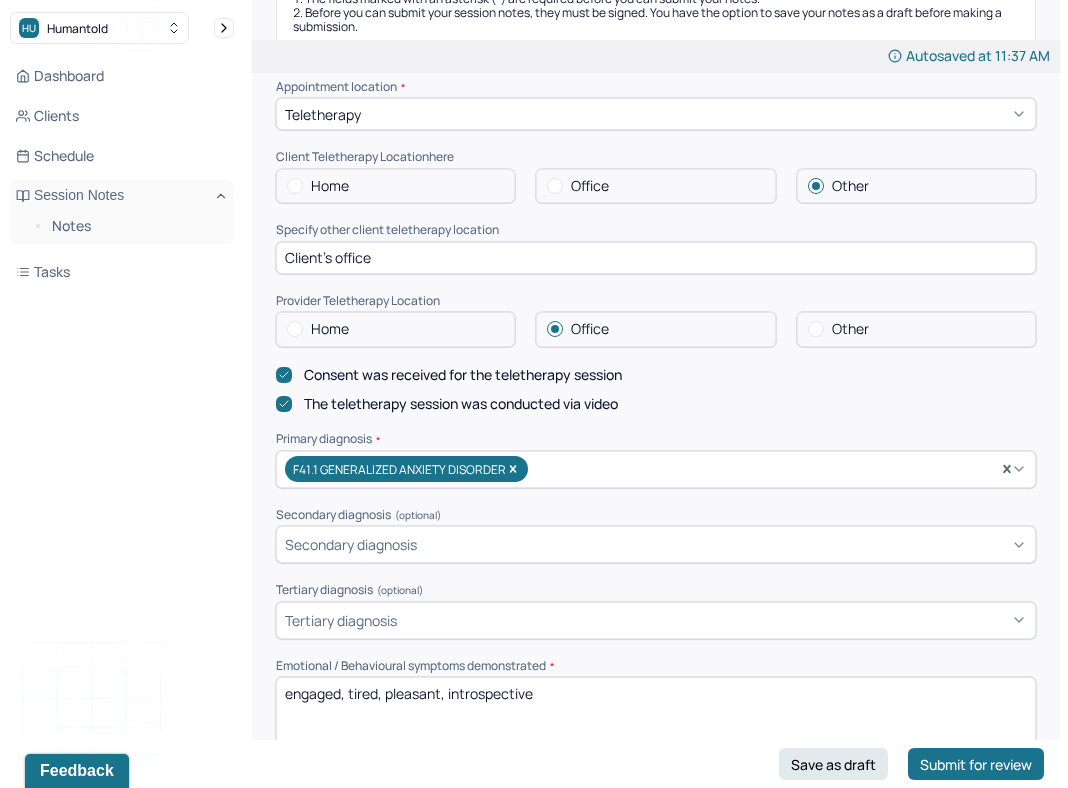 click on "Home" at bounding box center (395, 186) 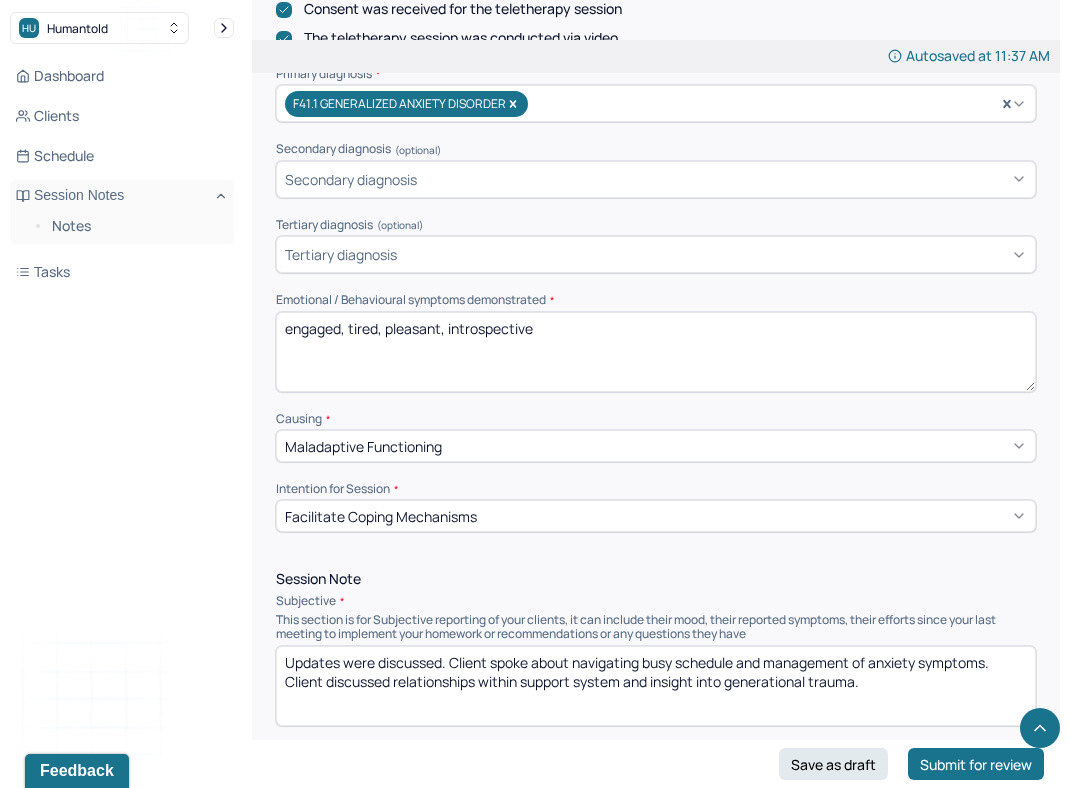scroll, scrollTop: 733, scrollLeft: 0, axis: vertical 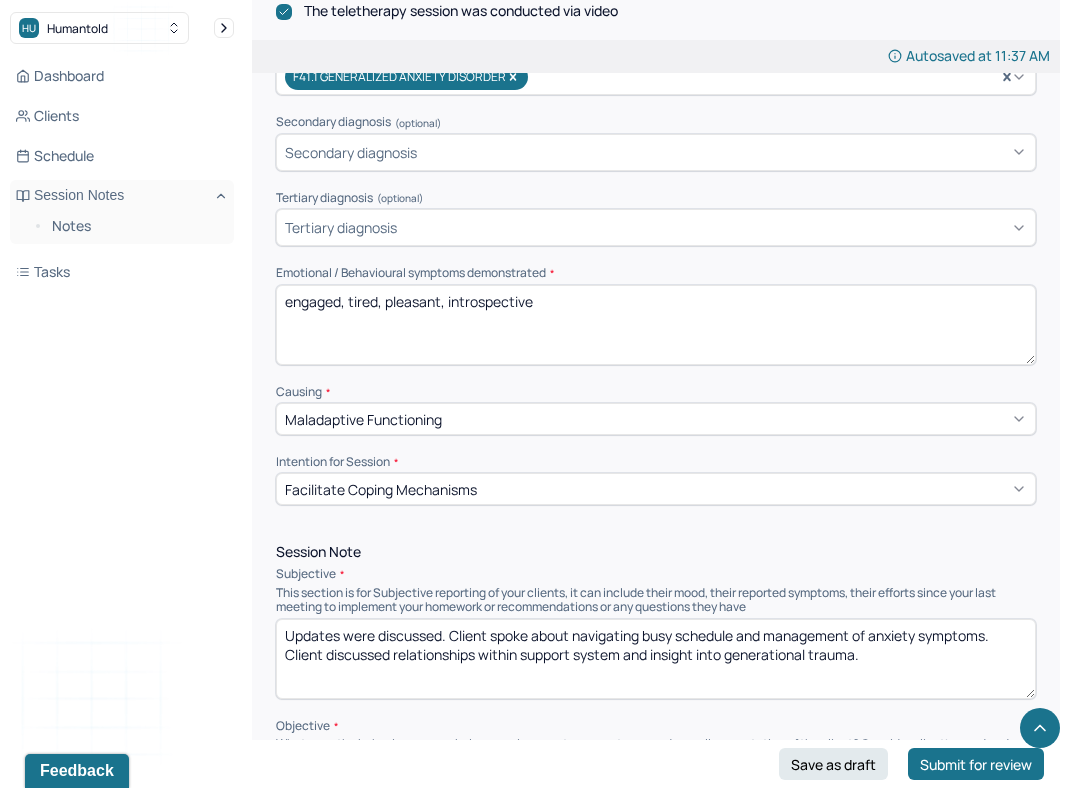 click on "engaged, tired, pleasant, introspective" at bounding box center [656, 325] 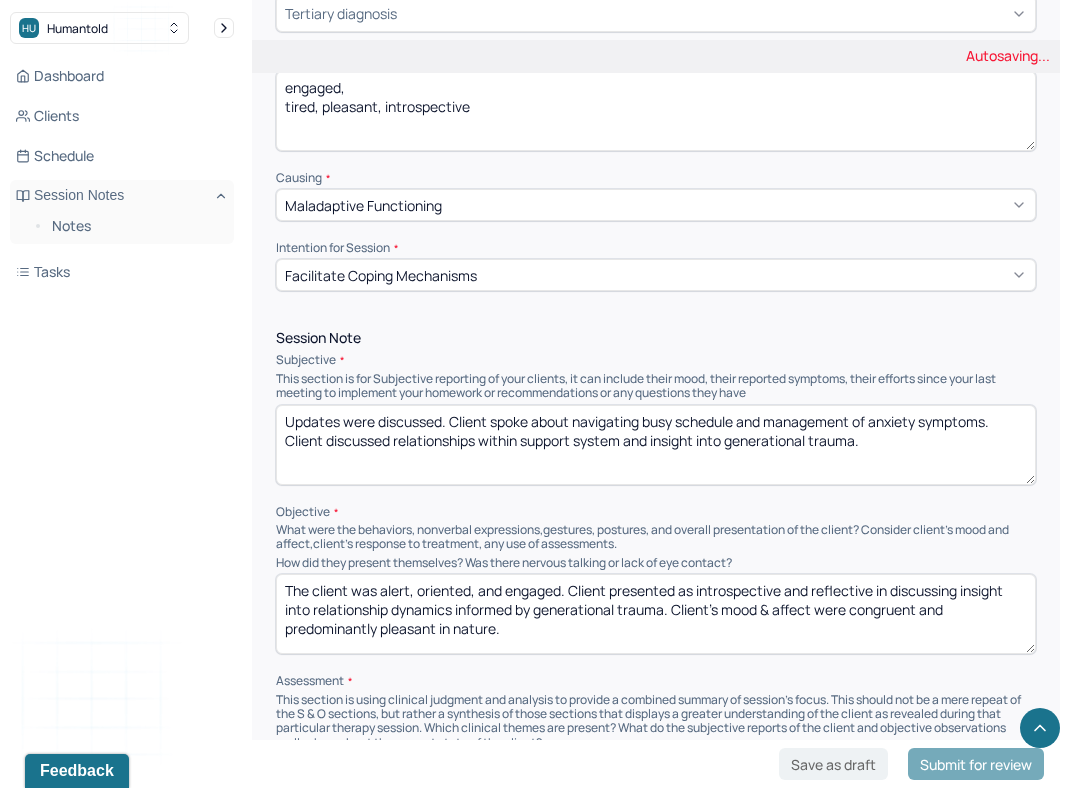 scroll, scrollTop: 952, scrollLeft: 0, axis: vertical 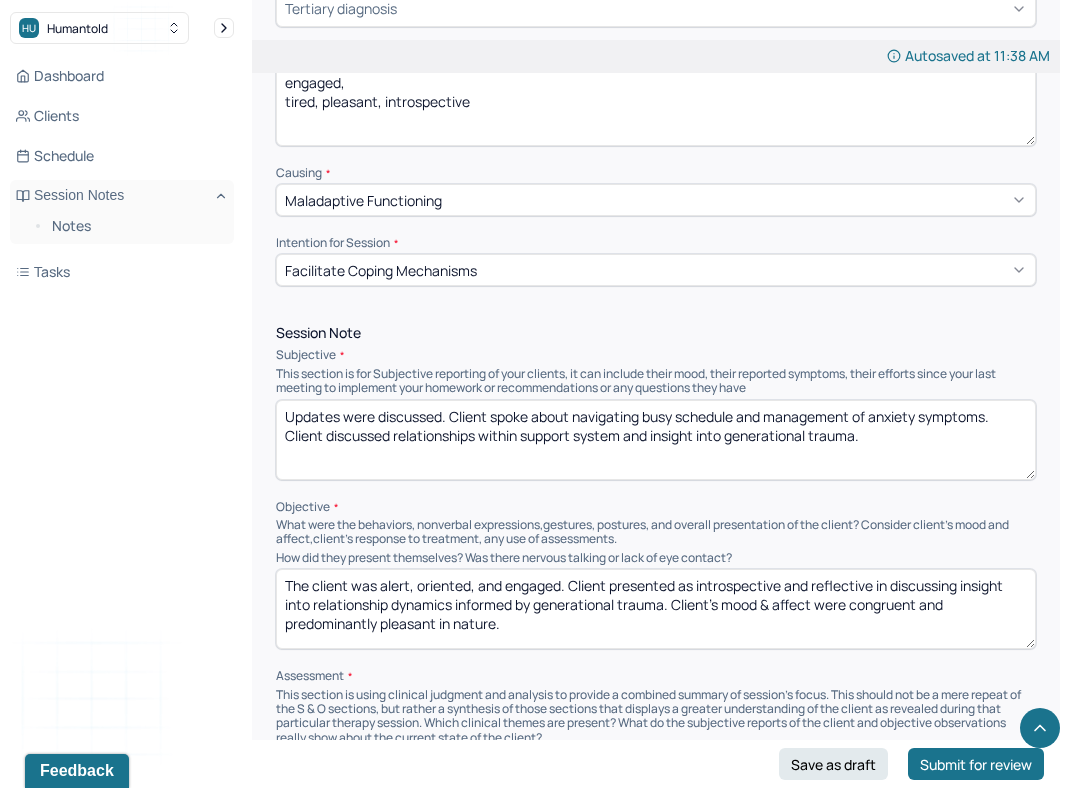 type on "engaged,
tired, pleasant, introspective" 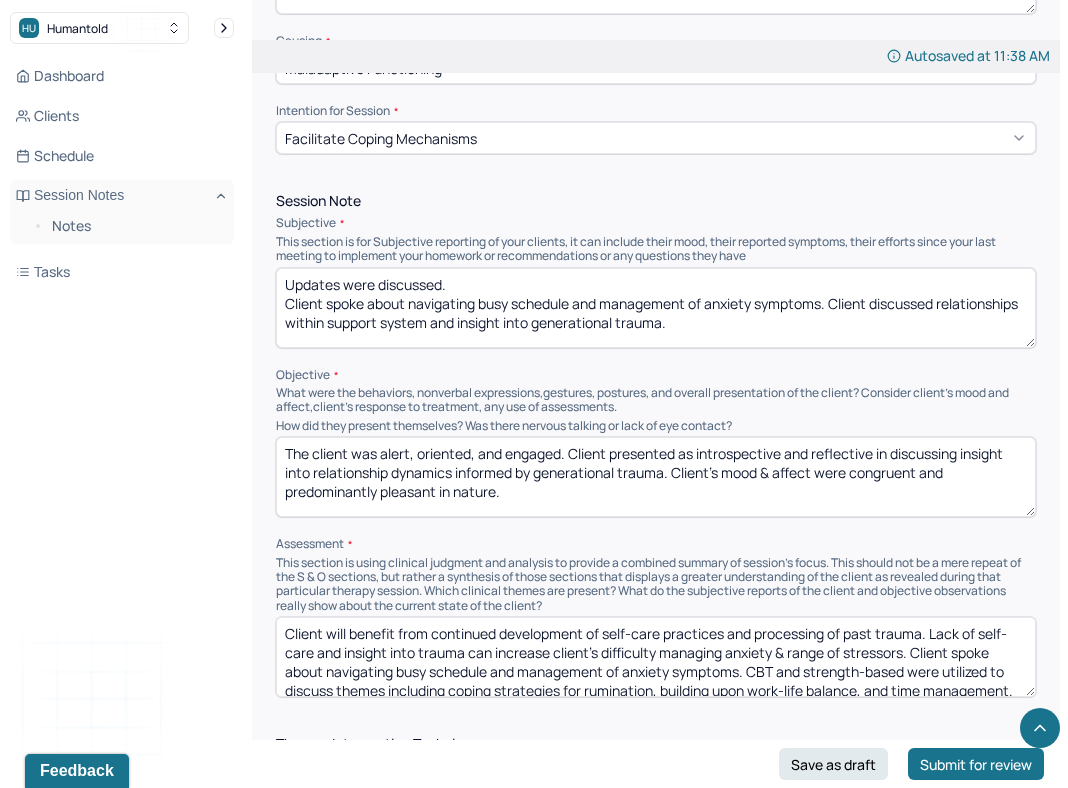 scroll, scrollTop: 1082, scrollLeft: 0, axis: vertical 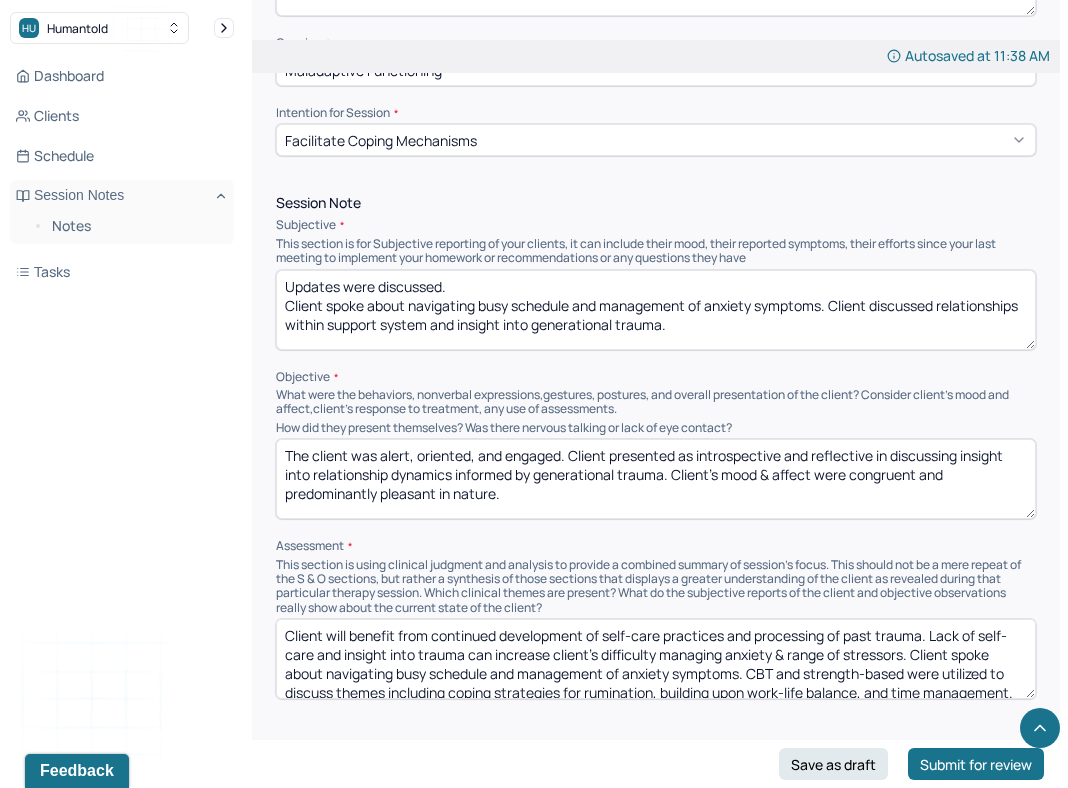 type on "Updates were discussed.
Client spoke about navigating busy schedule and management of anxiety symptoms. Client discussed relationships within support system and insight into generational trauma." 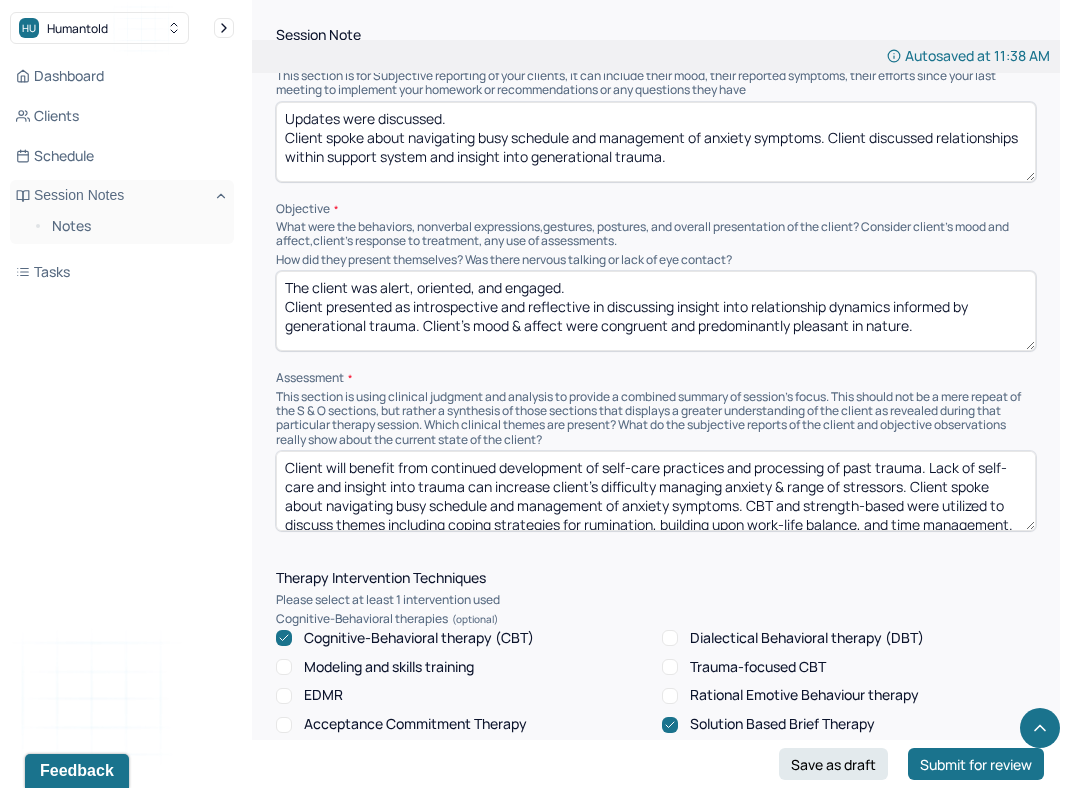 scroll, scrollTop: 1252, scrollLeft: 0, axis: vertical 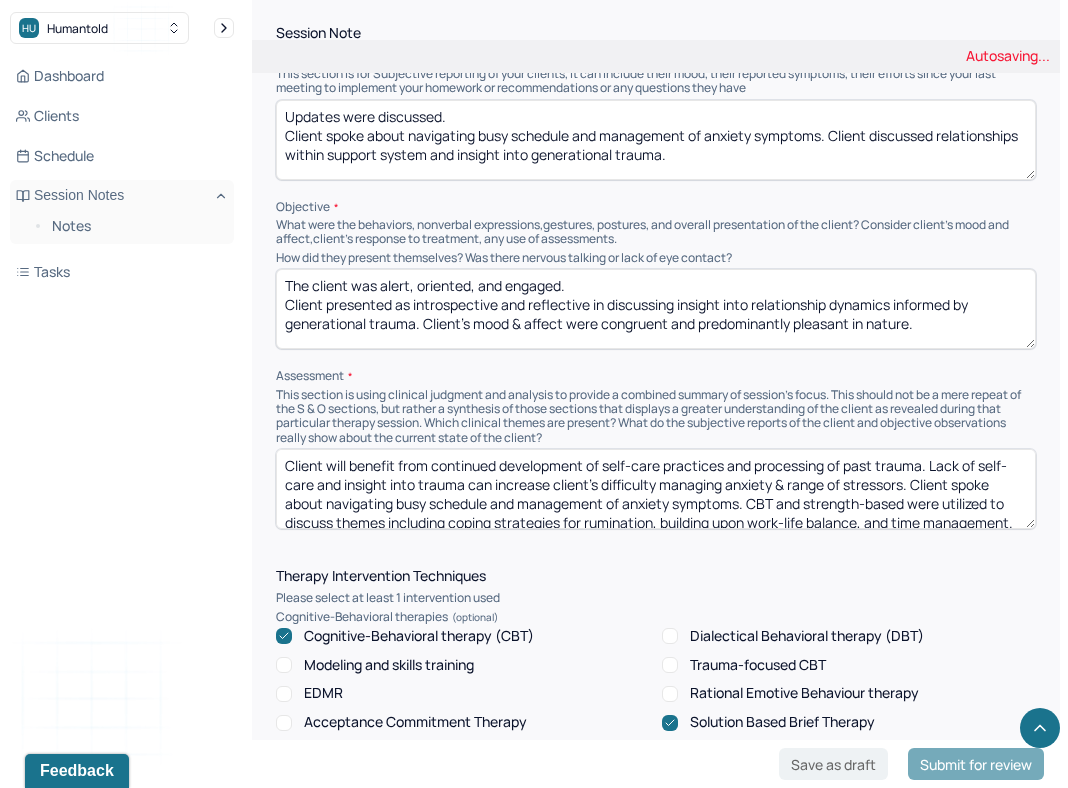 type on "The client was alert, oriented, and engaged.
Client presented as introspective and reflective in discussing insight into relationship dynamics informed by generational trauma. Client's mood & affect were congruent and predominantly pleasant in nature." 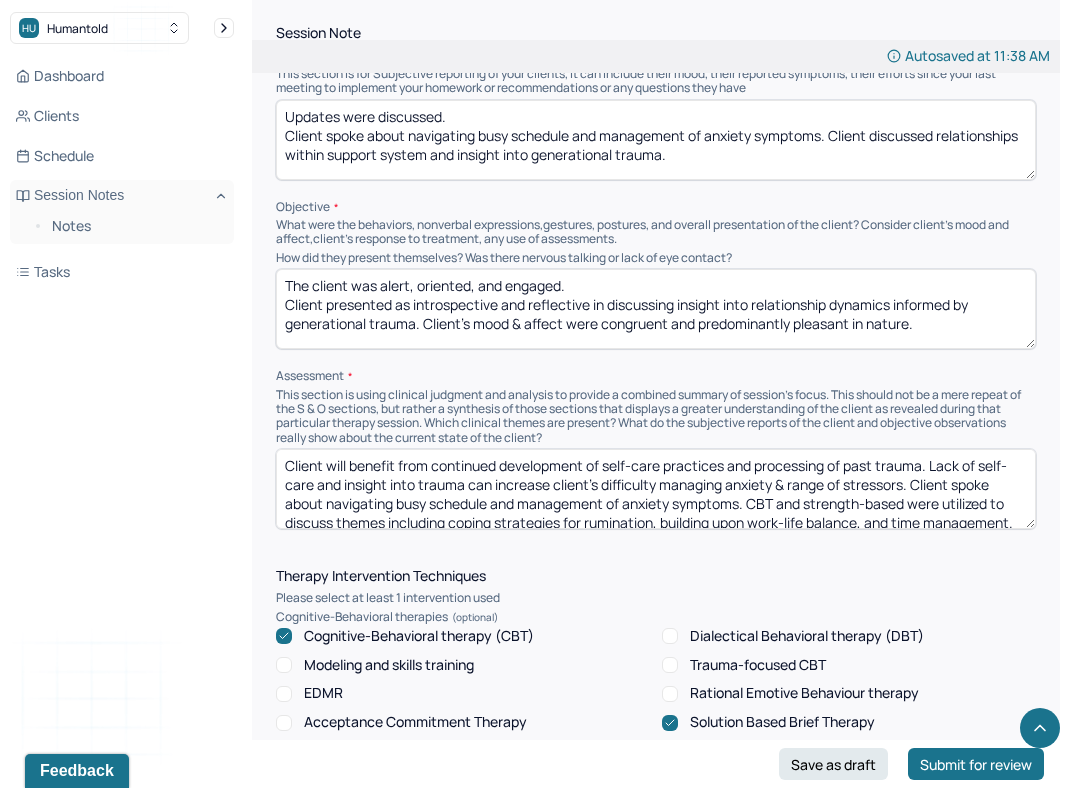 click on "Client will benefit from continued development of self-care practices and processing of past trauma. Lack of self-care and insight into trauma can increase client's difficulty managing anxiety & range of stressors. Client spoke about navigating busy schedule and management of anxiety symptoms. CBT and strength-based were utilized to discuss themes including coping strategies for rumination, building upon work-life balance, and time management. Client discussed relationships within support system and insight into generational trauma. Humanism, solution-focused, and psychodynamic were utilized to explore relational dynamics, discuss role of generational trauma, and build upon healthy boundary setting." at bounding box center (656, 489) 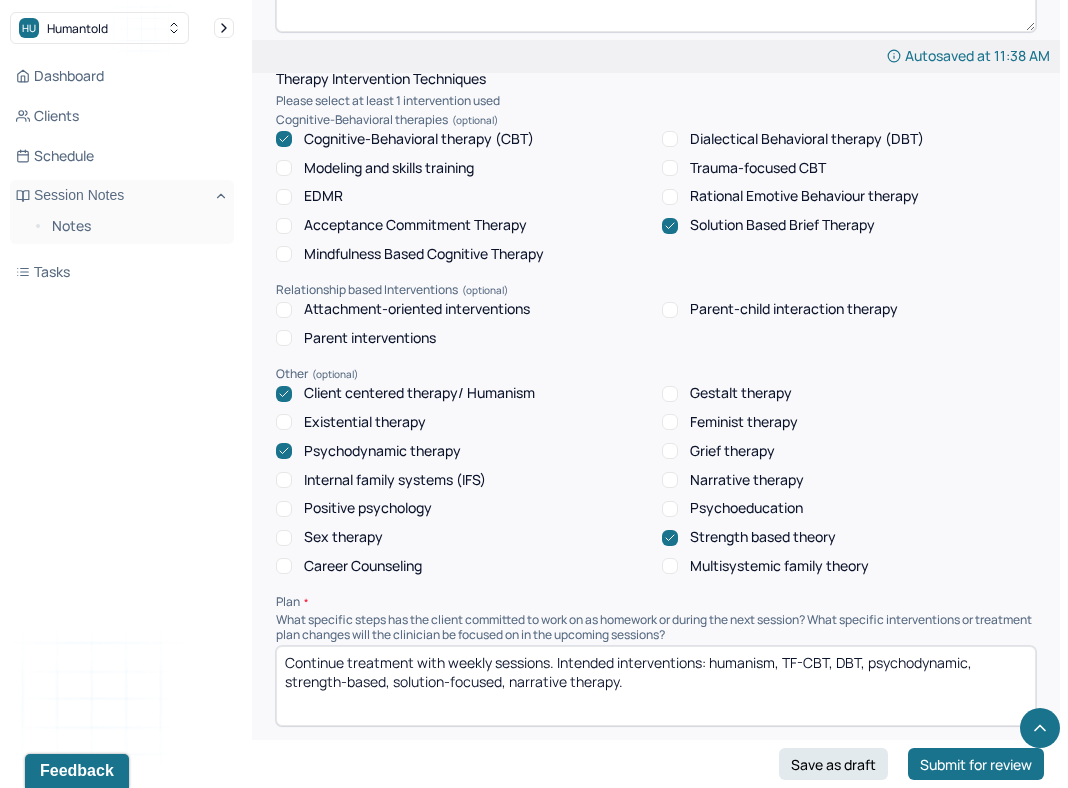 scroll, scrollTop: 1751, scrollLeft: 0, axis: vertical 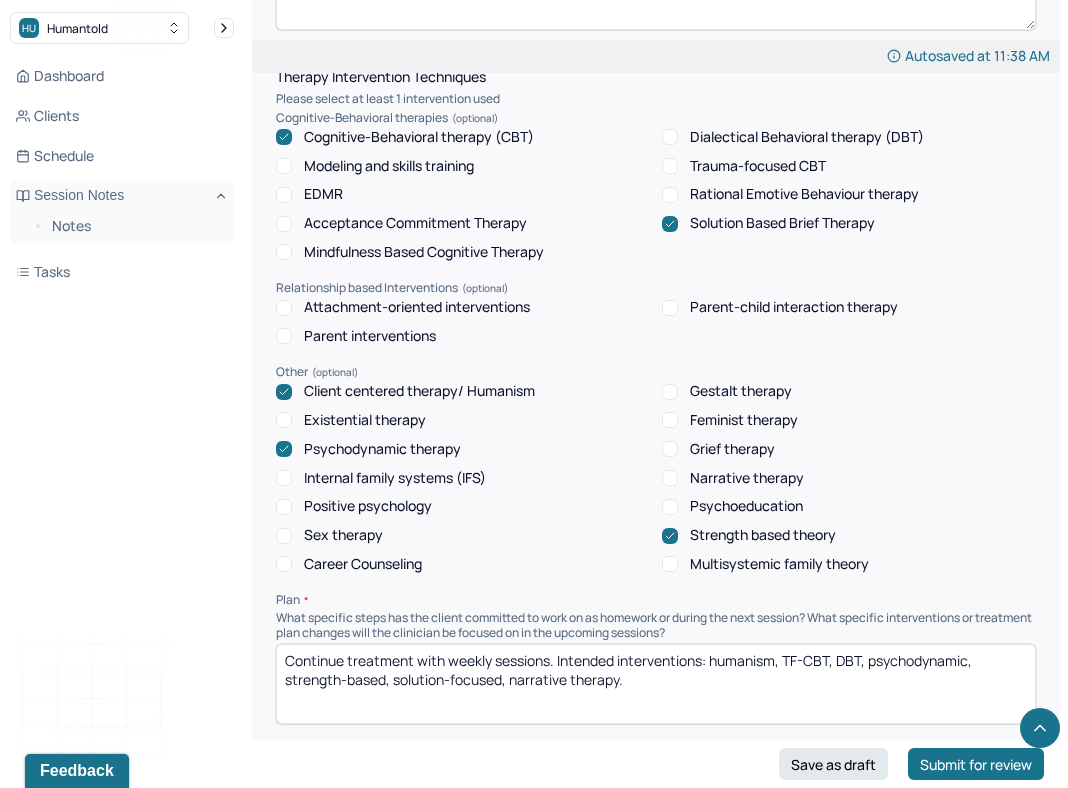 type 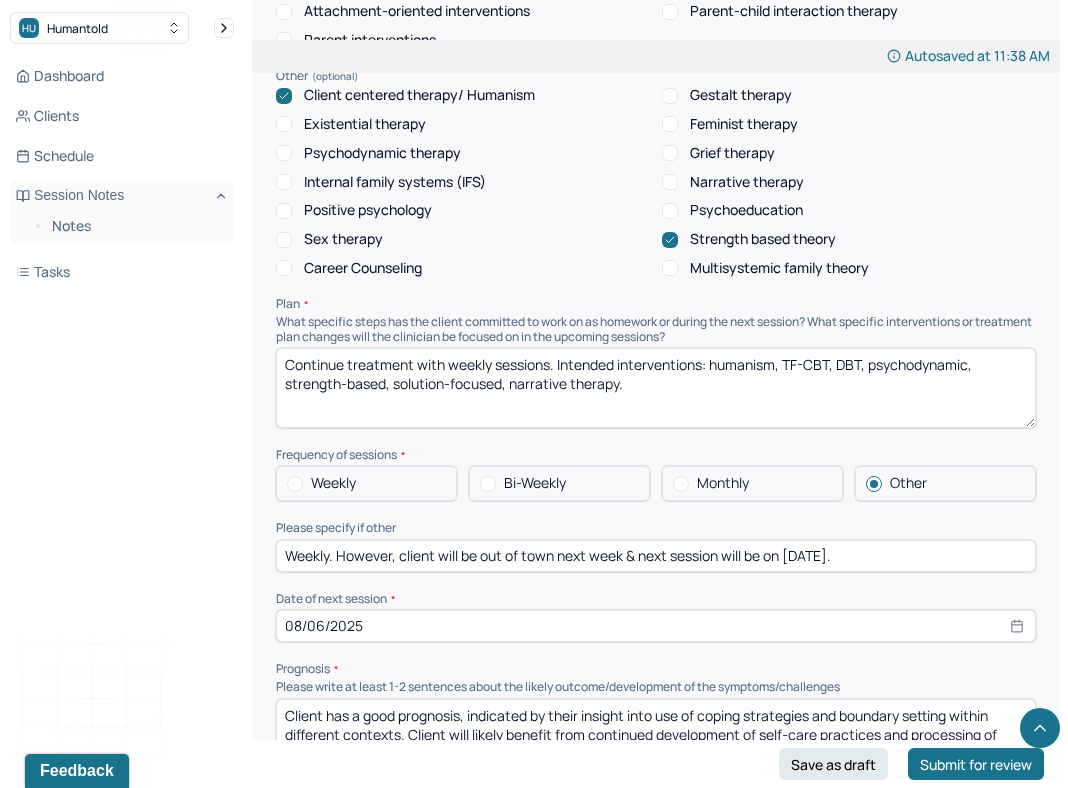 scroll, scrollTop: 2059, scrollLeft: 0, axis: vertical 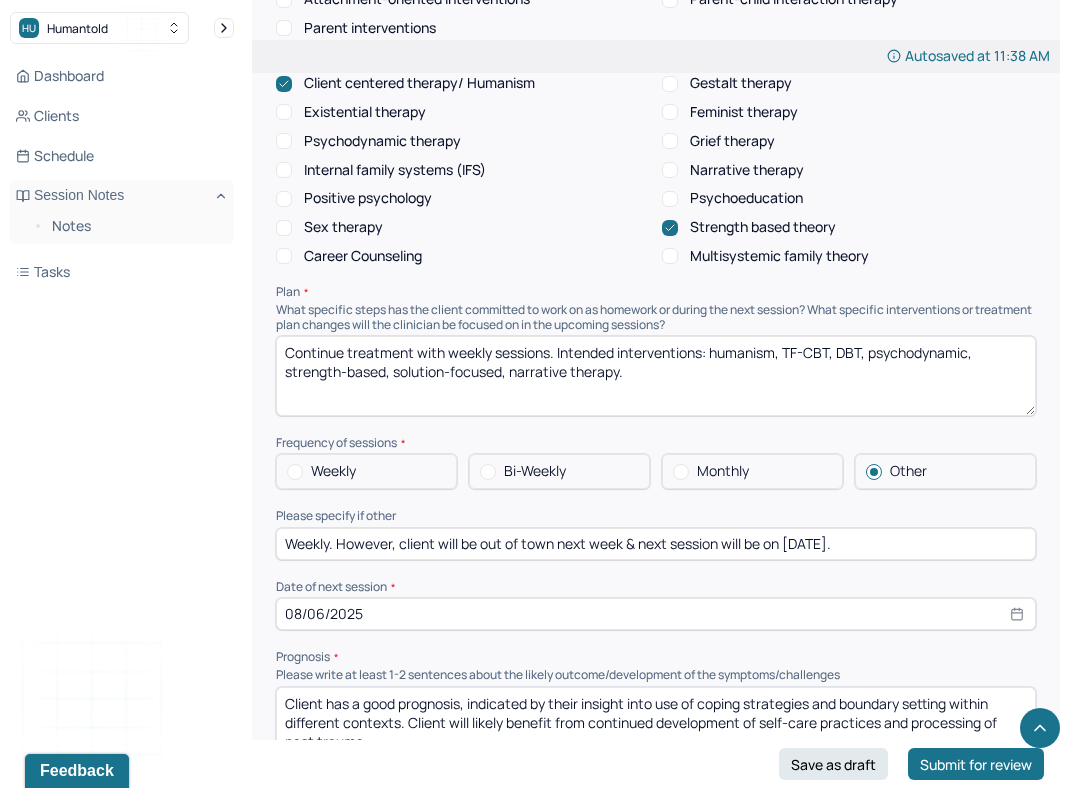 drag, startPoint x: 550, startPoint y: 537, endPoint x: 488, endPoint y: 537, distance: 62 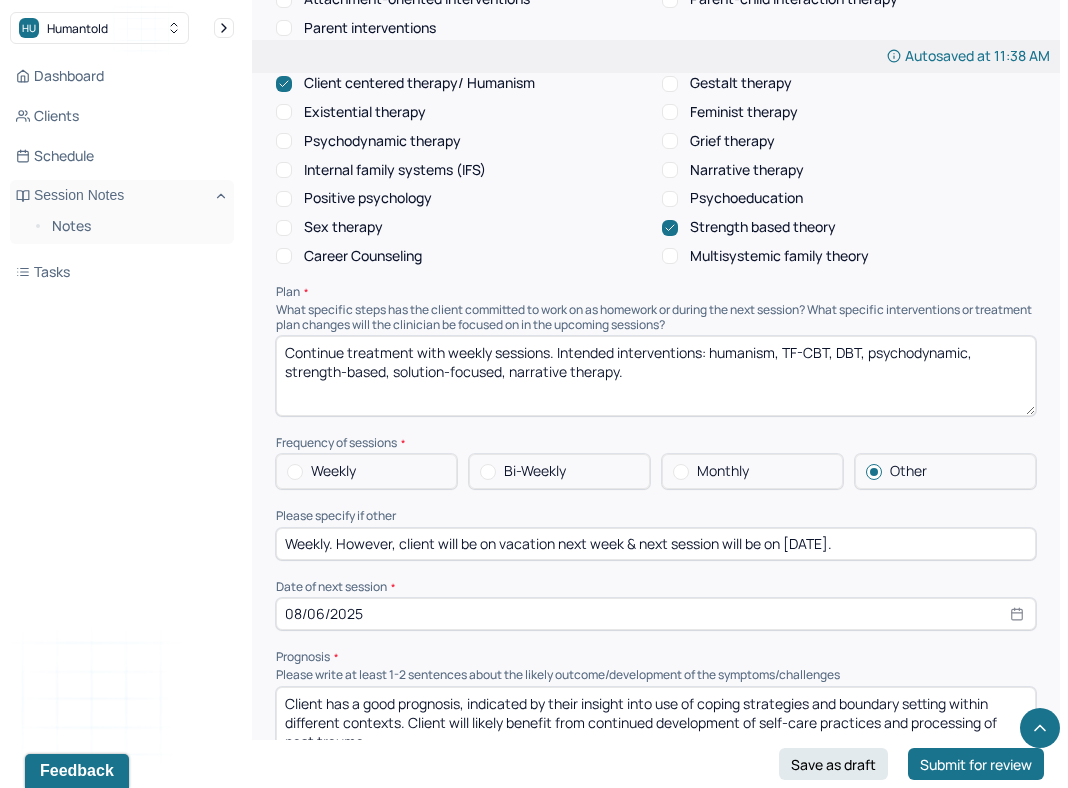 click on "Weekly. However, client will be on vacation next week & next session will be on [DATE]." at bounding box center (656, 544) 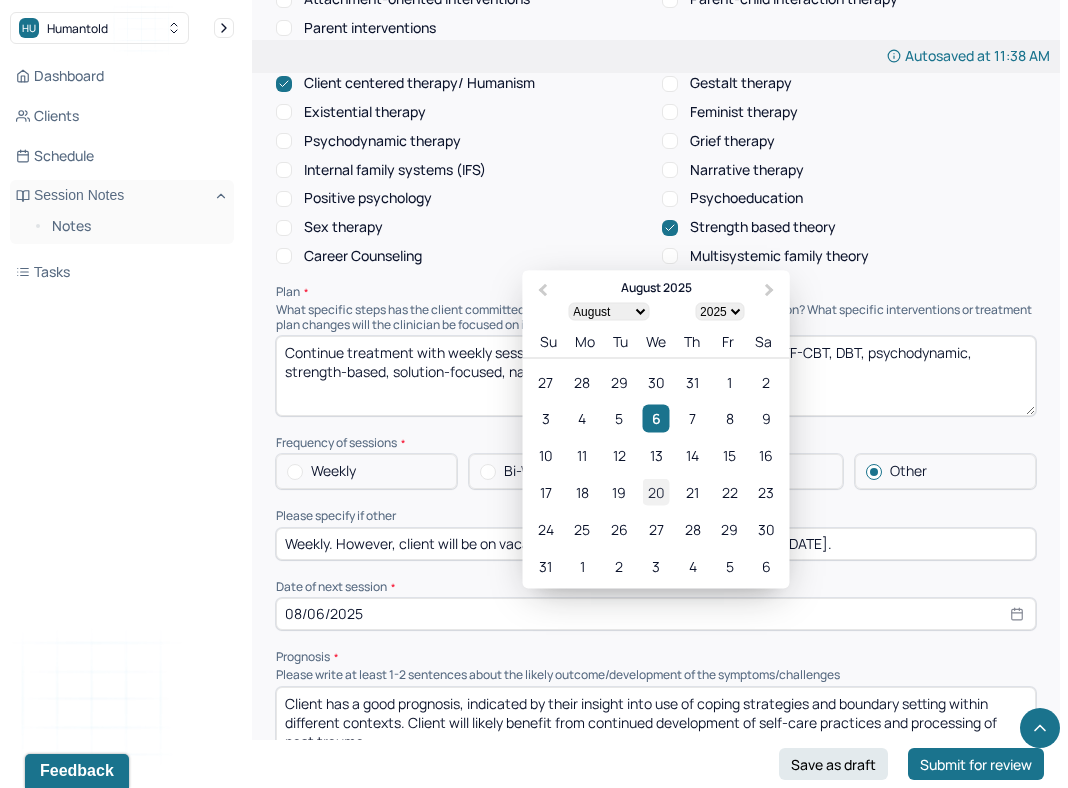 click on "20" at bounding box center (655, 492) 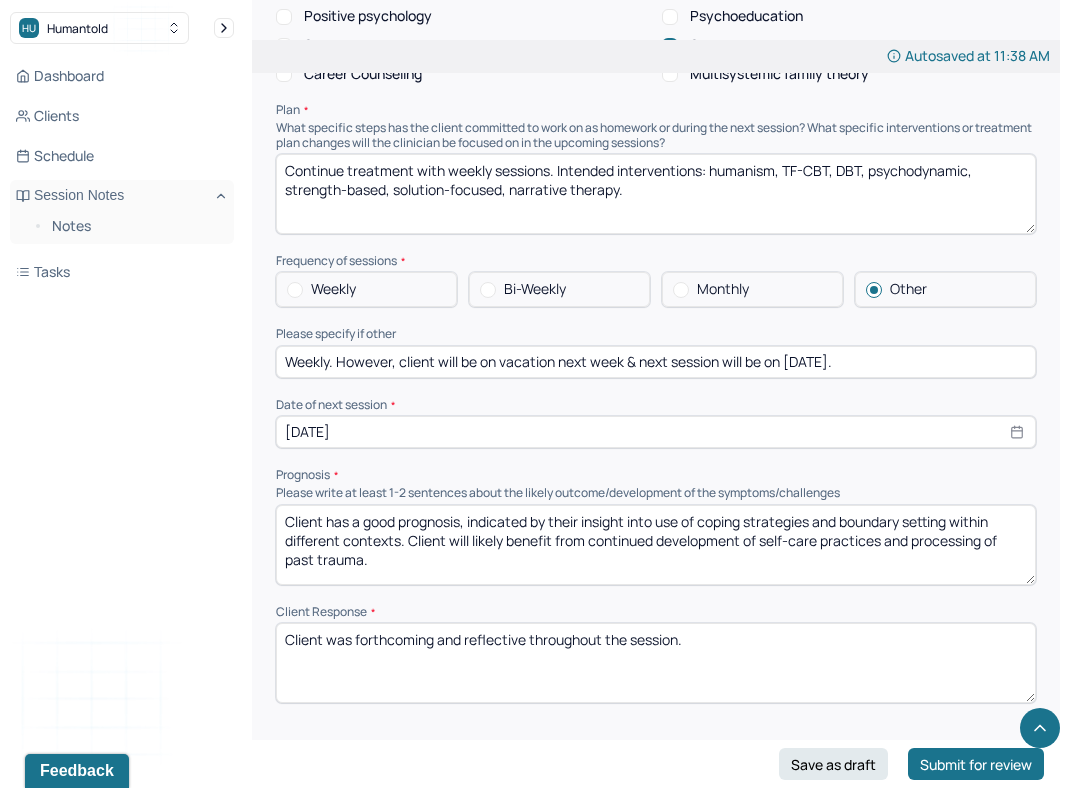 scroll, scrollTop: 2240, scrollLeft: 0, axis: vertical 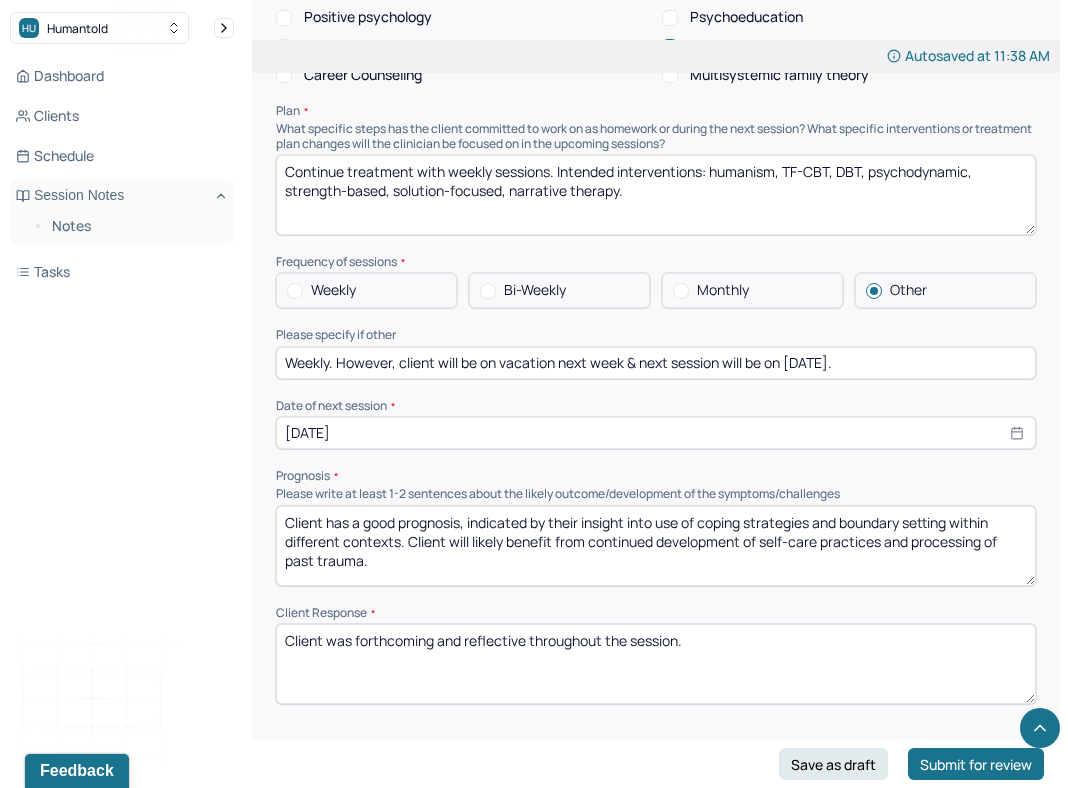 click on "Client has a good prognosis, indicated by their insight into use of coping strategies and boundary setting within different contexts. Client will likely benefit from continued development of self-care practices and processing of past trauma." at bounding box center (656, 546) 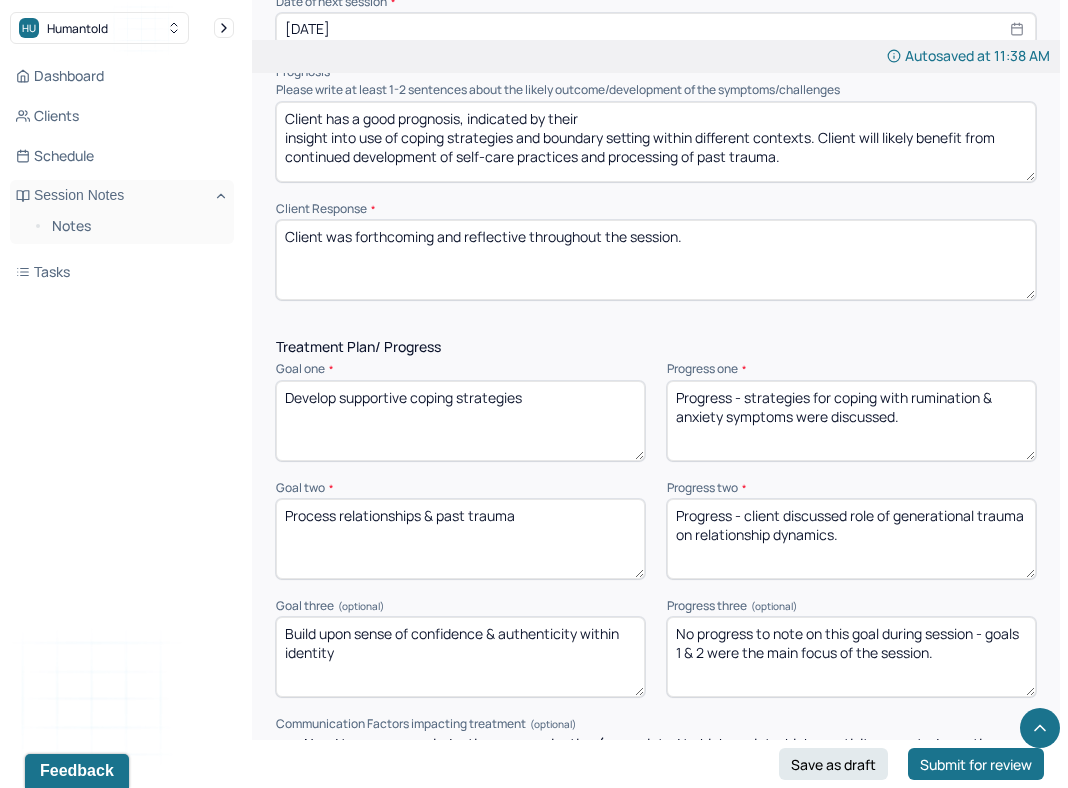 scroll, scrollTop: 2641, scrollLeft: 0, axis: vertical 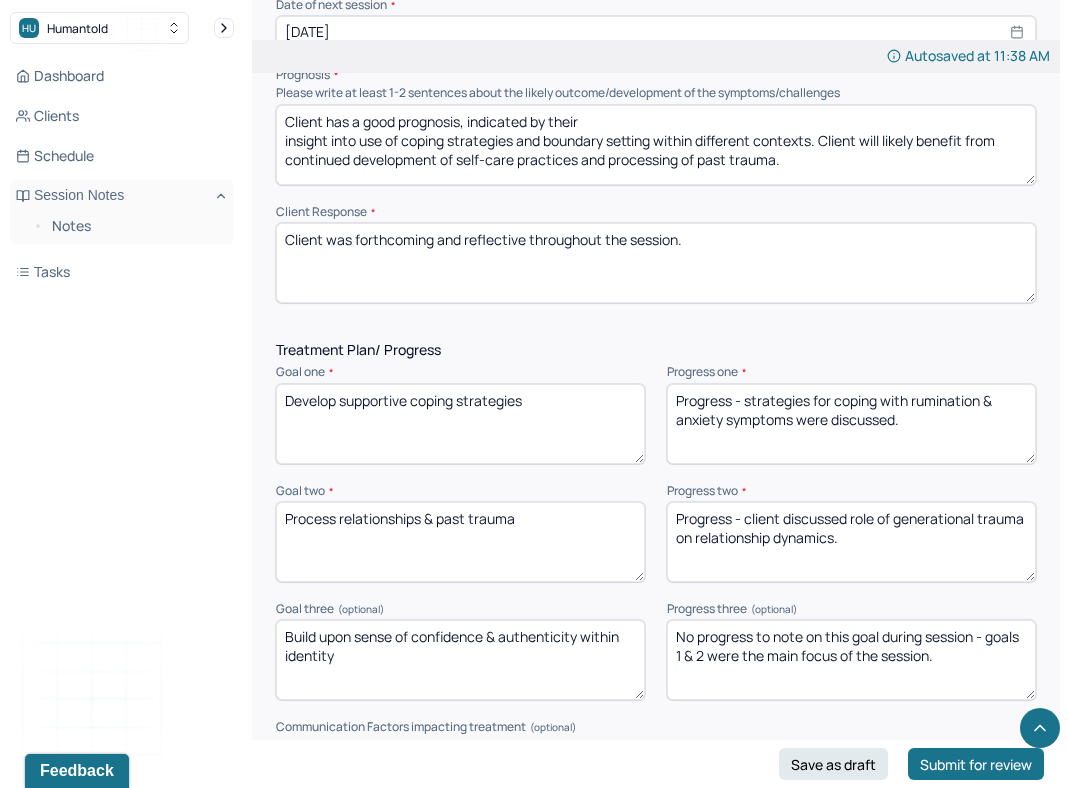 type on "Client has a good prognosis, indicated by their
insight into use of coping strategies and boundary setting within different contexts. Client will likely benefit from continued development of self-care practices and processing of past trauma." 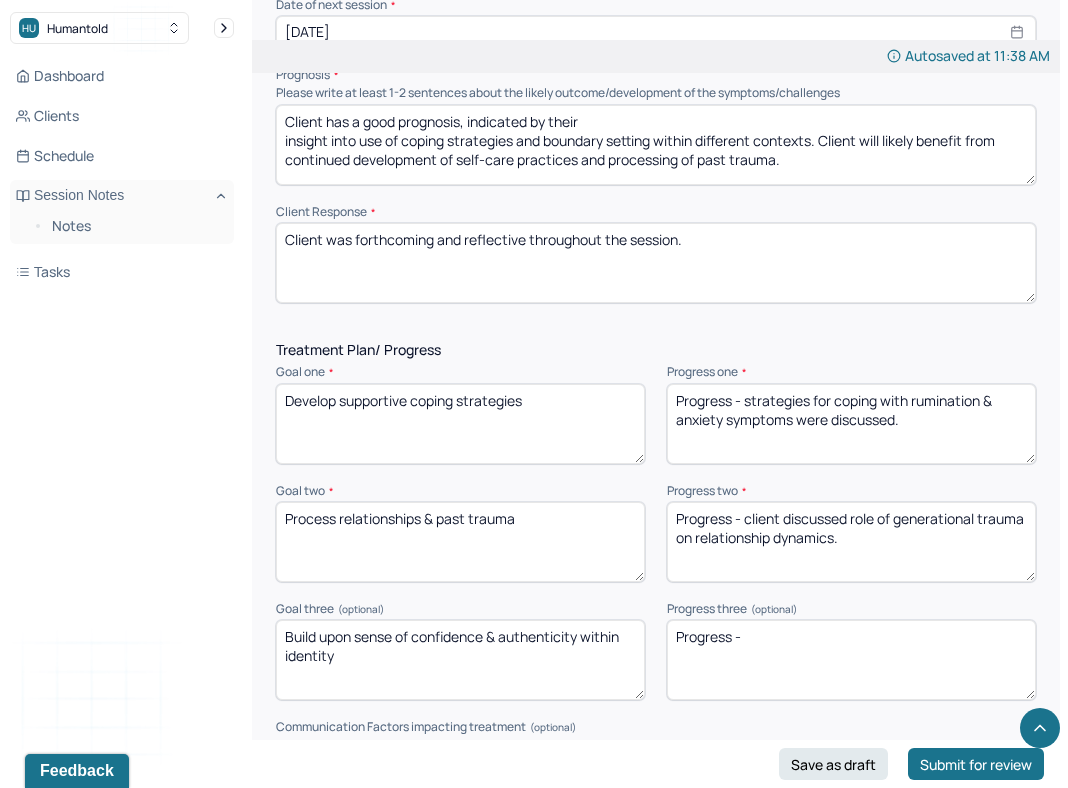 type on "Progress -" 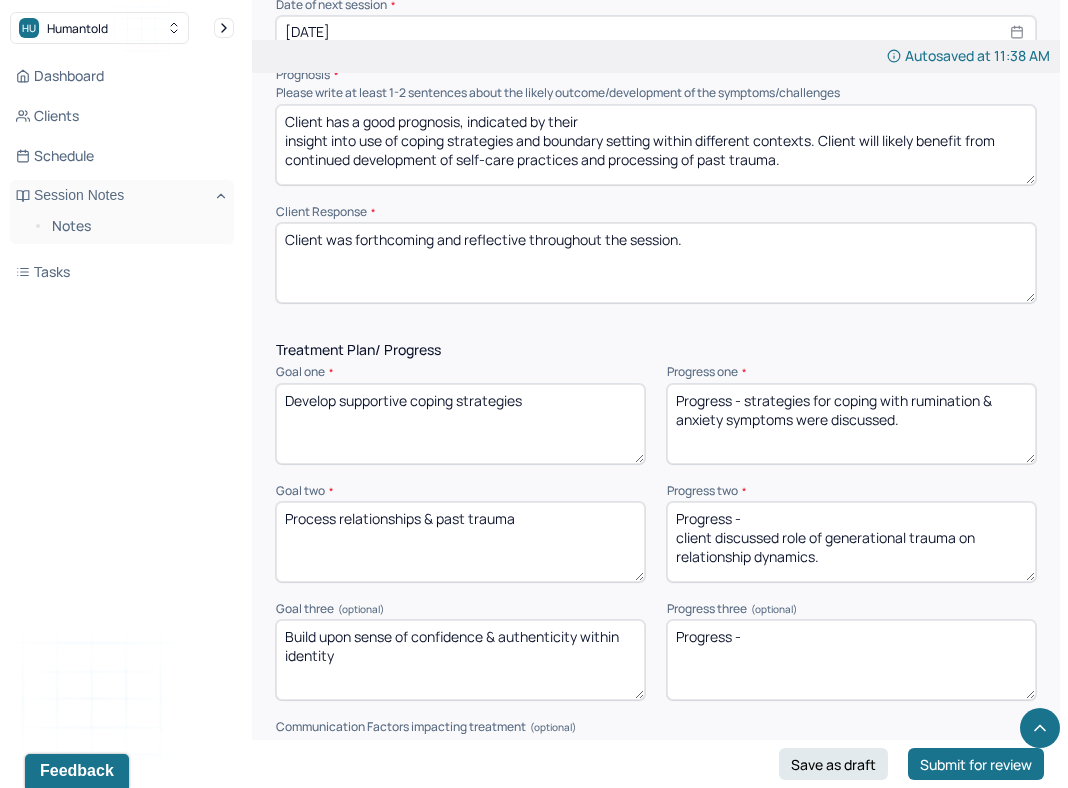 type on "Progress -
client discussed role of generational trauma on relationship dynamics." 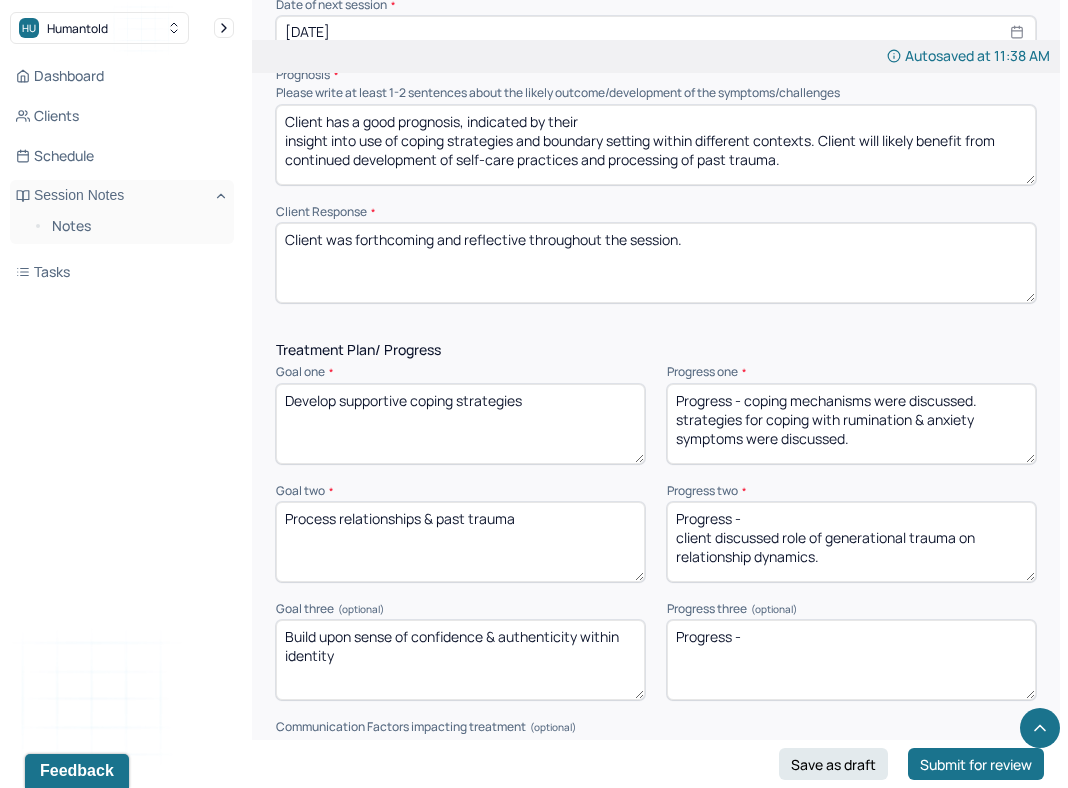 click on "Progress - coping mechanisms were discussed.
strategies for coping with rumination & anxiety symptoms were discussed." at bounding box center (851, 424) 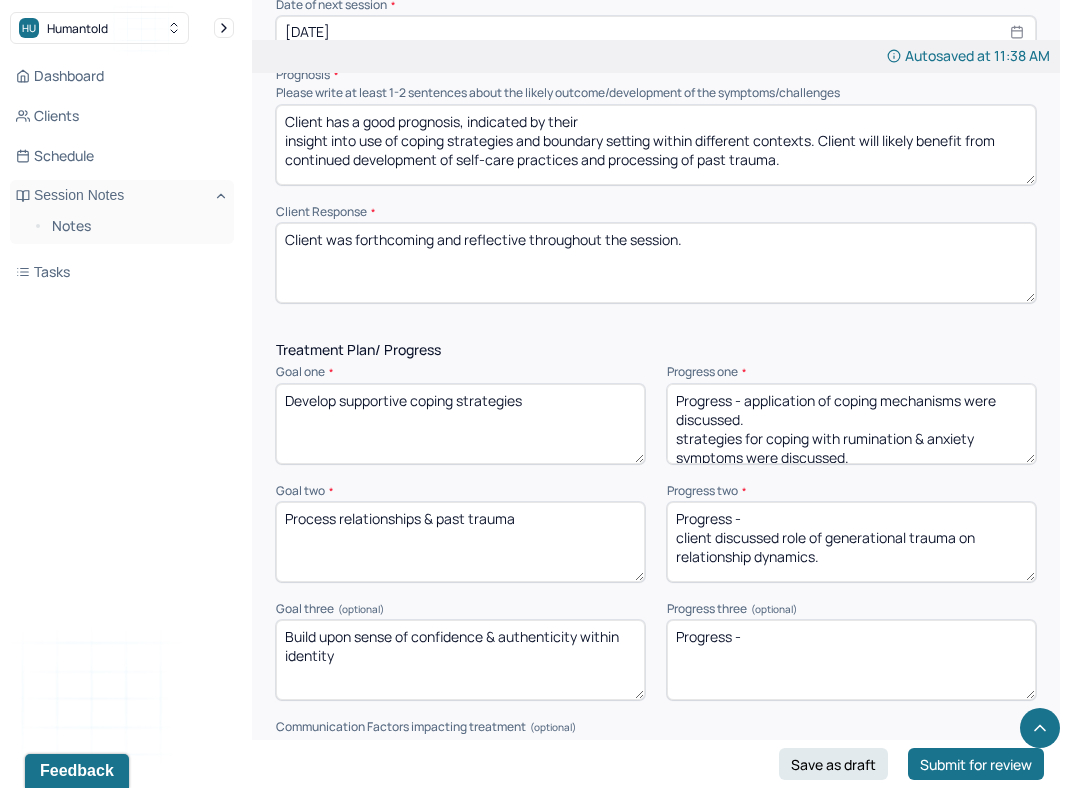 click on "Progress - coping mechanisms were discussed.
strategies for coping with rumination & anxiety symptoms were discussed." at bounding box center [851, 424] 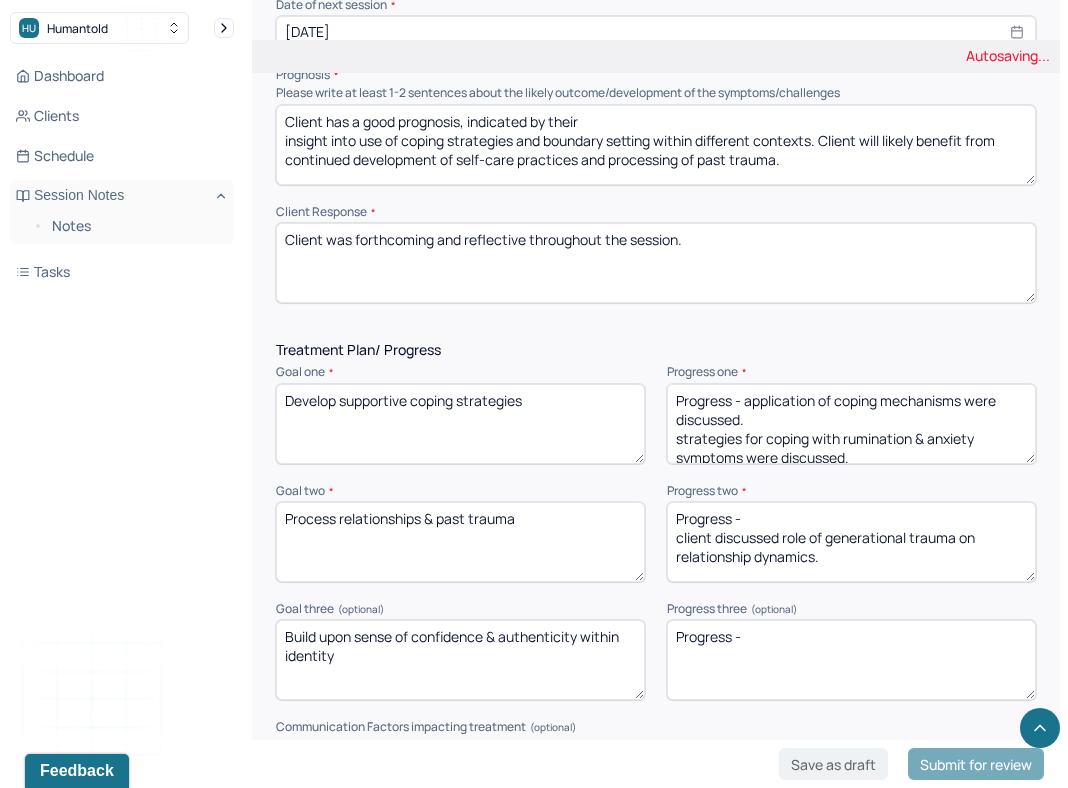 click on "Progress - coping mechanisms were discussed.
strategies for coping with rumination & anxiety symptoms were discussed." at bounding box center (851, 424) 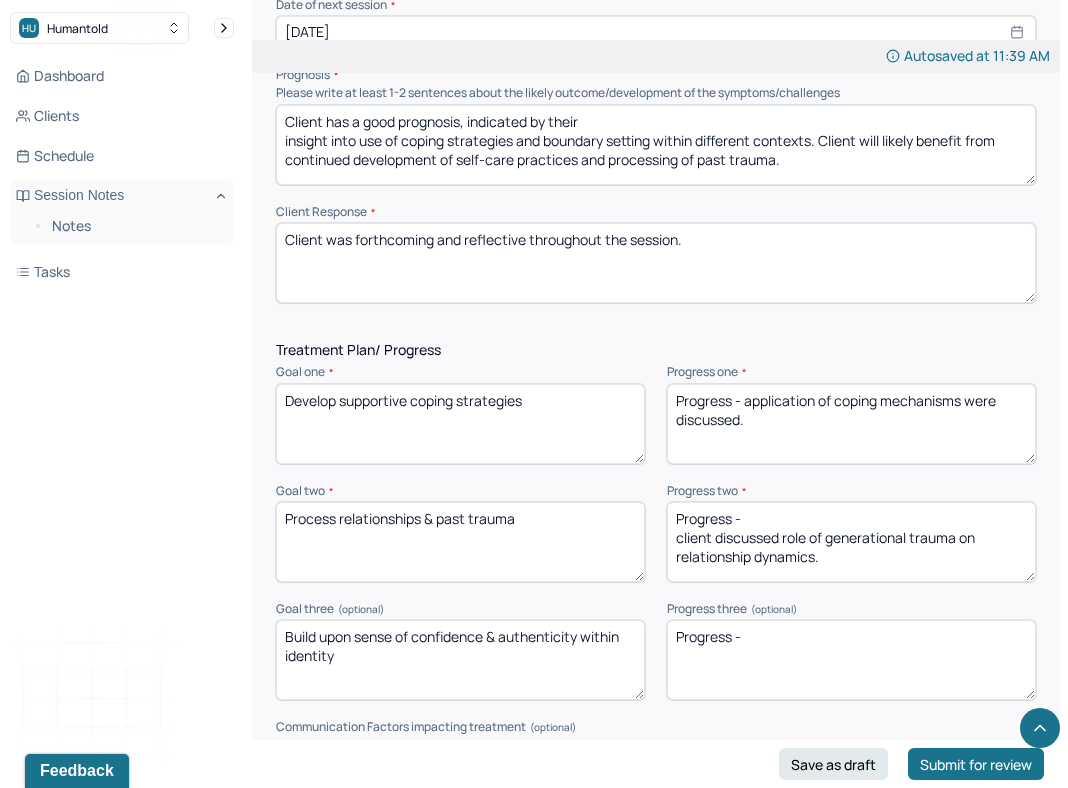 type on "Progress - application of coping mechanisms were discussed." 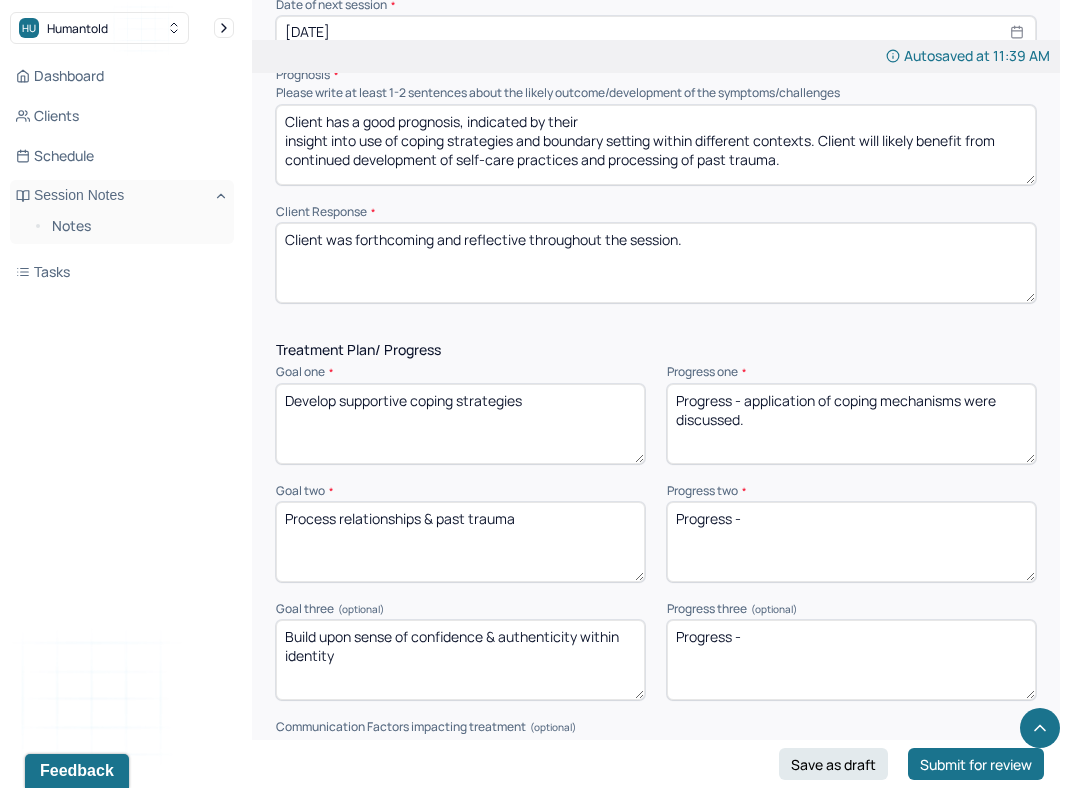 click on "Progress -" at bounding box center (851, 542) 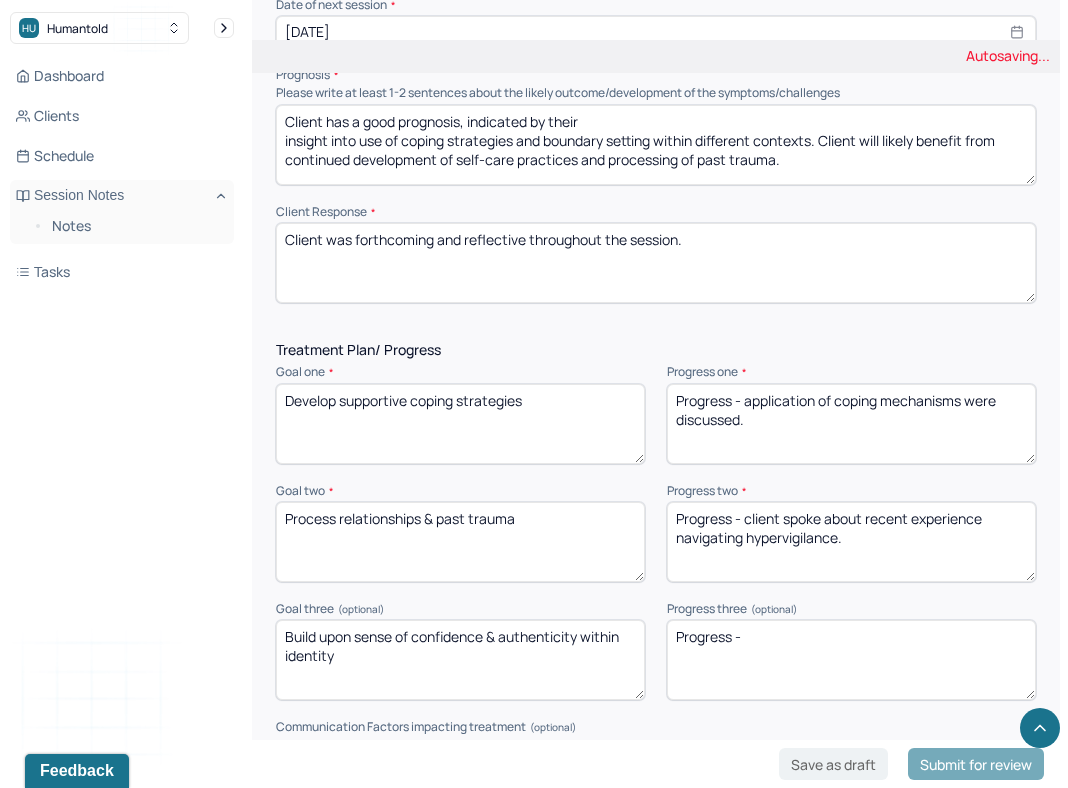 type on "Progress - client spoke about recent experience navigating hypervigilance." 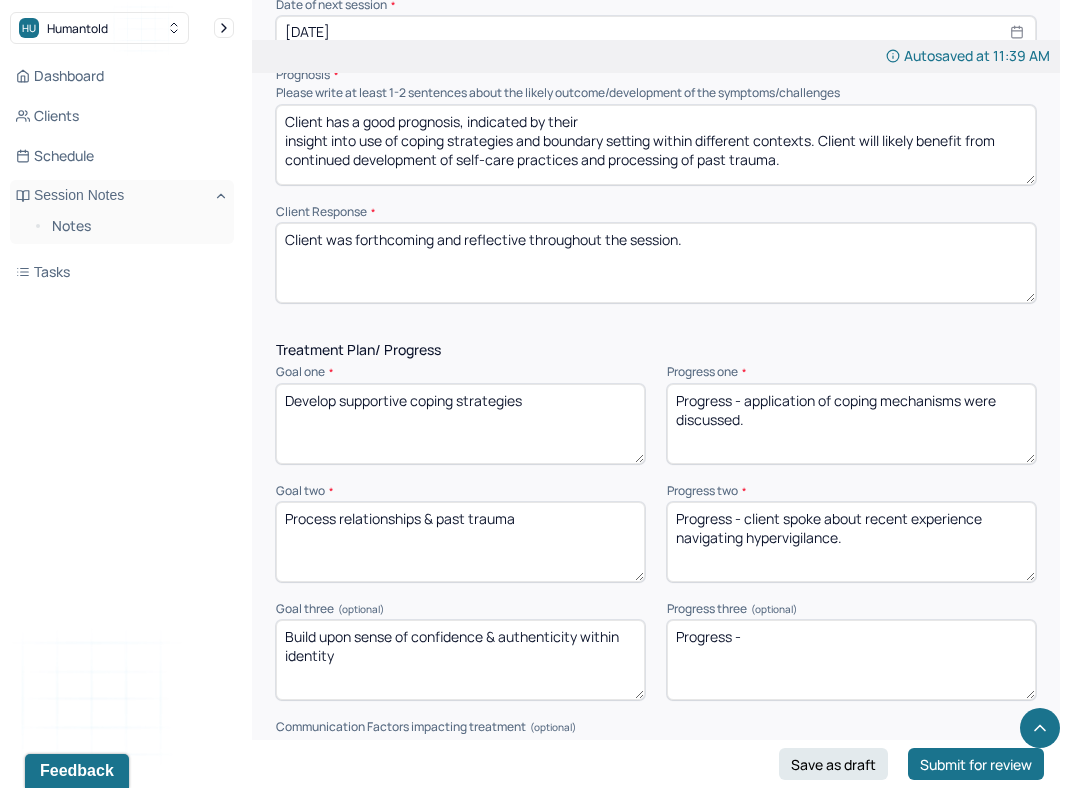 scroll, scrollTop: 2649, scrollLeft: 0, axis: vertical 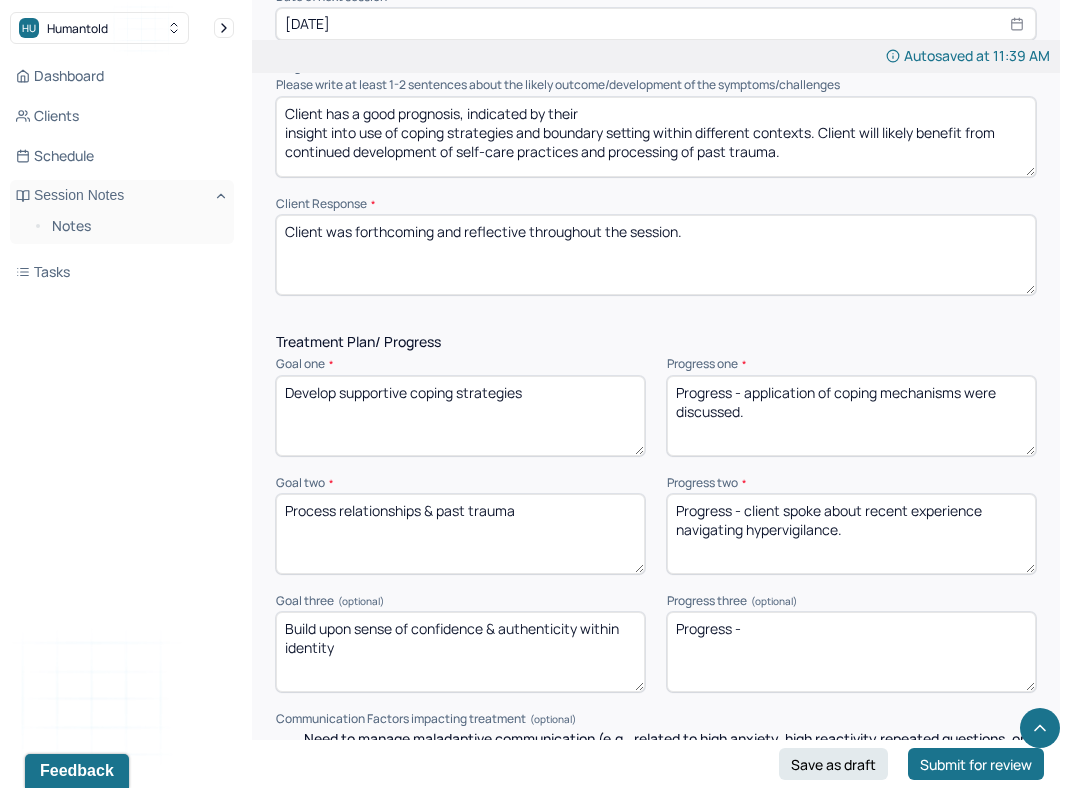 click on "Progress -" at bounding box center [851, 652] 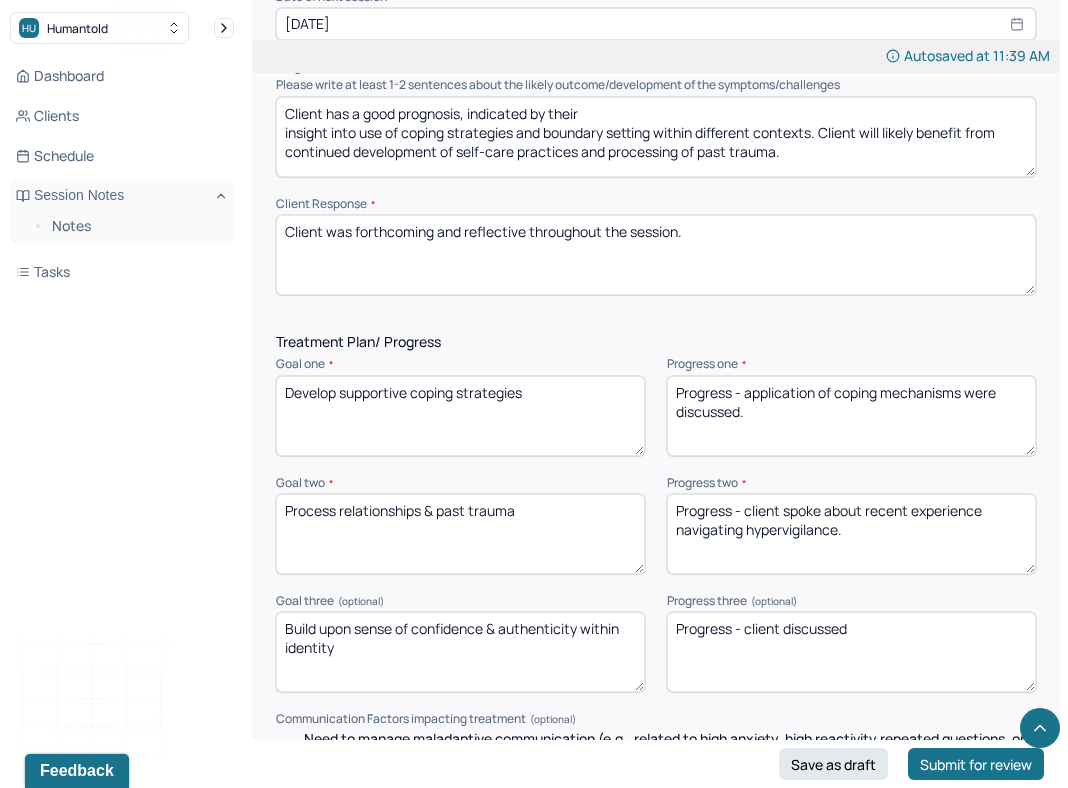 type on "Progress - client discussed" 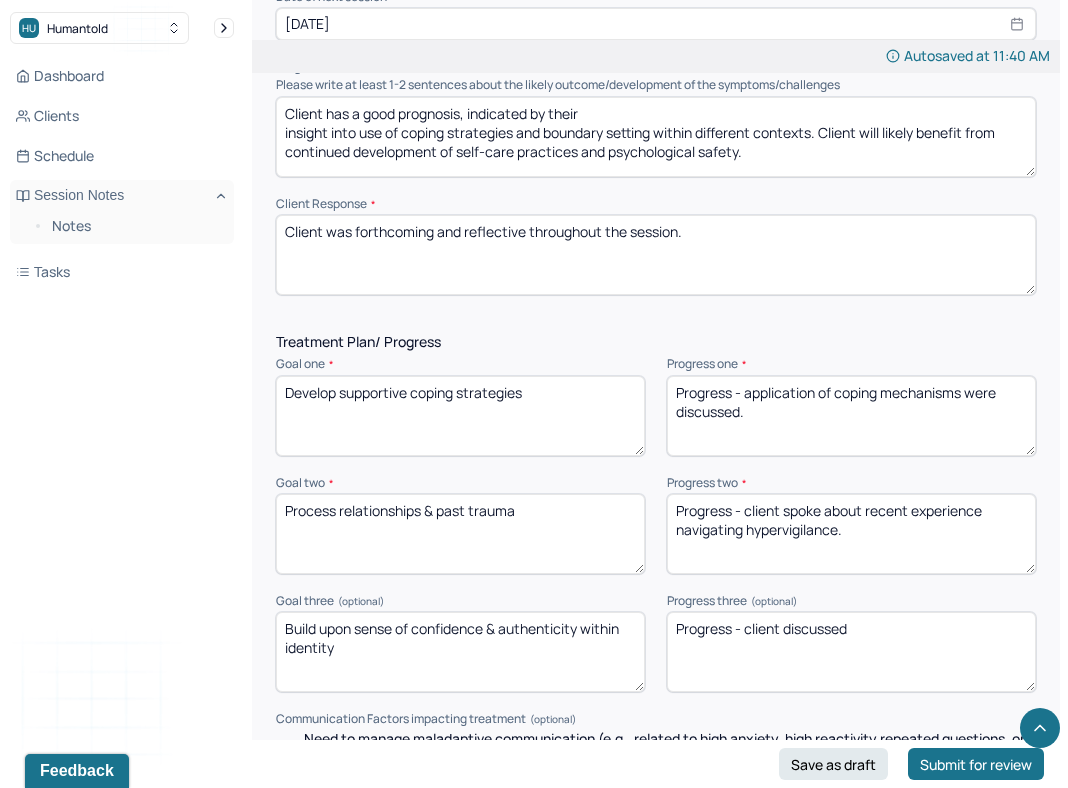 click on "Client has a good prognosis, indicated by their
insight into use of coping strategies and boundary setting within different contexts. Client will likely benefit from continued development of self-care practices and" at bounding box center (656, 137) 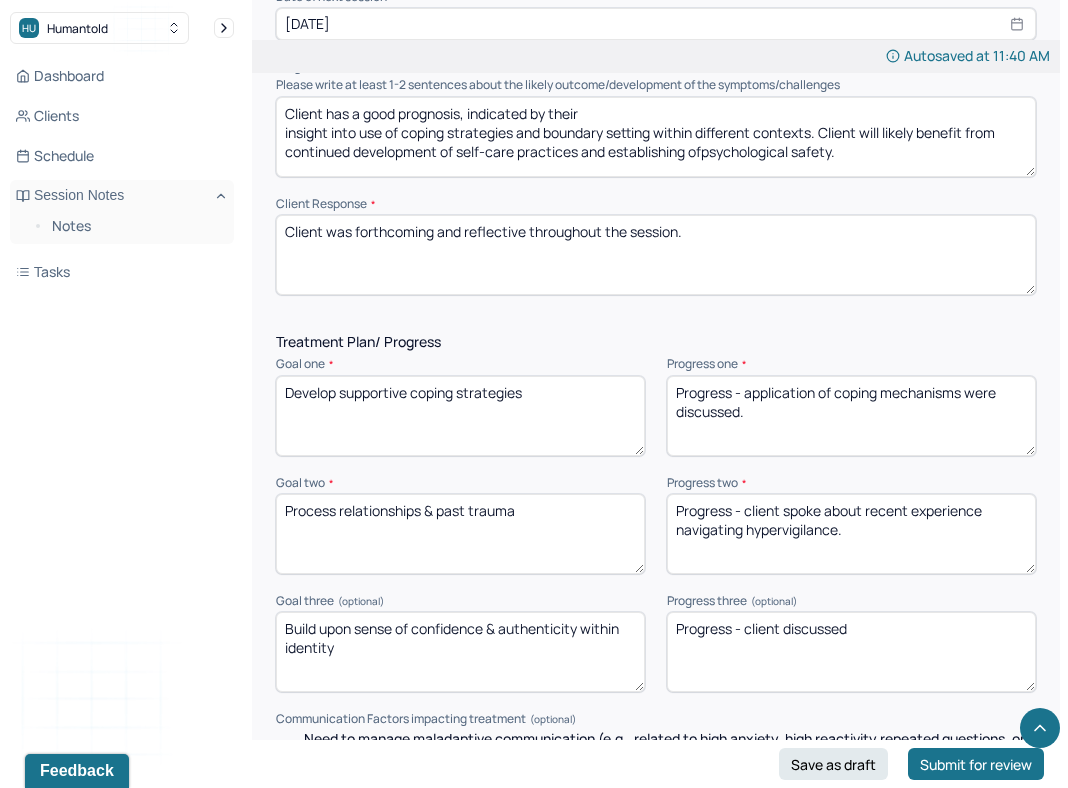 click on "Client has a good prognosis, indicated by their
insight into use of coping strategies and boundary setting within different contexts. Client will likely benefit from continued development of self-care practices and psychological safety." at bounding box center (656, 137) 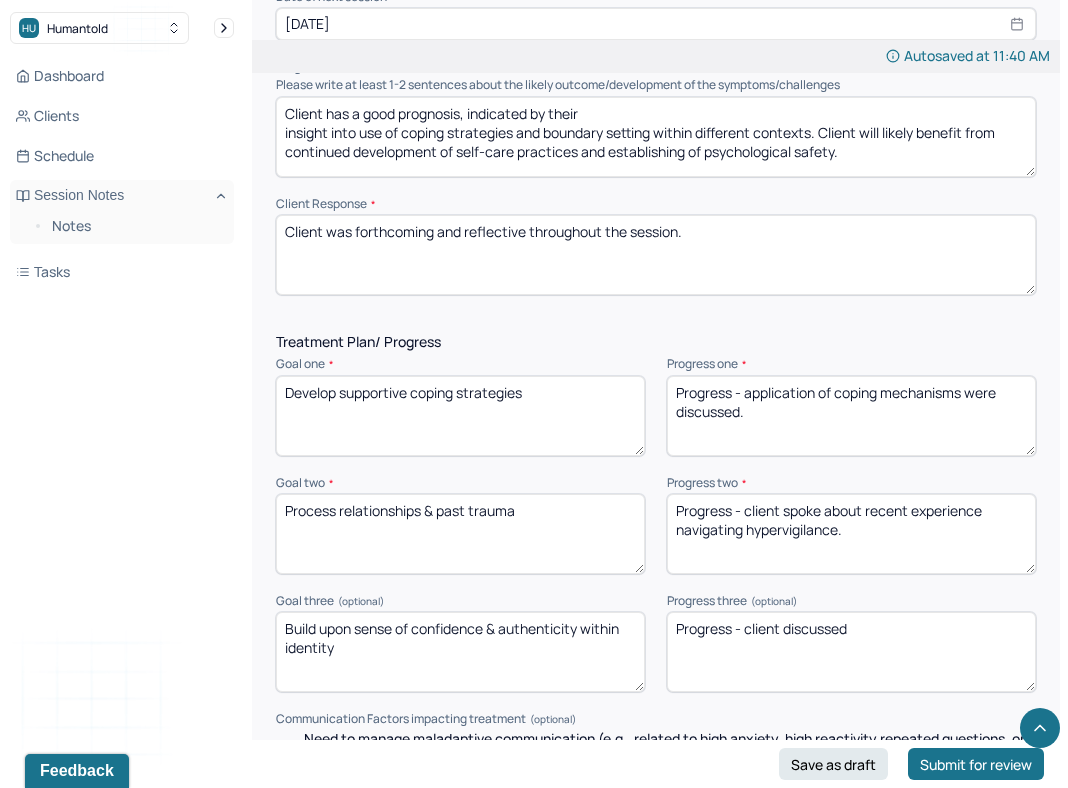 click on "Client has a good prognosis, indicated by their
insight into use of coping strategies and boundary setting within different contexts. Client will likely benefit from continued development of self-care practices and establishing ofpsychological safety." at bounding box center (656, 137) 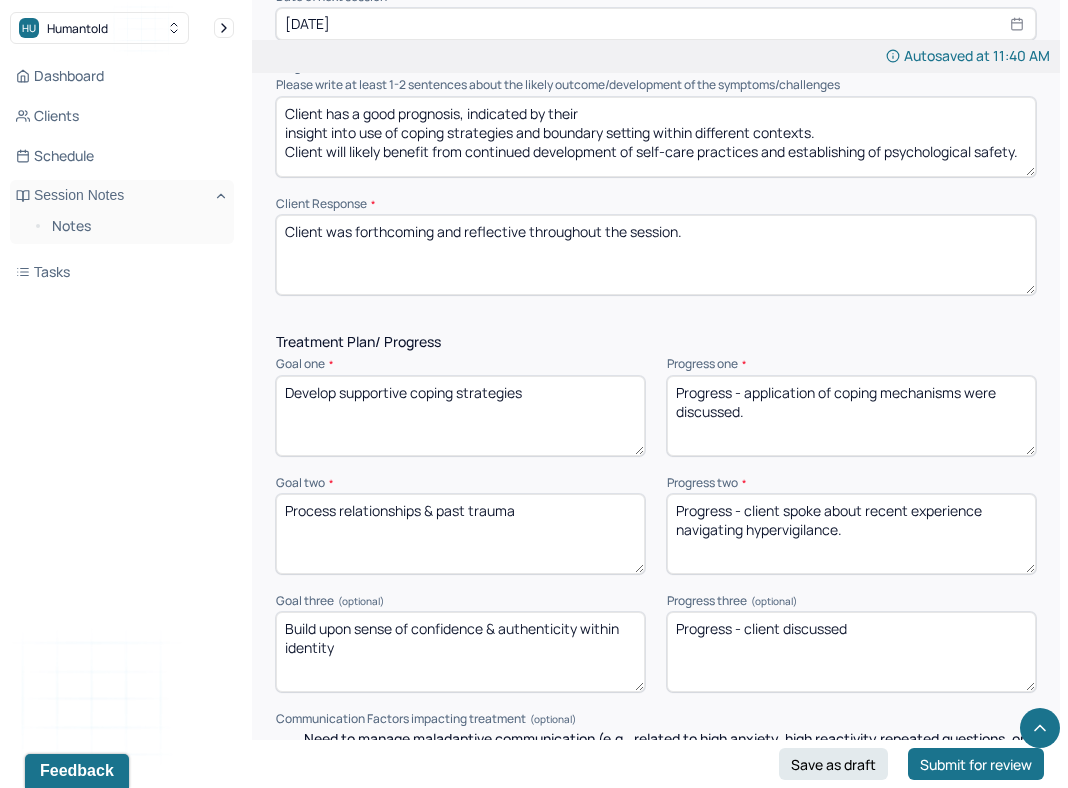 click on "Progress - client discussed" at bounding box center [851, 652] 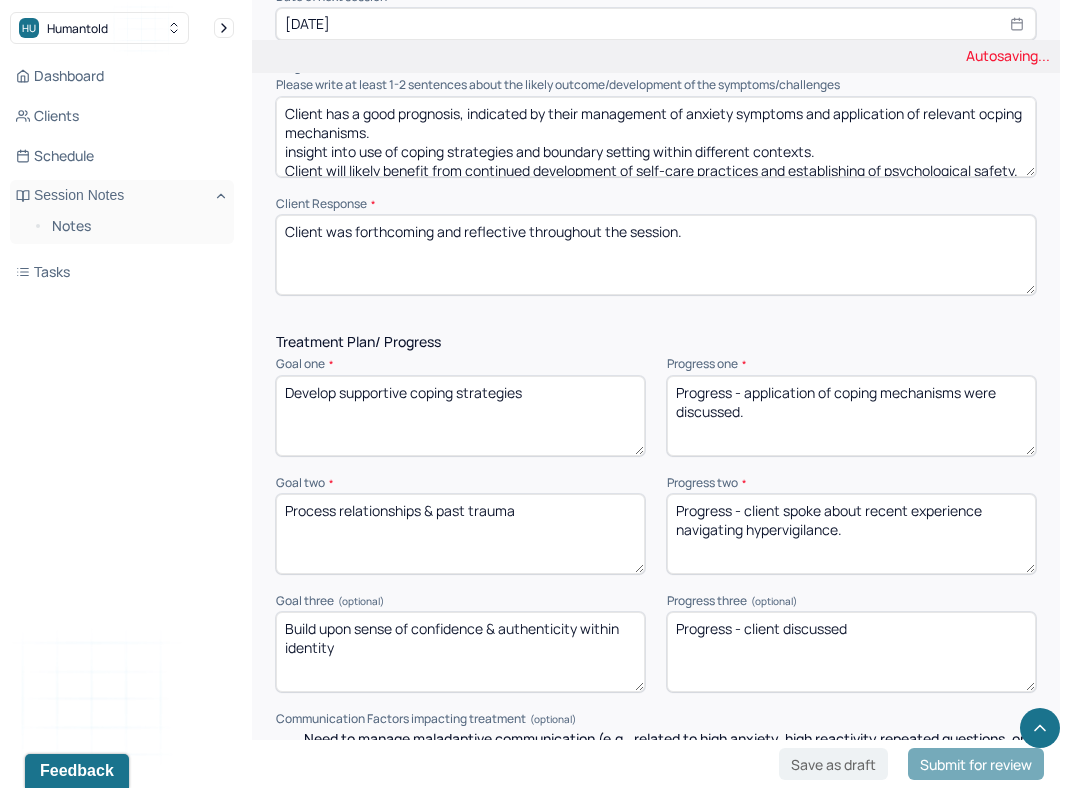 click on "Client has a good prognosis, indicated by their management of anxiety symptoms and
insight into use of coping strategies and boundary setting within different contexts.
Client will likely benefit from continued development of self-care practices and establishing of psychological safety." at bounding box center [656, 137] 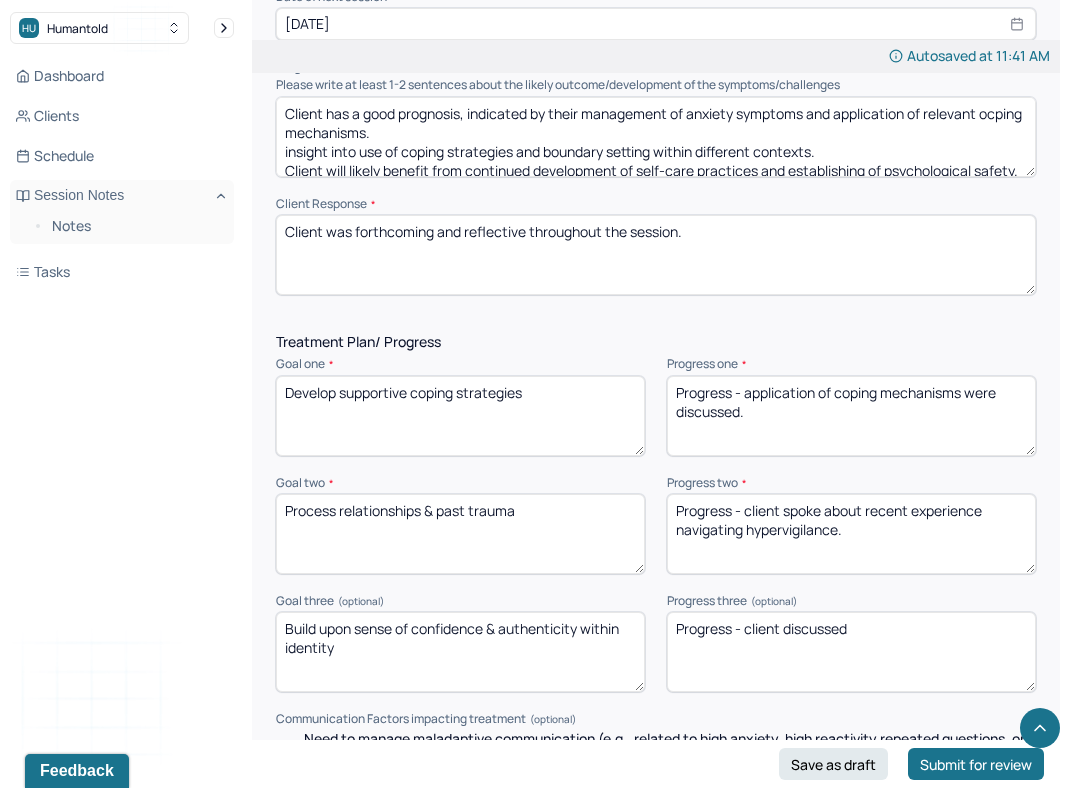 click on "Client has a good prognosis, indicated by their management of anxiety symptoms and
insight into use of coping strategies and boundary setting within different contexts.
Client will likely benefit from continued development of self-care practices and establishing of psychological safety." at bounding box center (656, 137) 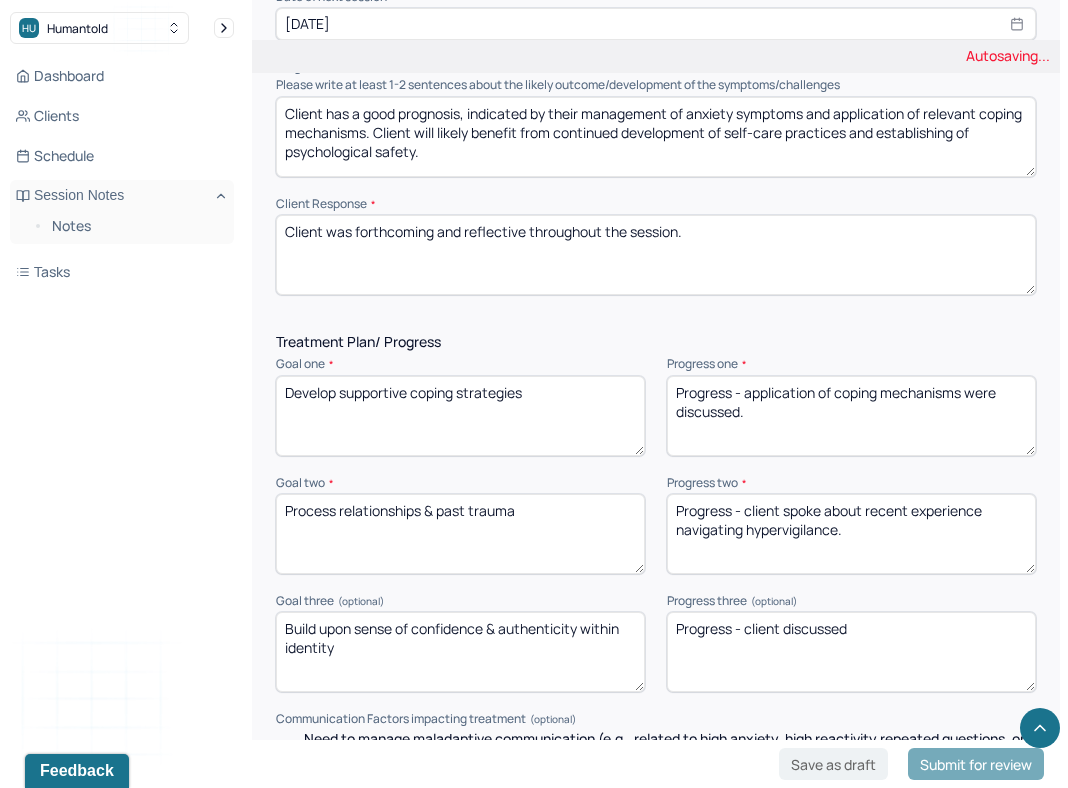 click on "Client has a good prognosis, indicated by their management of anxiety symptoms and application of relevant ocping mechanisms.
insight into use of coping strategies and boundary setting within different contexts.
Client will likely benefit from continued development of self-care practices and establishing of psychological safety." at bounding box center [656, 137] 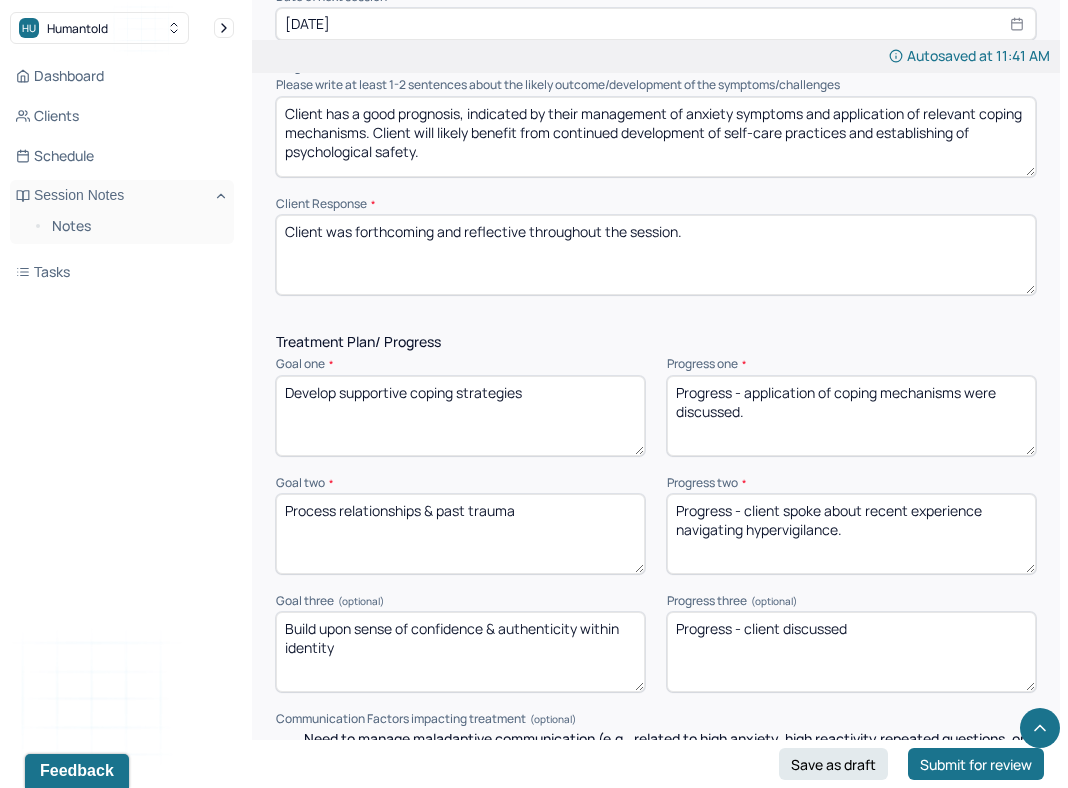 type on "Client has a good prognosis, indicated by their management of anxiety symptoms and application of relevant coping mechanisms. Client will likely benefit from continued development of self-care practices and establishing of psychological safety." 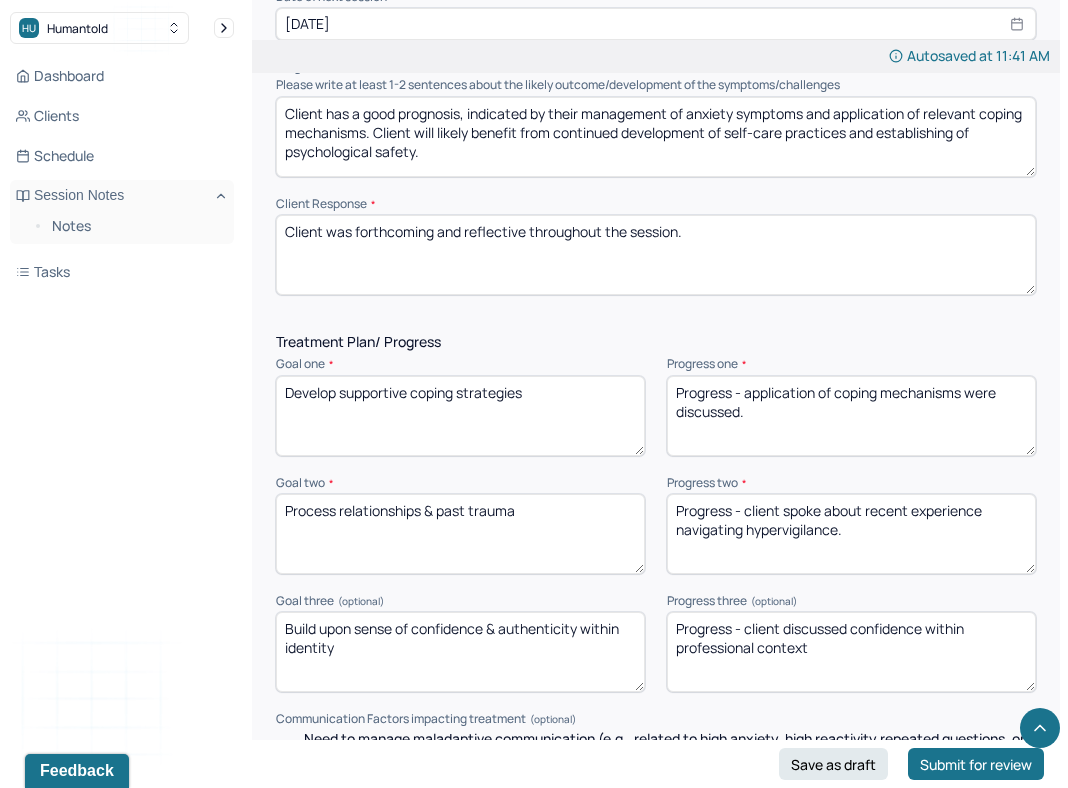 click on "Progress - client discussed confidence within professional context" at bounding box center [851, 652] 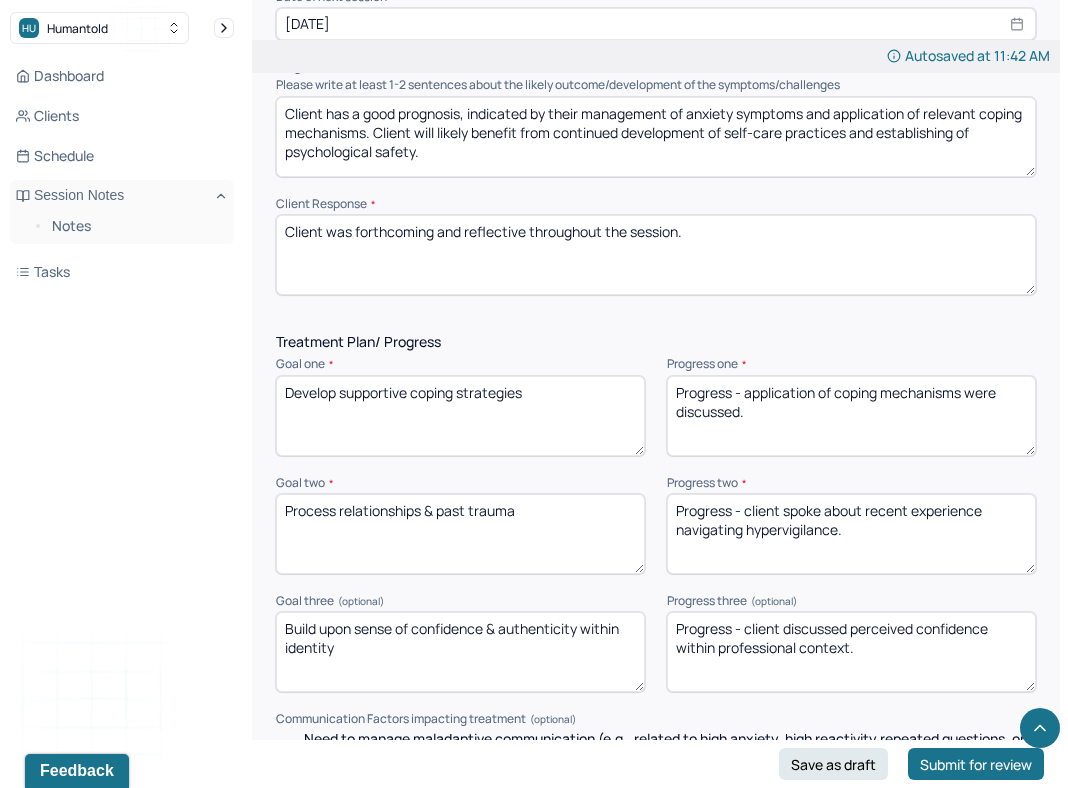 click on "Instructions The fields marked with an asterisk ( * ) are required before you can submit your notes. Before you can submit your session notes, they must be signed. You have the option to save your notes as a draft before making a submission. Appointment location * Teletherapy Client Teletherapy Location here Home Office Other Provider Teletherapy Location Home Office Other Consent was received for the teletherapy session The teletherapy session was conducted via video Primary diagnosis * F41.1 GENERALIZED ANXIETY DISORDER Secondary diagnosis (optional) Secondary diagnosis Tertiary diagnosis (optional) Tertiary diagnosis Emotional / Behavioural symptoms demonstrated * engaged,
tired, pleasant, introspective
Causing * Maladaptive Functioning Intention for Session * Facilitate coping mechanisms Session Note Subjective Updates were discussed.
Client spoke about navigating busy schedule and management of anxiety symptoms. Client discussed relationships within support system and insight into generational trauma." at bounding box center [656, -531] 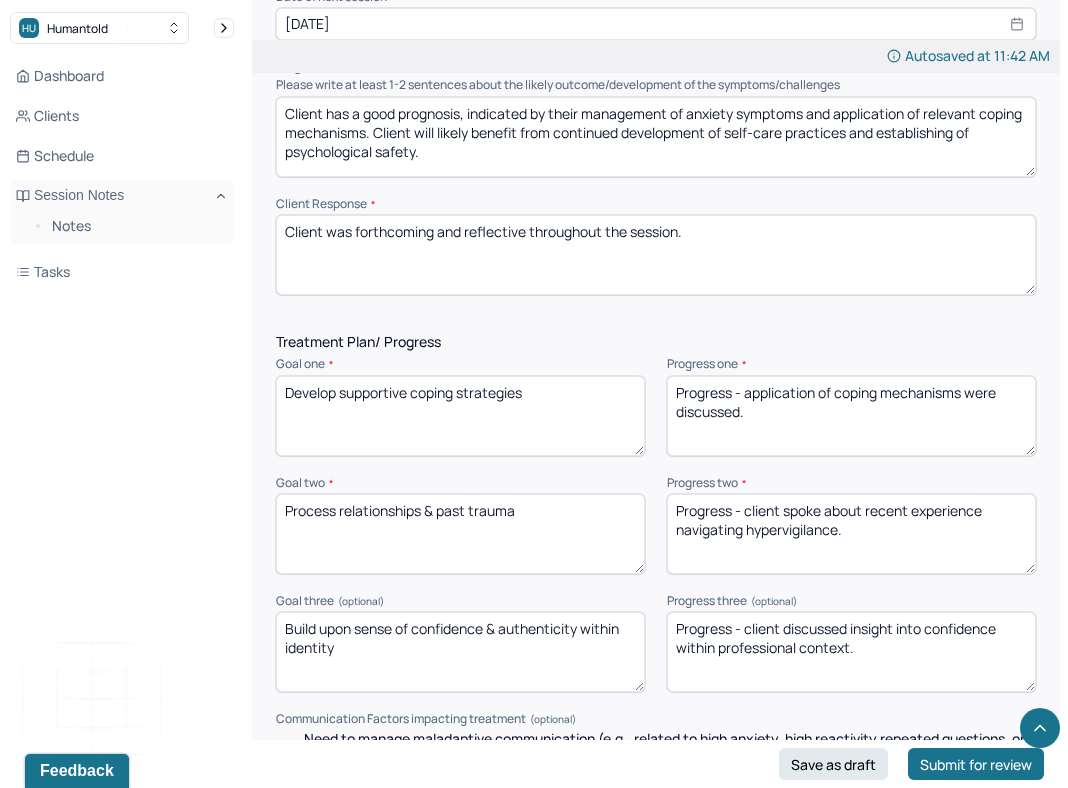 click on "Progress - client discussed perceived confidence within professional context" at bounding box center (851, 652) 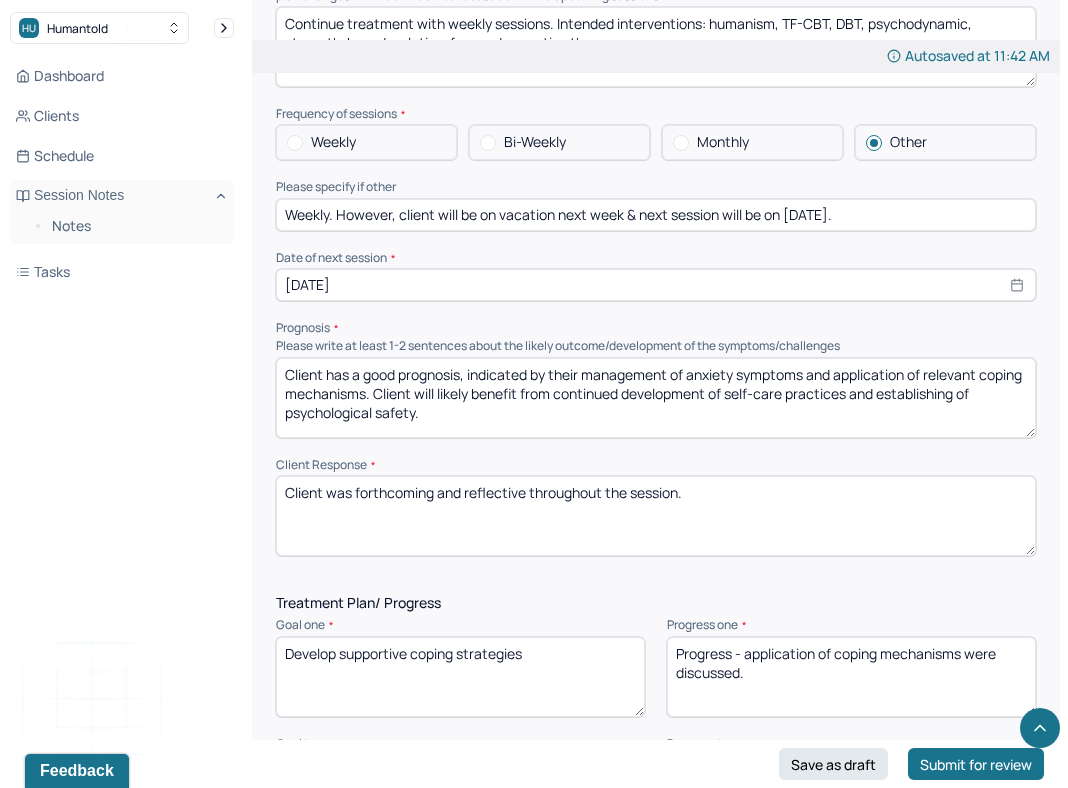 scroll, scrollTop: 2386, scrollLeft: 0, axis: vertical 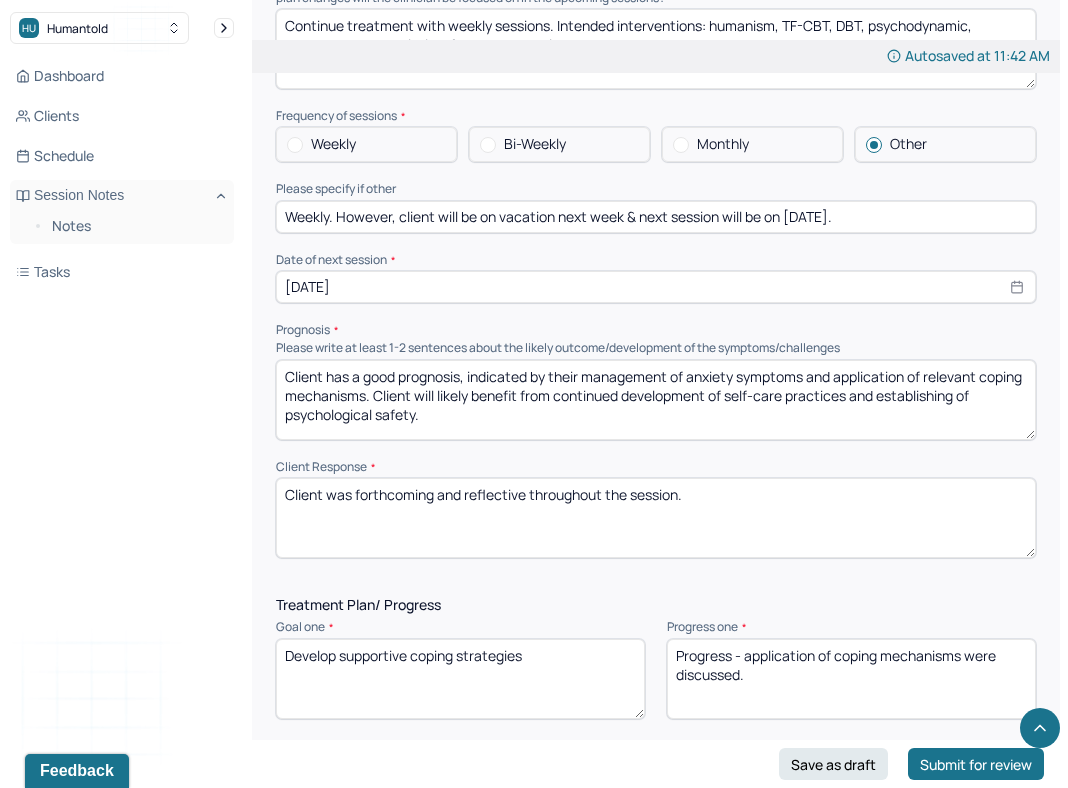 drag, startPoint x: 427, startPoint y: 400, endPoint x: 376, endPoint y: 389, distance: 52.17279 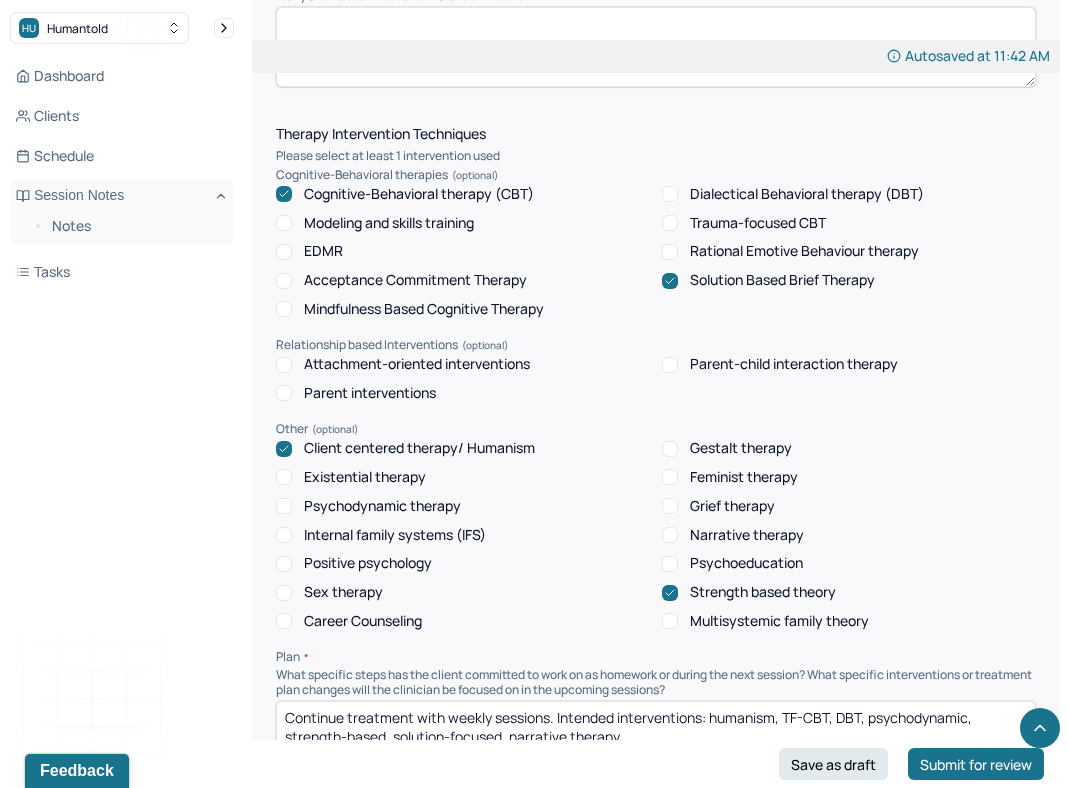 scroll, scrollTop: 1760, scrollLeft: 0, axis: vertical 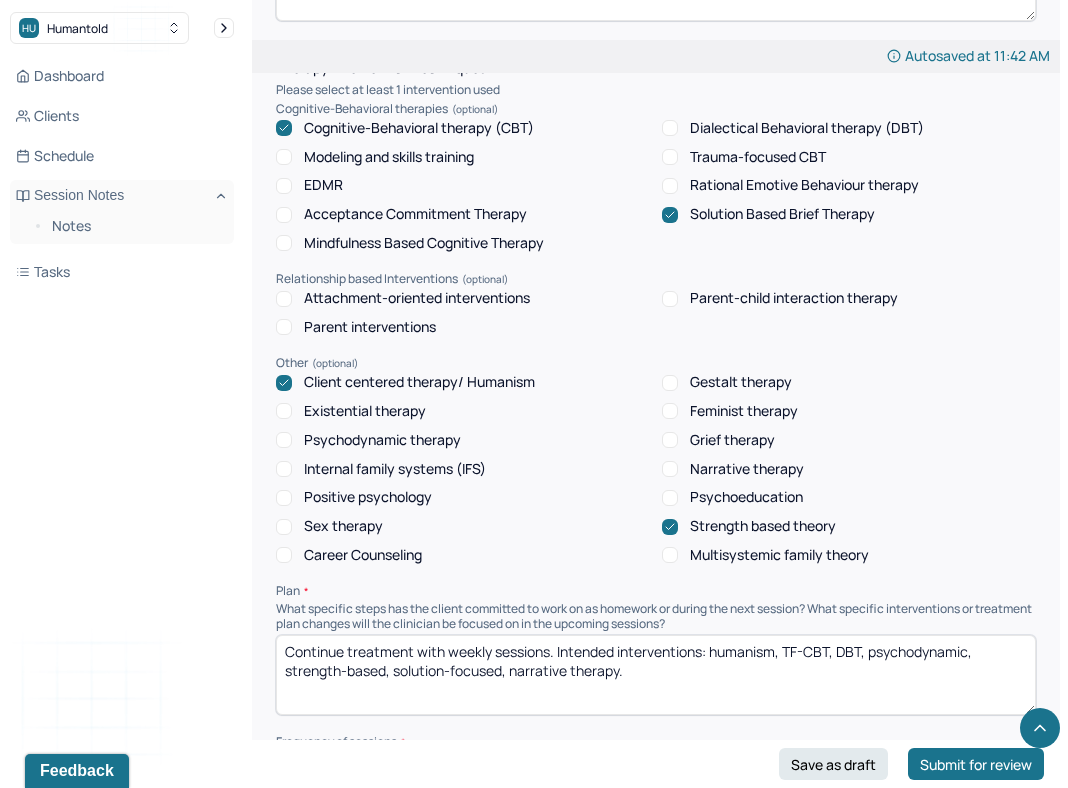 click on "Trauma-focused CBT" at bounding box center (744, 157) 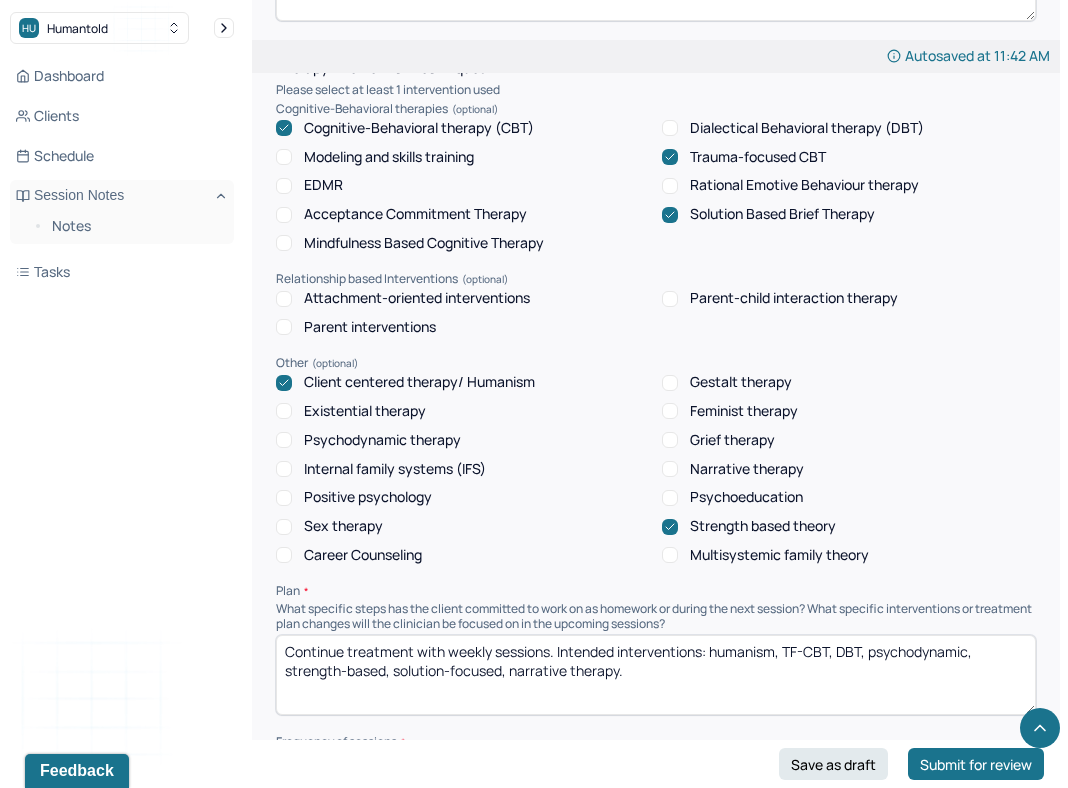 click at bounding box center (284, 128) 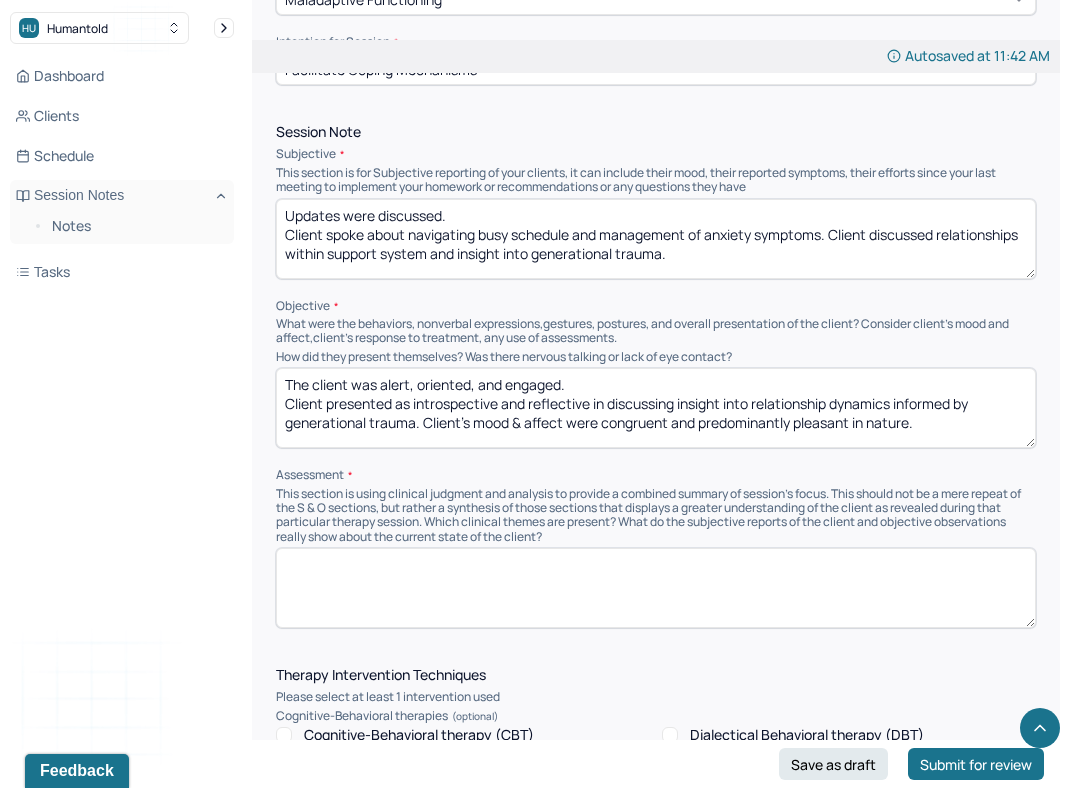 scroll, scrollTop: 1173, scrollLeft: 0, axis: vertical 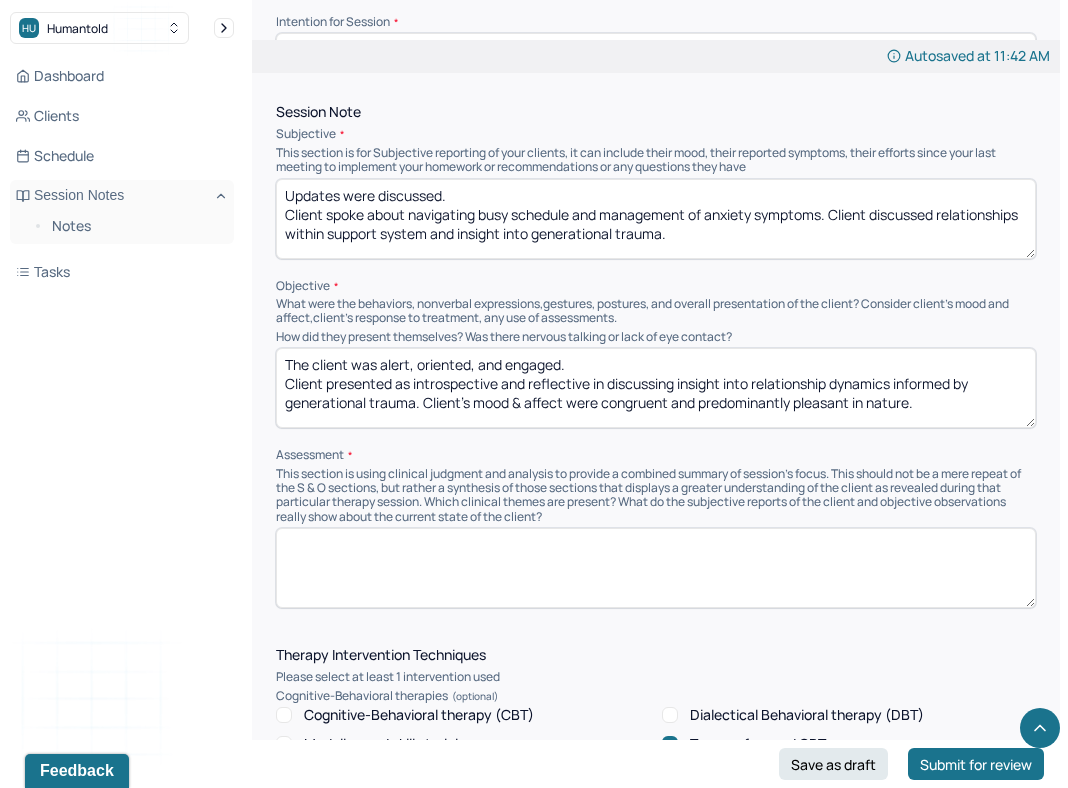 click at bounding box center [656, 568] 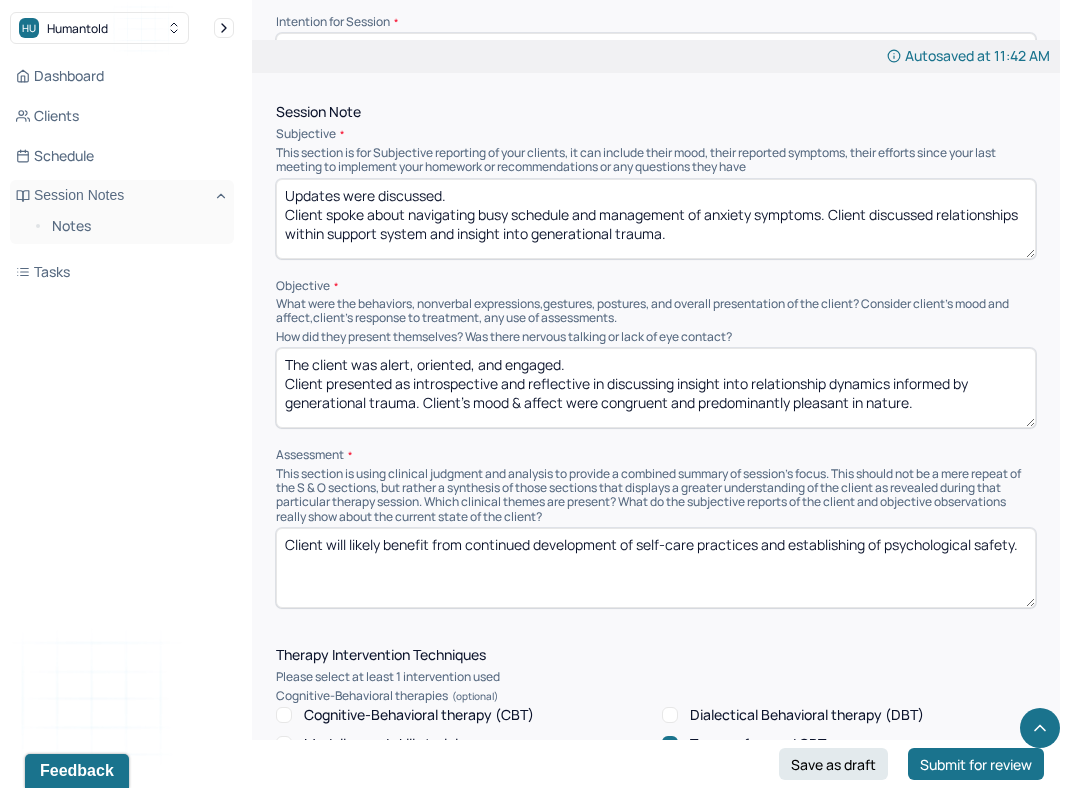 click on "Client will likely benefit from continued development of self-care practices and establishing of psychological safety." at bounding box center (656, 568) 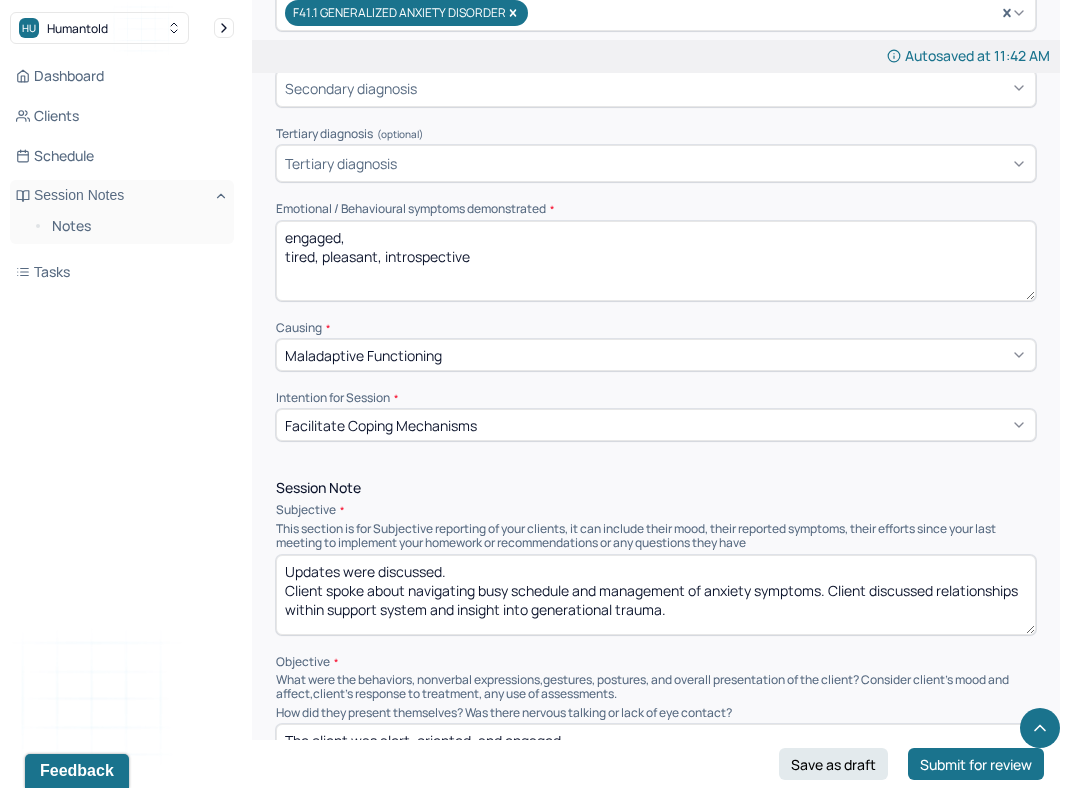 scroll, scrollTop: 734, scrollLeft: 0, axis: vertical 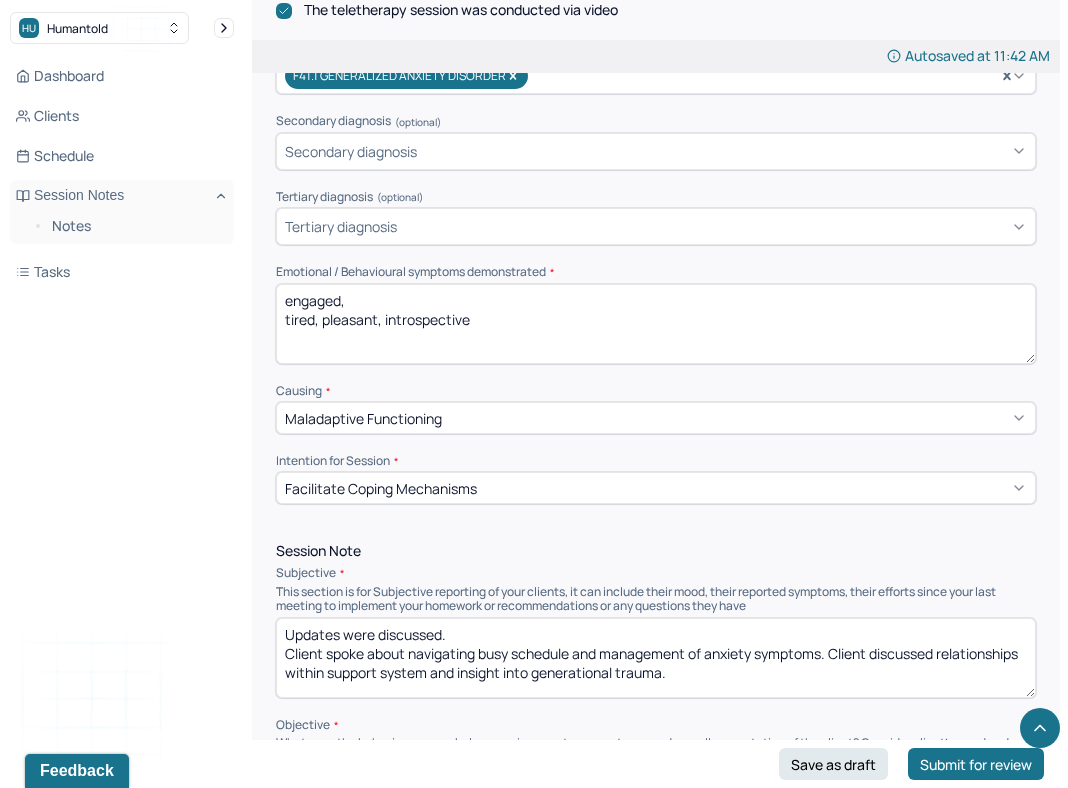 type on "Client will benefit from continued development of self-care practices and establishing of psychological safety." 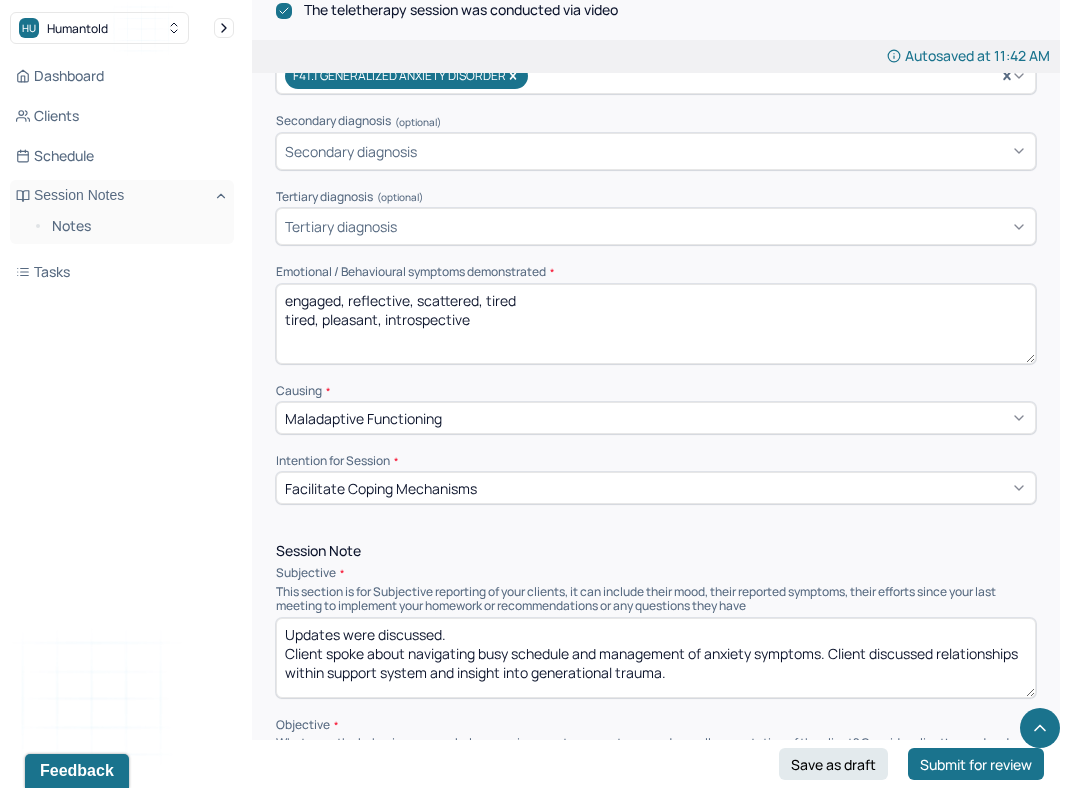 click on "engaged,
tired, pleasant, introspective" at bounding box center [656, 324] 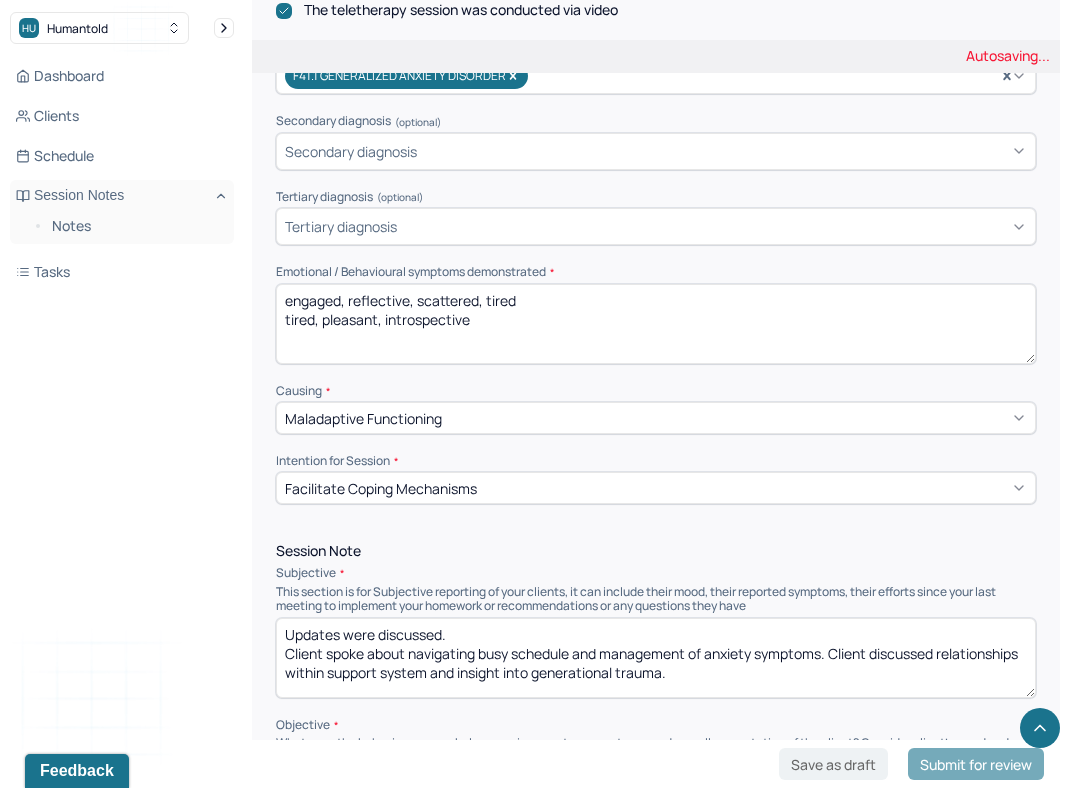 click on "engaged,
tired, pleasant, introspective" at bounding box center (656, 324) 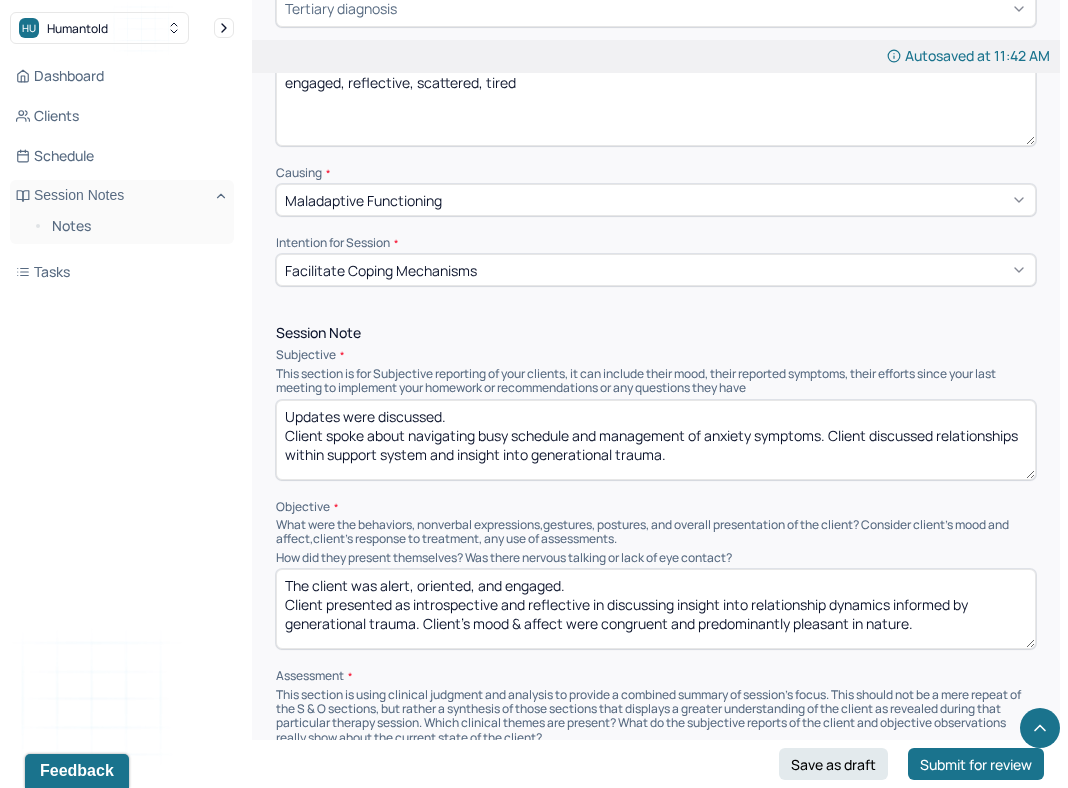 scroll, scrollTop: 959, scrollLeft: 0, axis: vertical 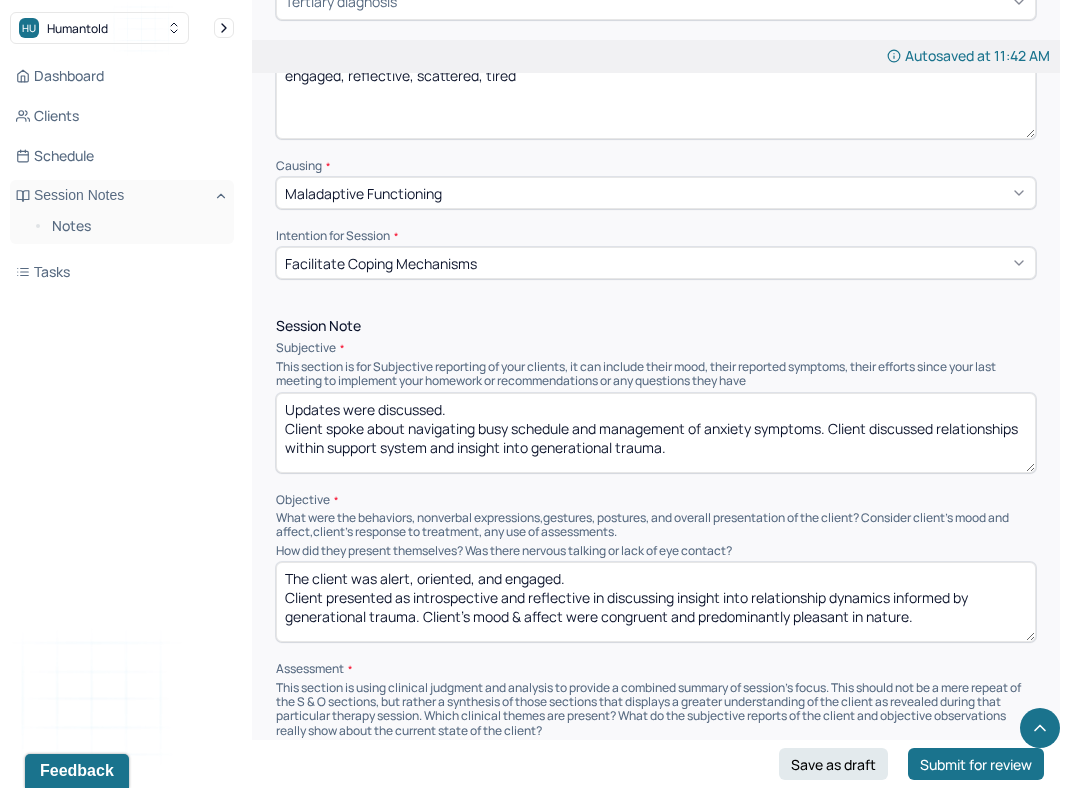 type on "engaged, reflective, scattered, tired" 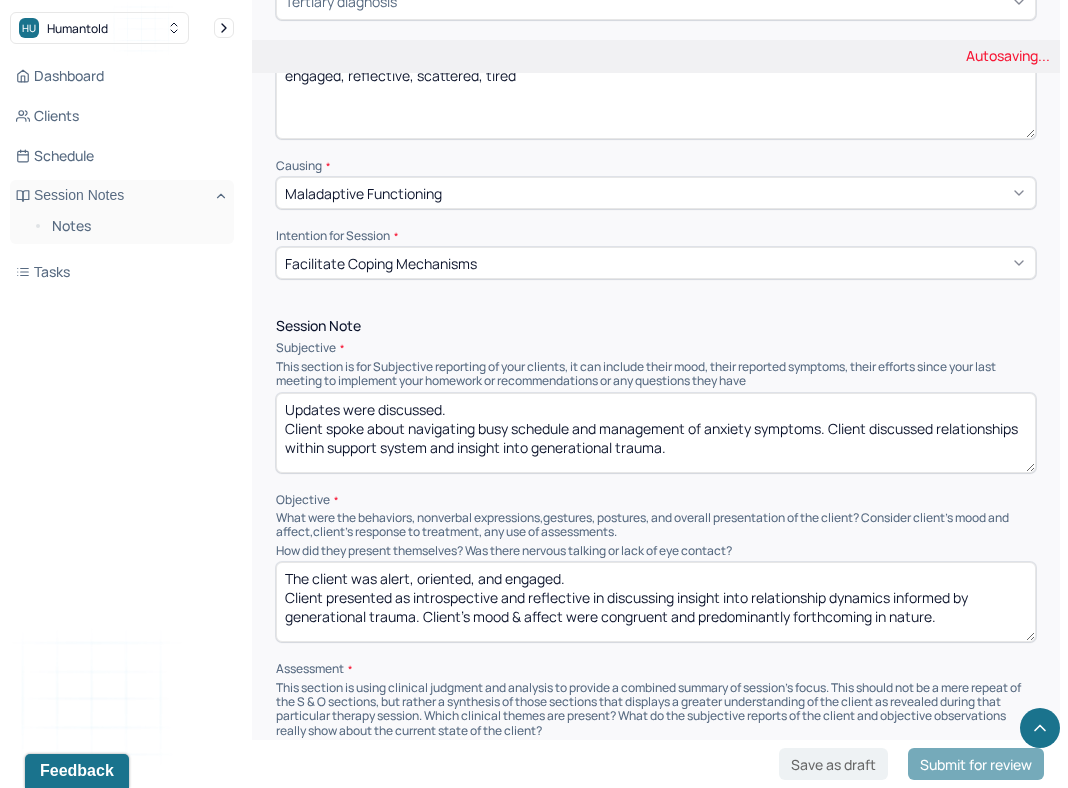 click on "The client was alert, oriented, and engaged.
Client presented as introspective and reflective in discussing insight into relationship dynamics informed by generational trauma. Client's mood & affect were congruent and predominantly pleasant in nature." at bounding box center [656, 602] 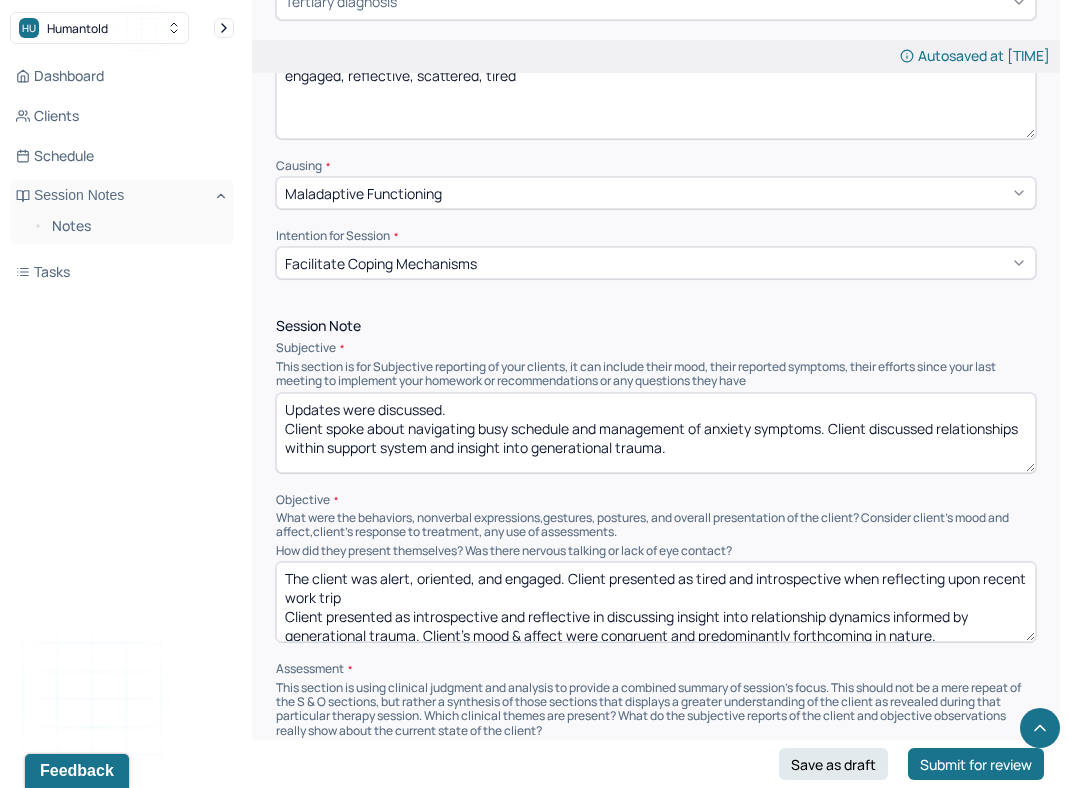drag, startPoint x: 424, startPoint y: 625, endPoint x: 426, endPoint y: 597, distance: 28.071337 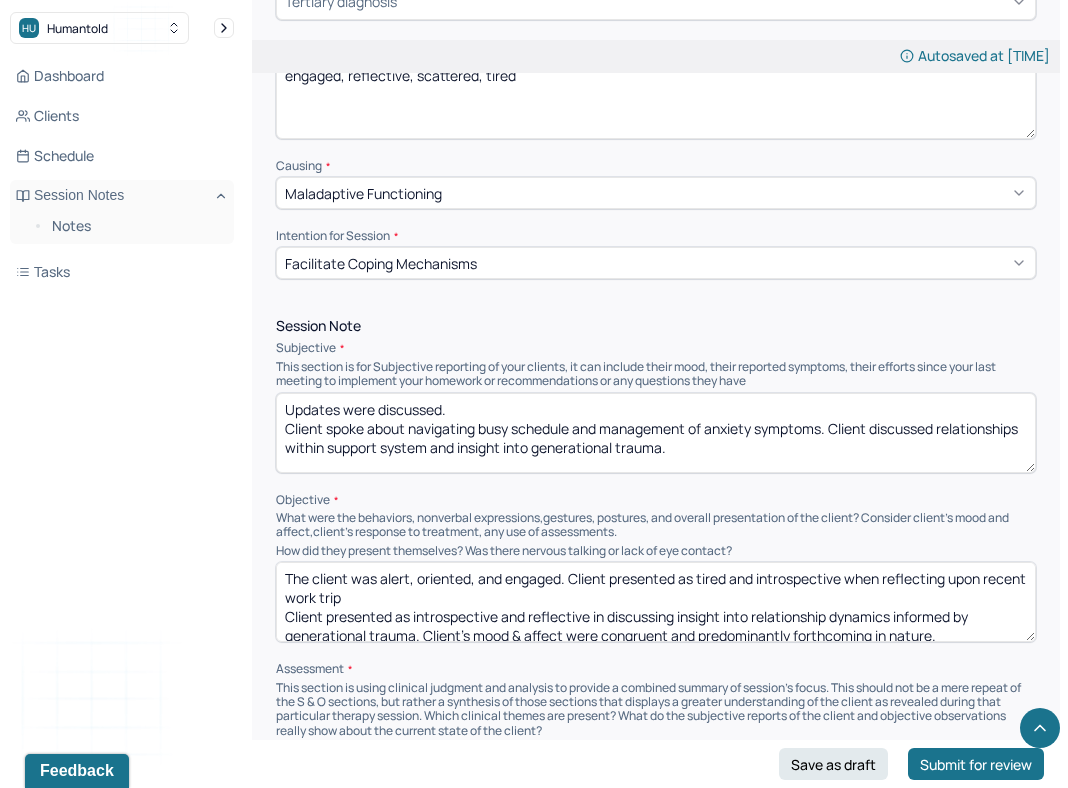 click on "The client was alert, oriented, and engaged. Client presented as tired and introspective when reflecting upon recent work trip
Client presented as introspective and reflective in discussing insight into relationship dynamics informed by generational trauma. Client's mood & affect were congruent and predominantly forthcoming in nature." at bounding box center (656, 602) 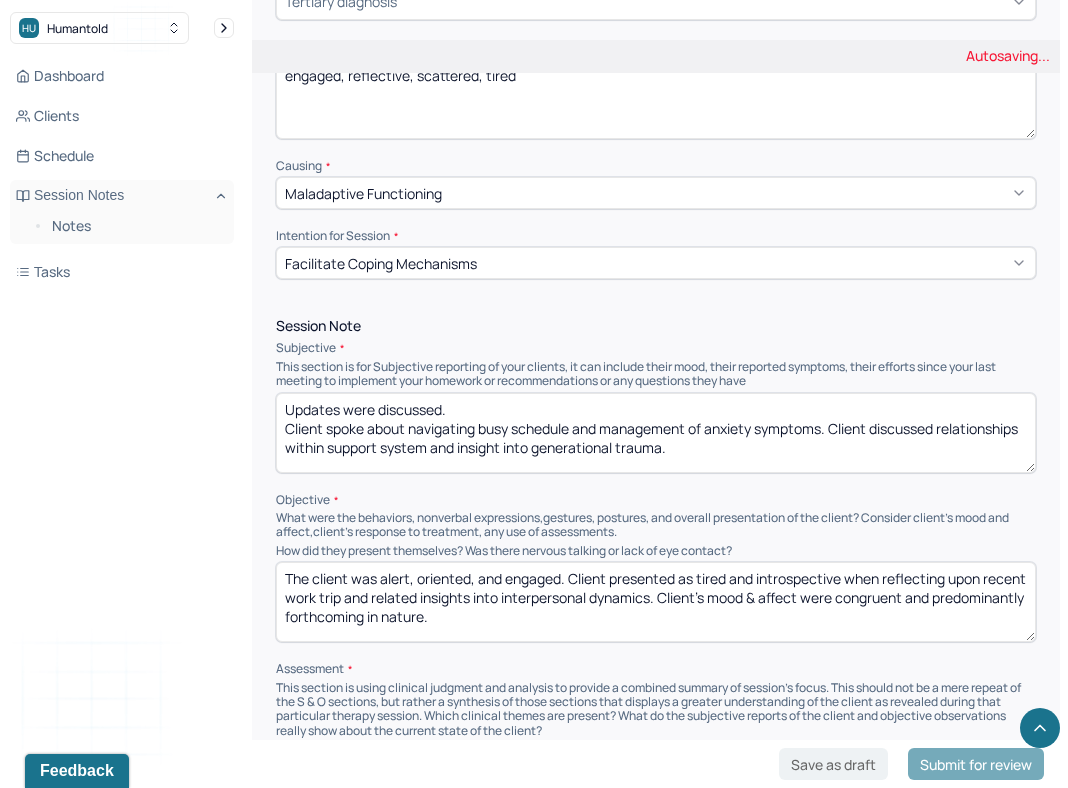 type on "The client was alert, oriented, and engaged. Client presented as tired and introspective when reflecting upon recent work trip and related insights into interpersonal dynamics. Client's mood & affect were congruent and predominantly forthcoming in nature." 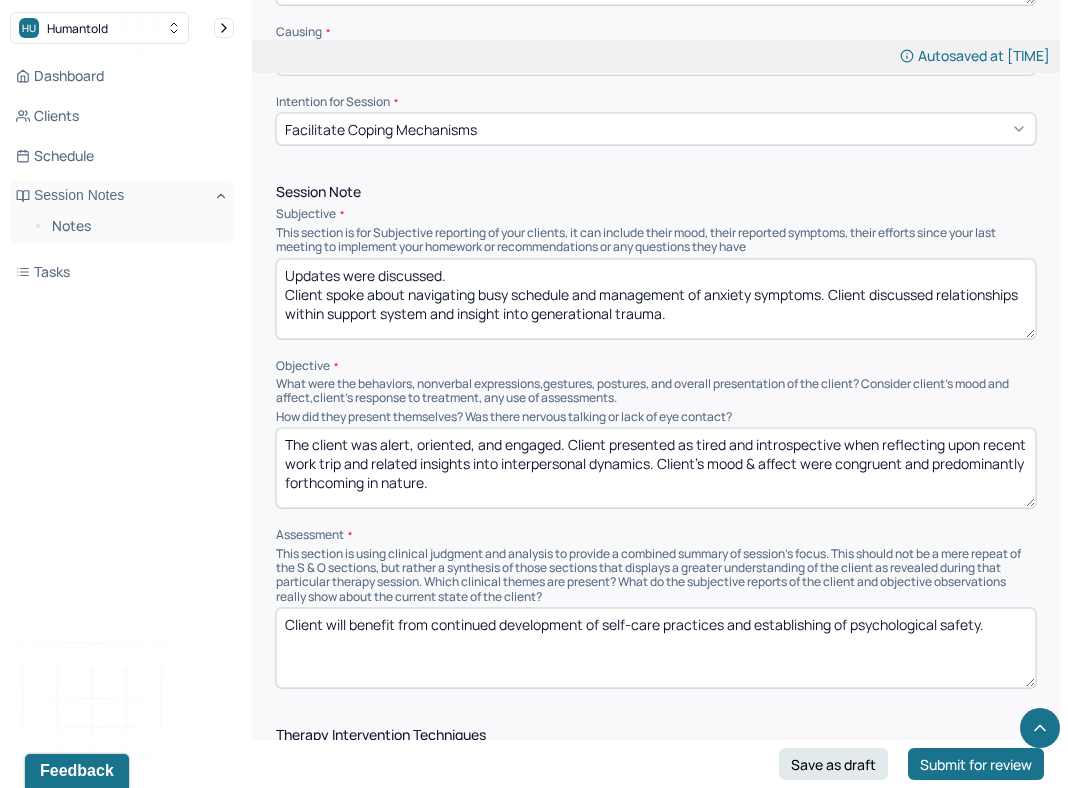 scroll, scrollTop: 1091, scrollLeft: 0, axis: vertical 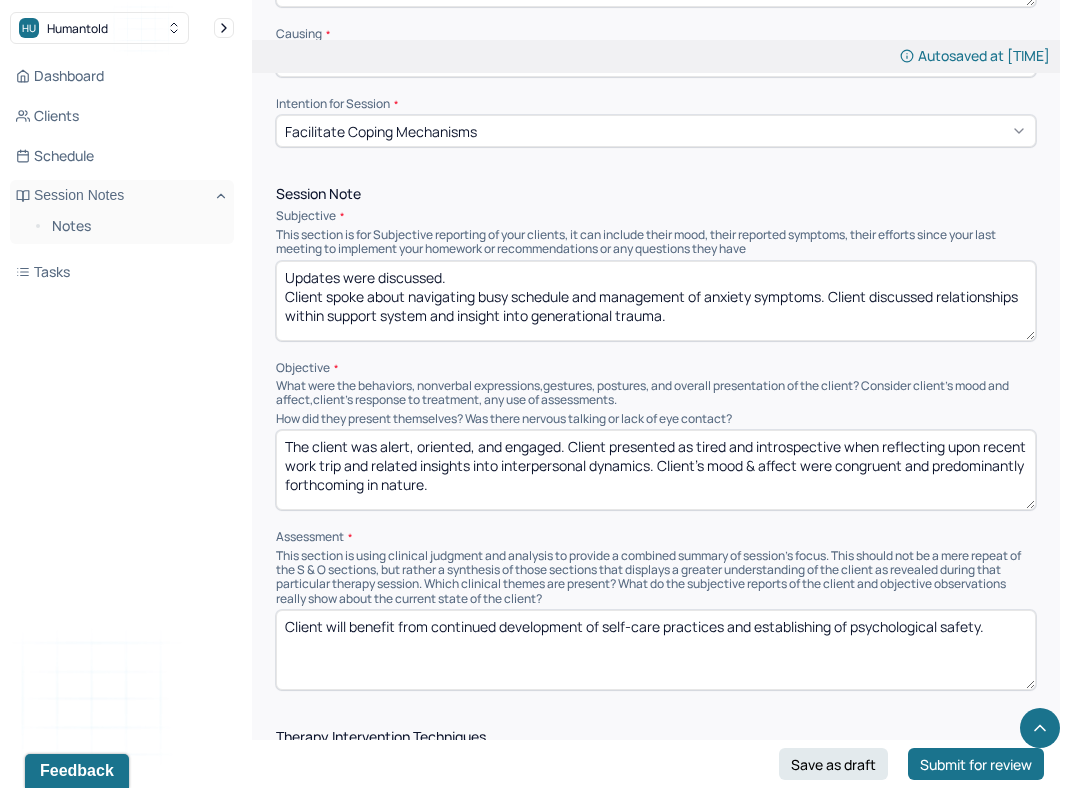 click on "Client will benefit from continued development of self-care practices and establishing of psychological safety." at bounding box center [656, 650] 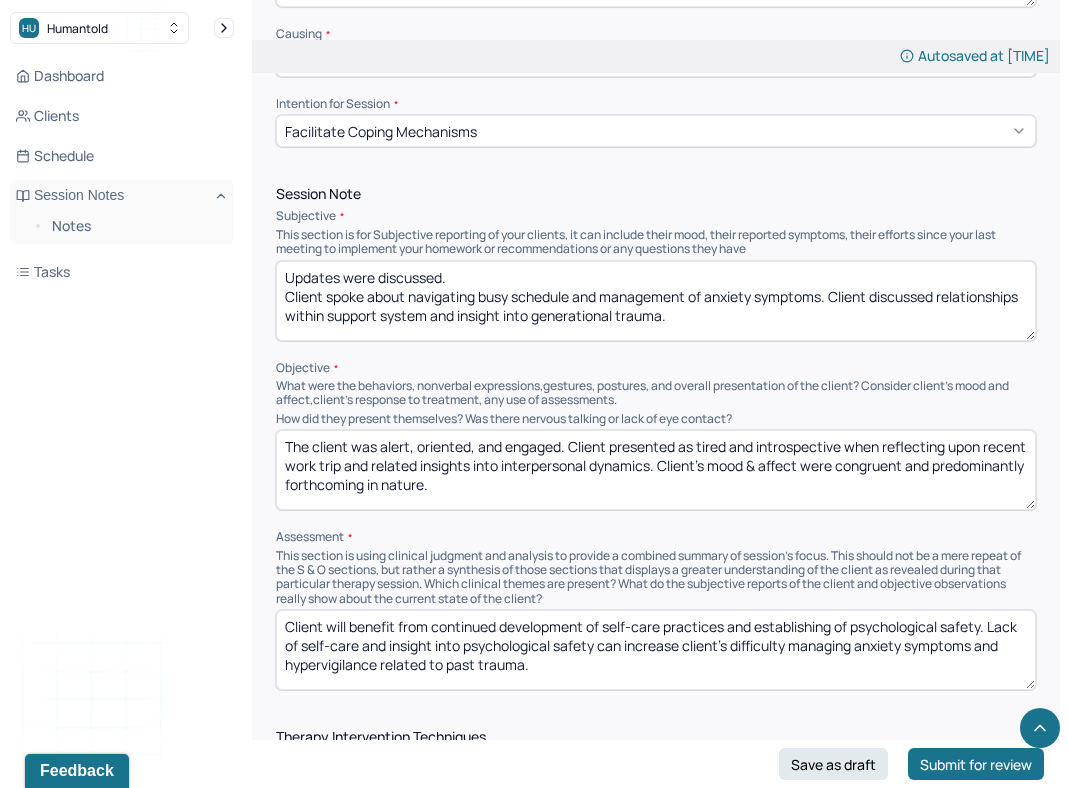 type on "Client will benefit from continued development of self-care practices and establishing of psychological safety. Lack of self-care and insight into psychological safety can increase client's difficulty managing anxiety symptoms and hypervigilance related to past trauma." 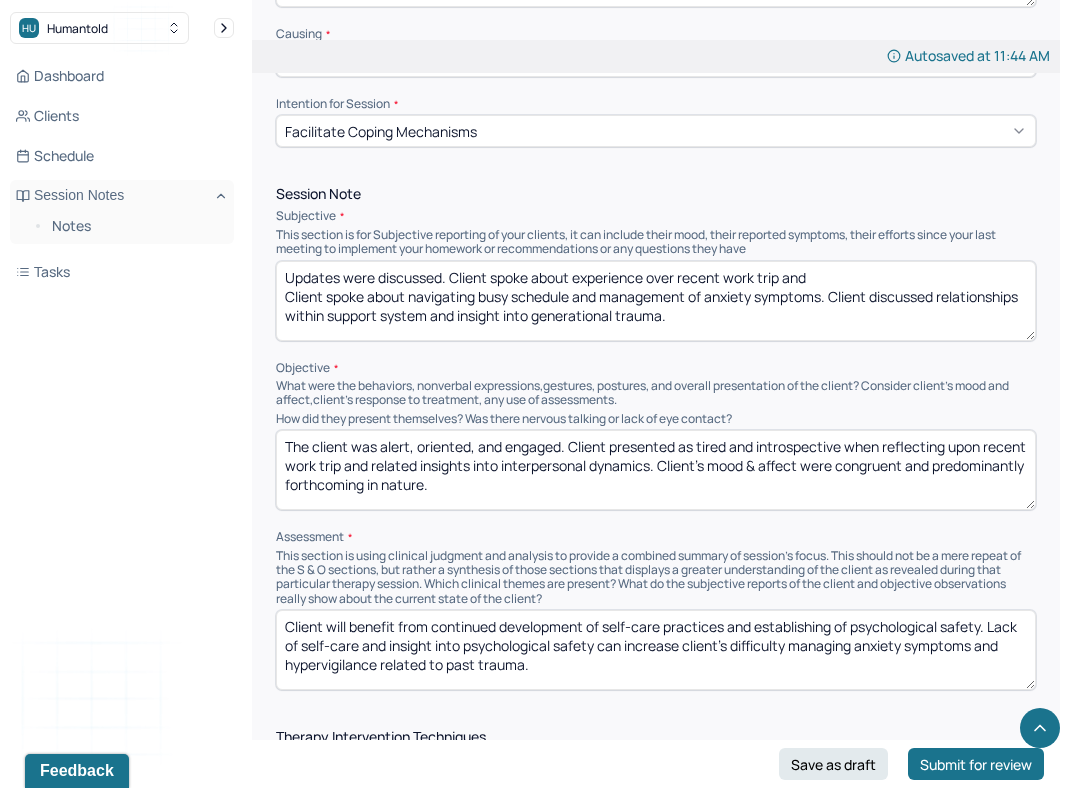 click on "Updates were discussed. Client spoke about experience over recent work trip and
Client spoke about navigating busy schedule and management of anxiety symptoms. Client discussed relationships within support system and insight into generational trauma." at bounding box center [656, 301] 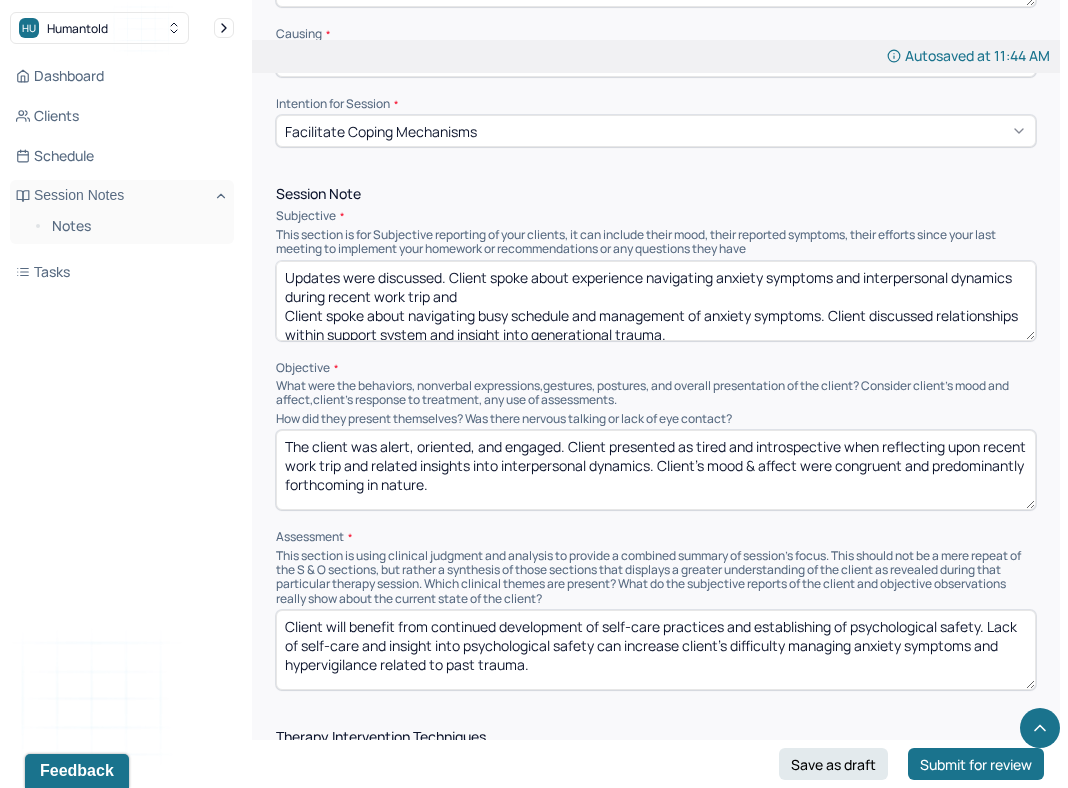 click on "Updates were discussed. Client spoke about experience navigating anxiety symptoms and
recent work trip and
Client spoke about navigating busy schedule and management of anxiety symptoms. Client discussed relationships within support system and insight into generational trauma." at bounding box center [656, 301] 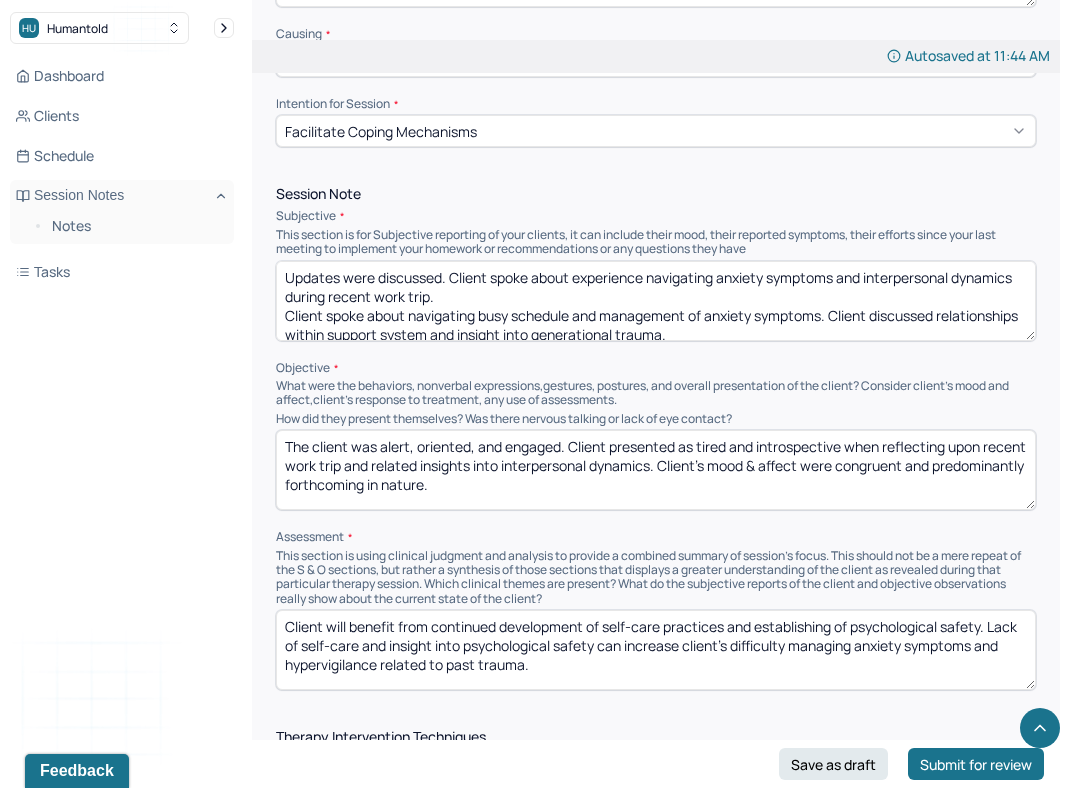 click on "Updates were discussed. Client spoke about experience navigating anxiety symptoms and interpersonal dynamics during recent work trip.
Client spoke about navigating busy schedule and management of anxiety symptoms. Client discussed relationships within support system and insight into generational trauma." at bounding box center [656, 301] 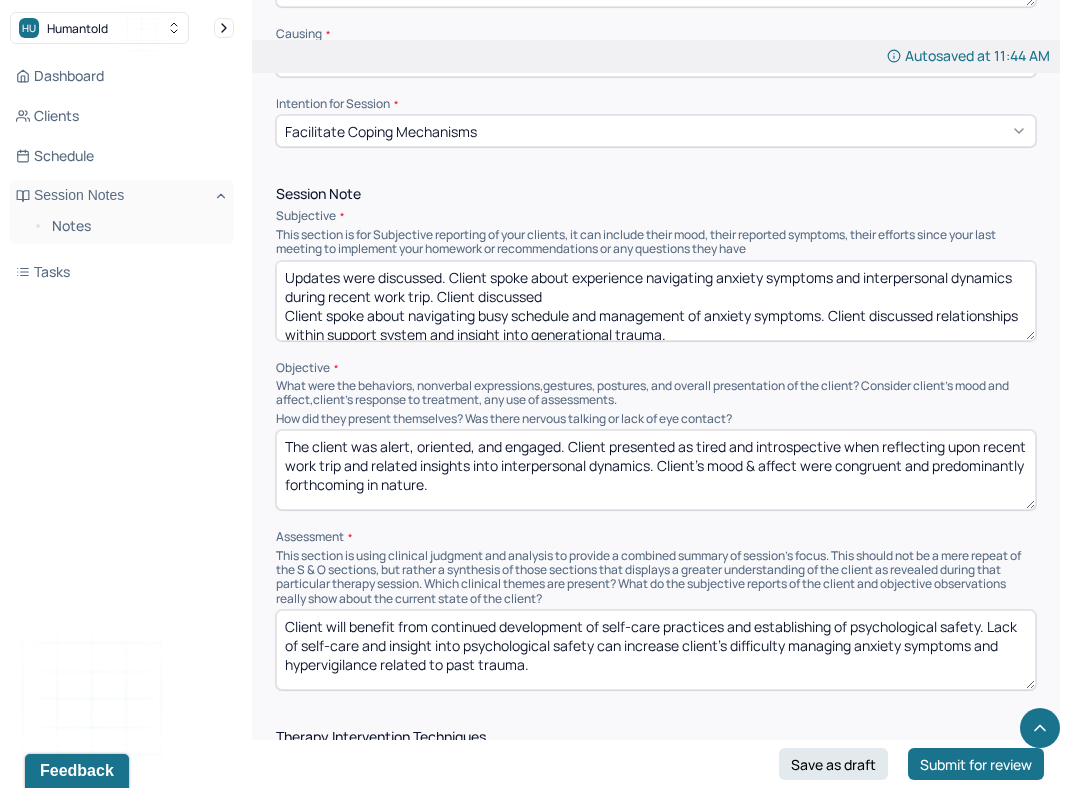 click on "Updates were discussed. Client spoke about experience navigating anxiety symptoms and interpersonal dynamics during recent work trip.
Client spoke about navigating busy schedule and management of anxiety symptoms. Client discussed relationships within support system and insight into generational trauma." at bounding box center (656, 301) 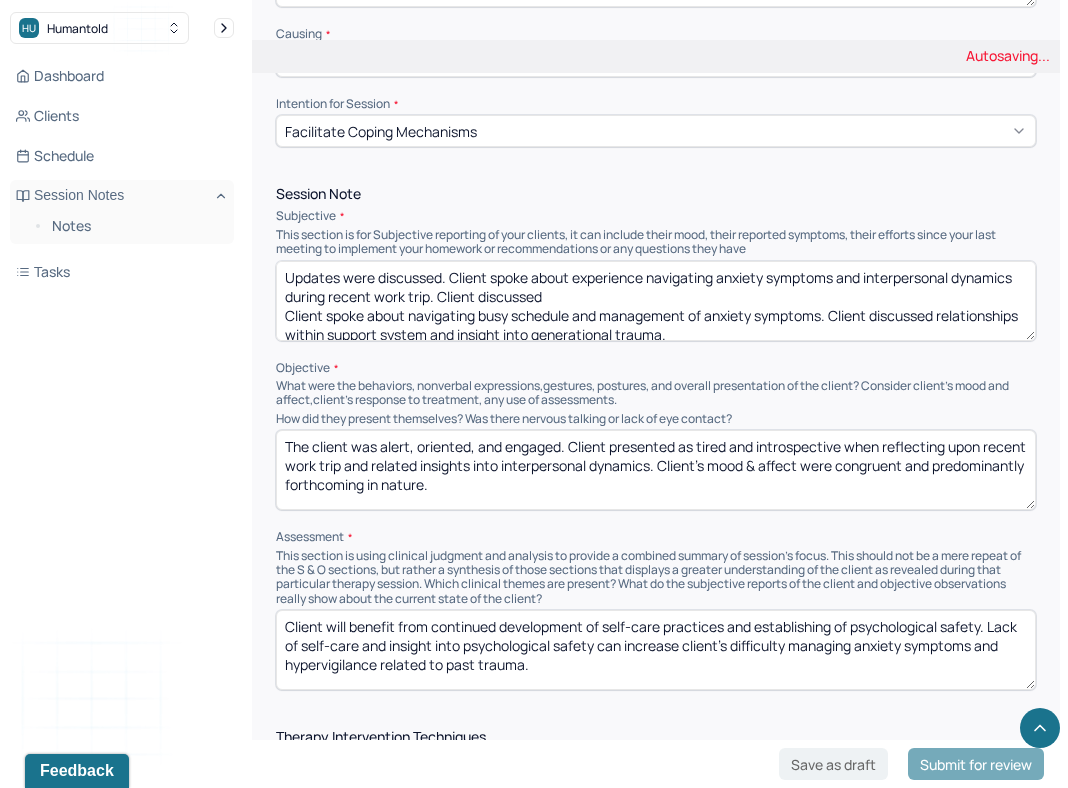 click on "Updates were discussed. Client spoke about experience navigating anxiety symptoms and interpersonal dynamics during recent work trip.
Client spoke about navigating busy schedule and management of anxiety symptoms. Client discussed relationships within support system and insight into generational trauma." at bounding box center [656, 301] 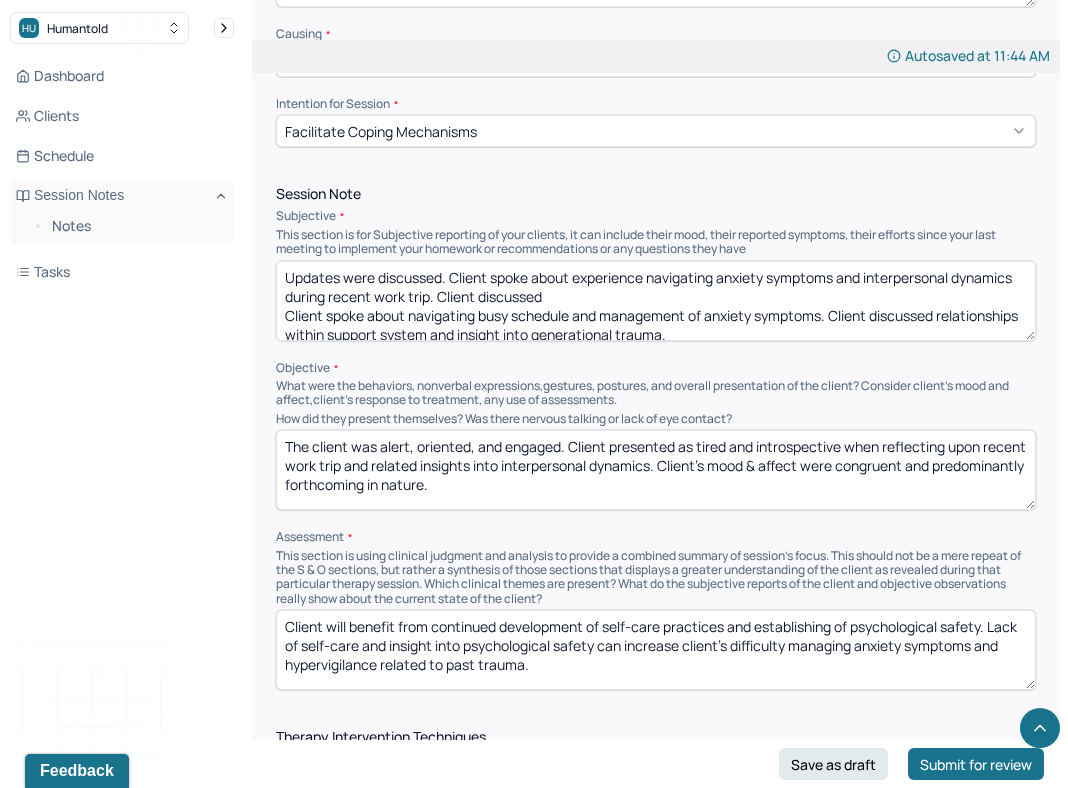 click on "Updates were discussed. Client spoke about experience navigating anxiety symptoms and interpersonal dynamics during recent work trip.
Client spoke about navigating busy schedule and management of anxiety symptoms. Client discussed relationships within support system and insight into generational trauma." at bounding box center (656, 301) 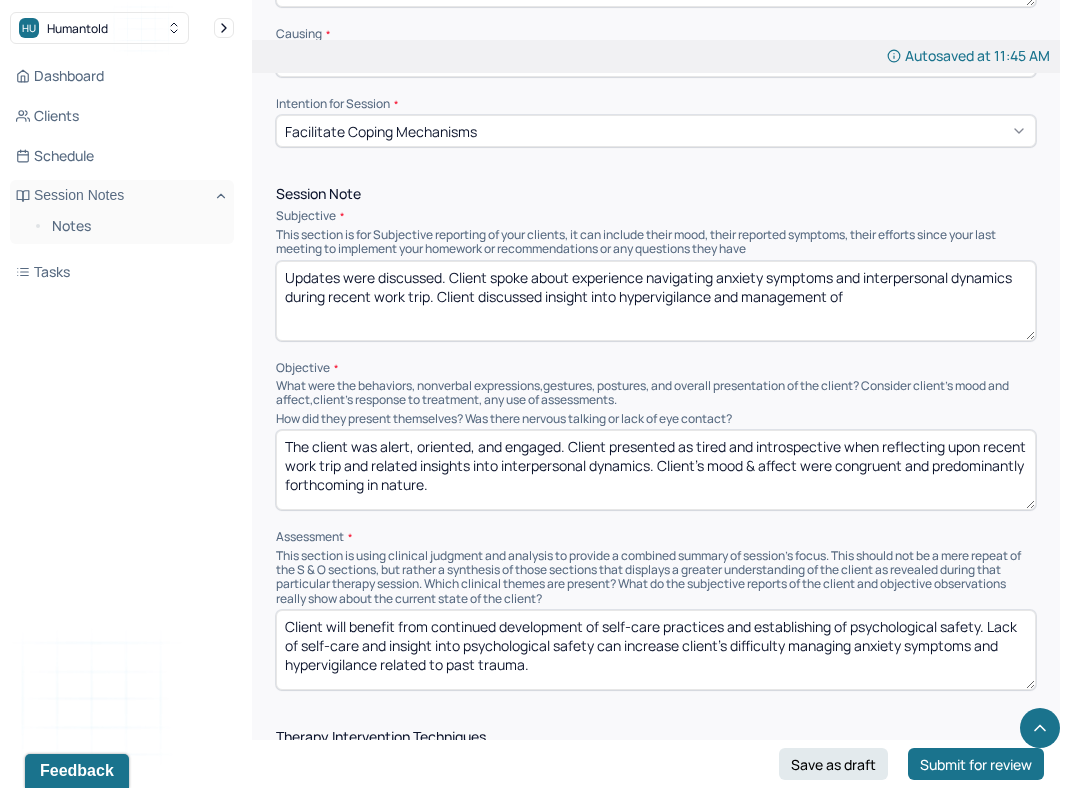 drag, startPoint x: 1028, startPoint y: 271, endPoint x: 866, endPoint y: 271, distance: 162 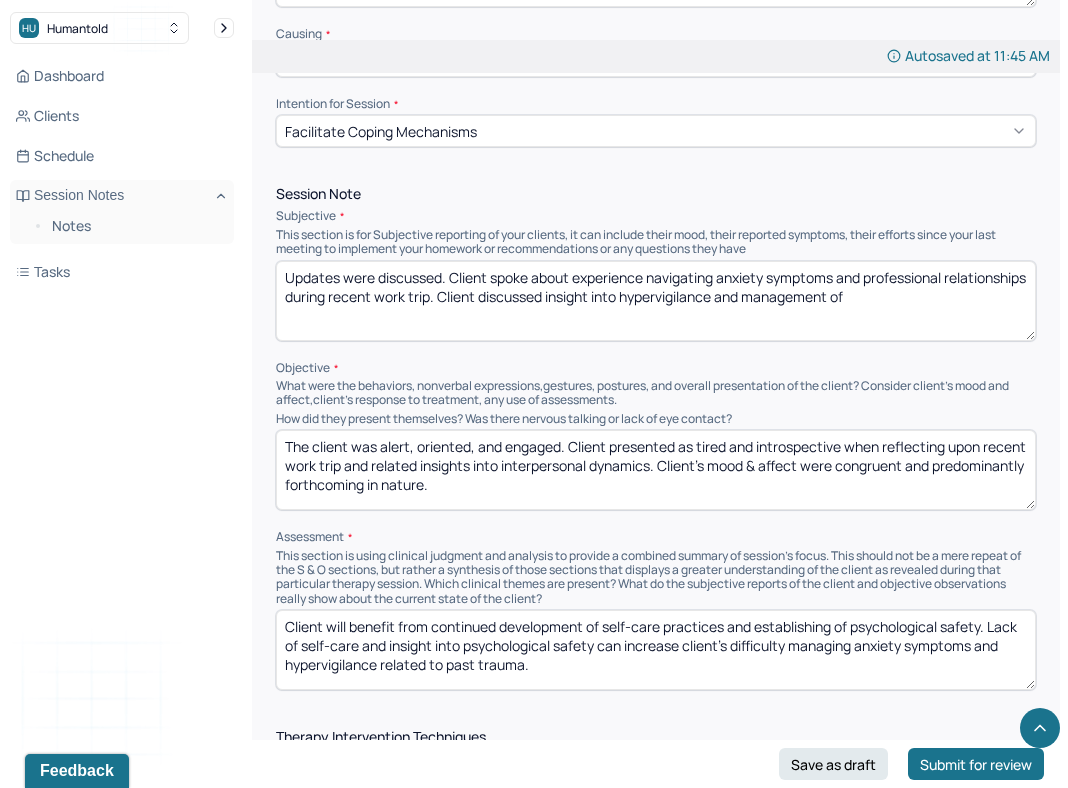 click on "Updates were discussed. Client spoke about experience navigating anxiety symptoms and interpersonal dynamics during recent work trip. Client discussed insight into hypervigilance and management of" at bounding box center (656, 301) 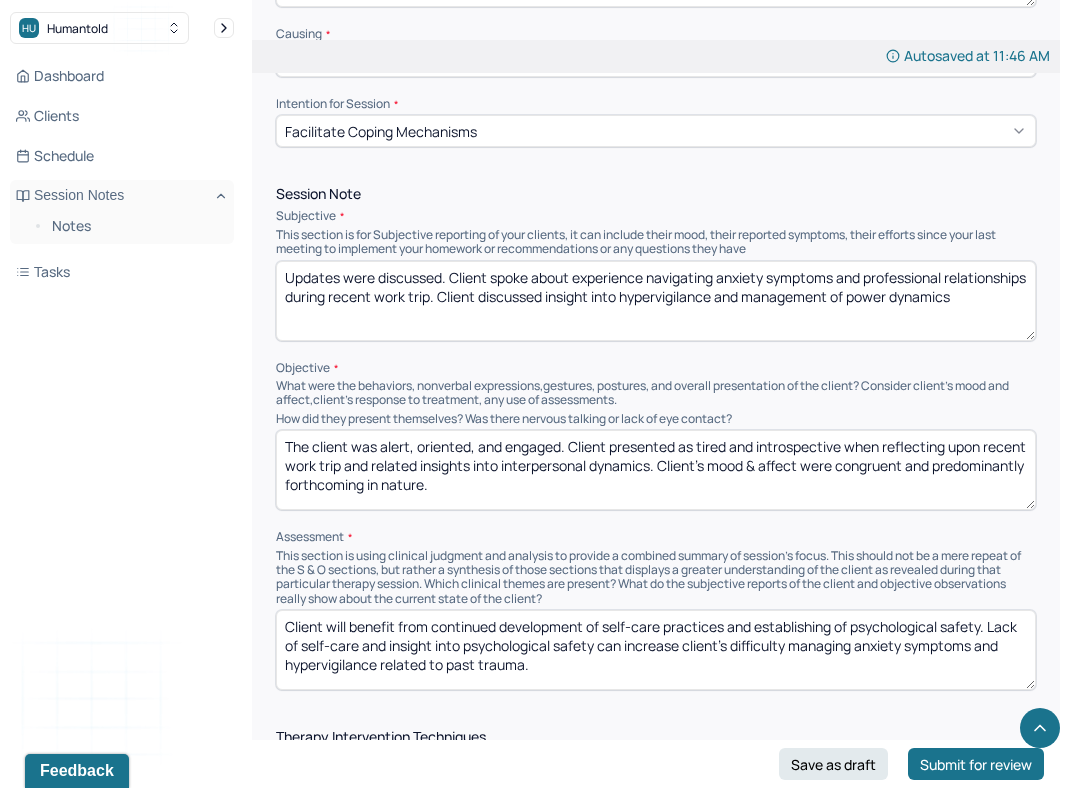 click on "Updates were discussed. Client spoke about experience navigating anxiety symptoms and professional relationships during recent work trip. Client discussed insight into hypervigilance and management of power dynamics" at bounding box center [656, 301] 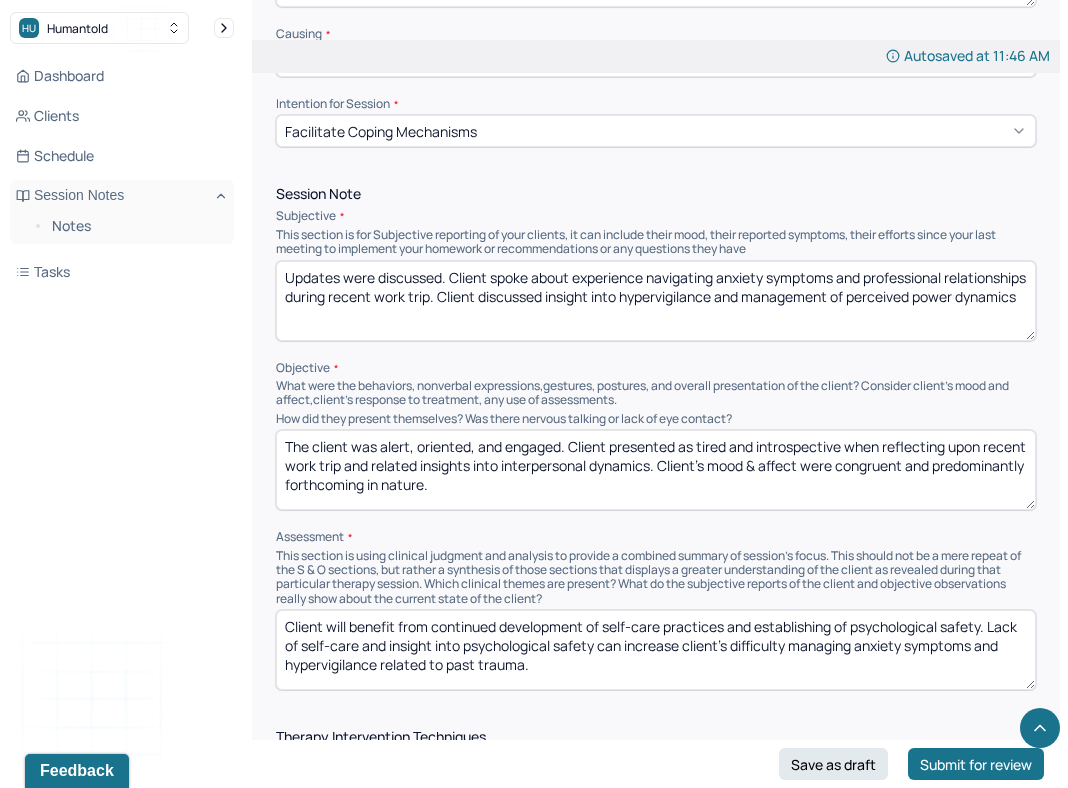 click on "Updates were discussed. Client spoke about experience navigating anxiety symptoms and professional relationships during recent work trip. Client discussed insight into hypervigilance and management of power dynamics" at bounding box center [656, 301] 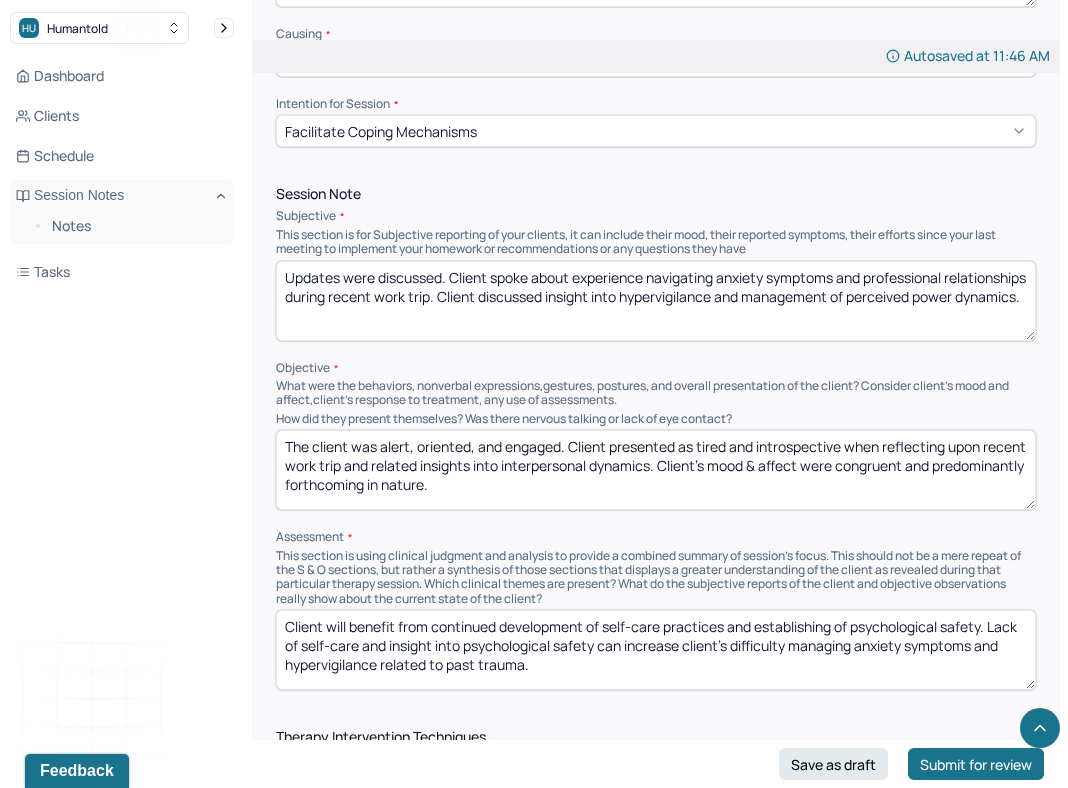 type on "Updates were discussed. Client spoke about experience navigating anxiety symptoms and professional relationships during recent work trip. Client discussed insight into hypervigilance and management of perceived power dynamics." 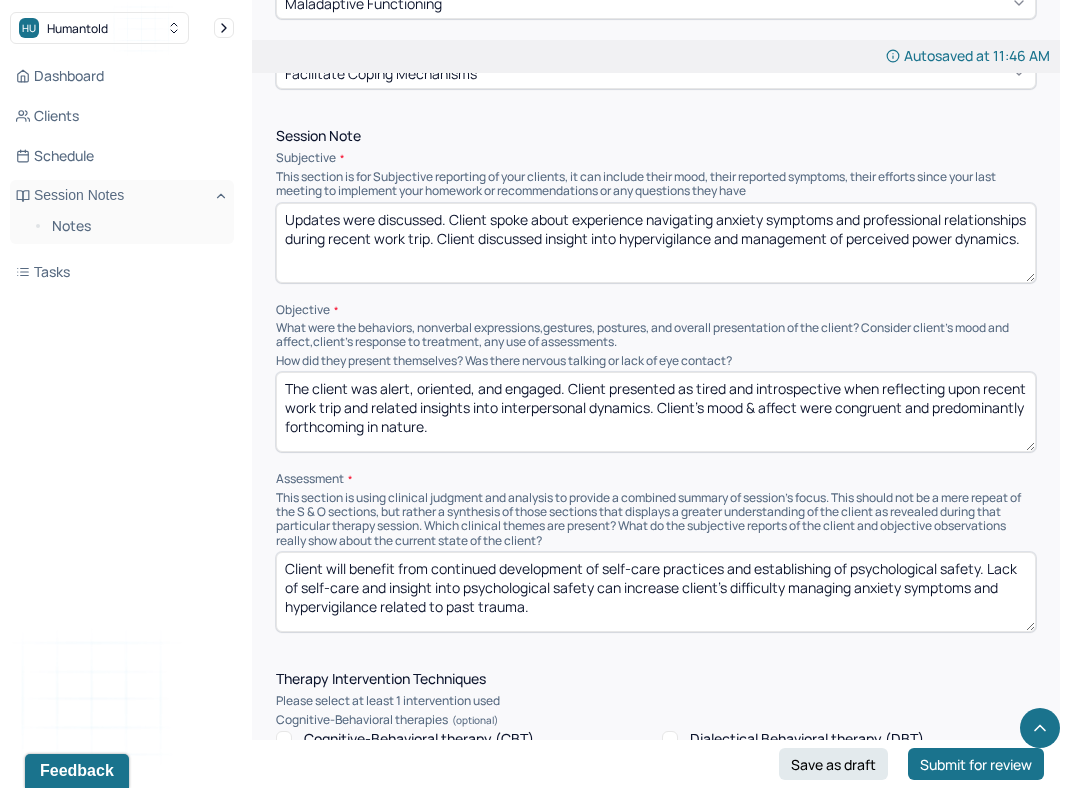 scroll, scrollTop: 1157, scrollLeft: 0, axis: vertical 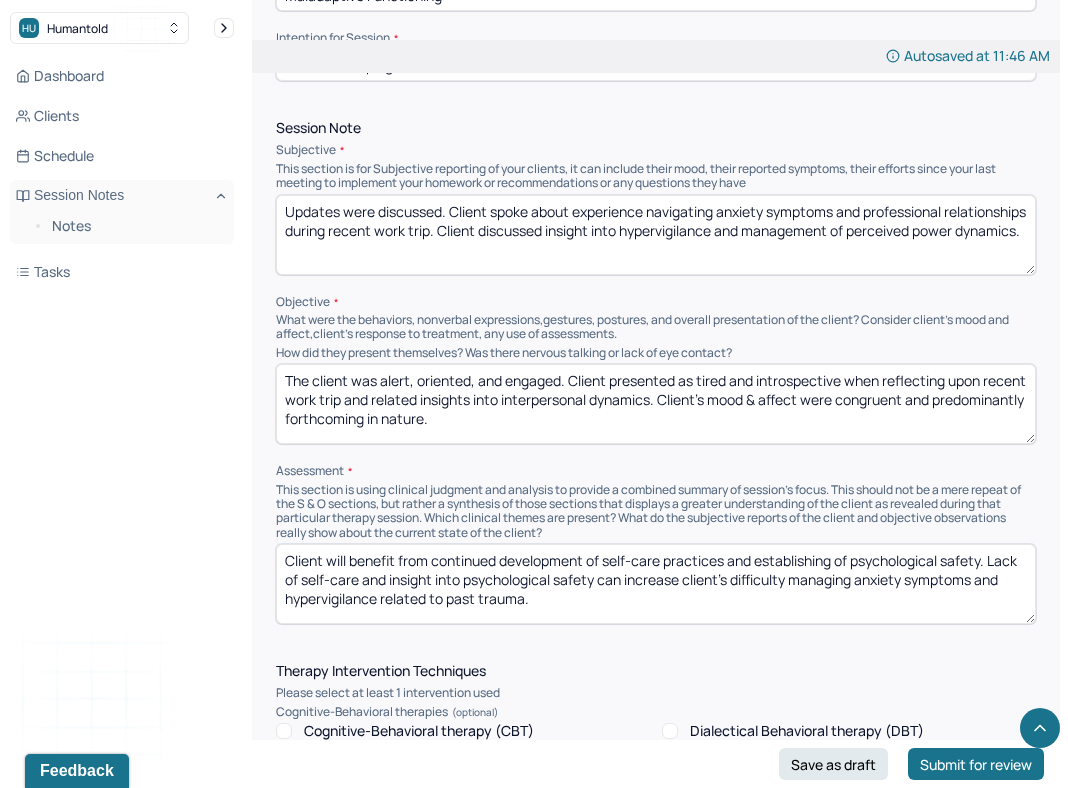 click on "Client will benefit from continued development of self-care practices and establishing of psychological safety. Lack of self-care and insight into psychological safety can increase client's difficulty managing anxiety symptoms and hypervigilance related to past trauma." at bounding box center [656, 584] 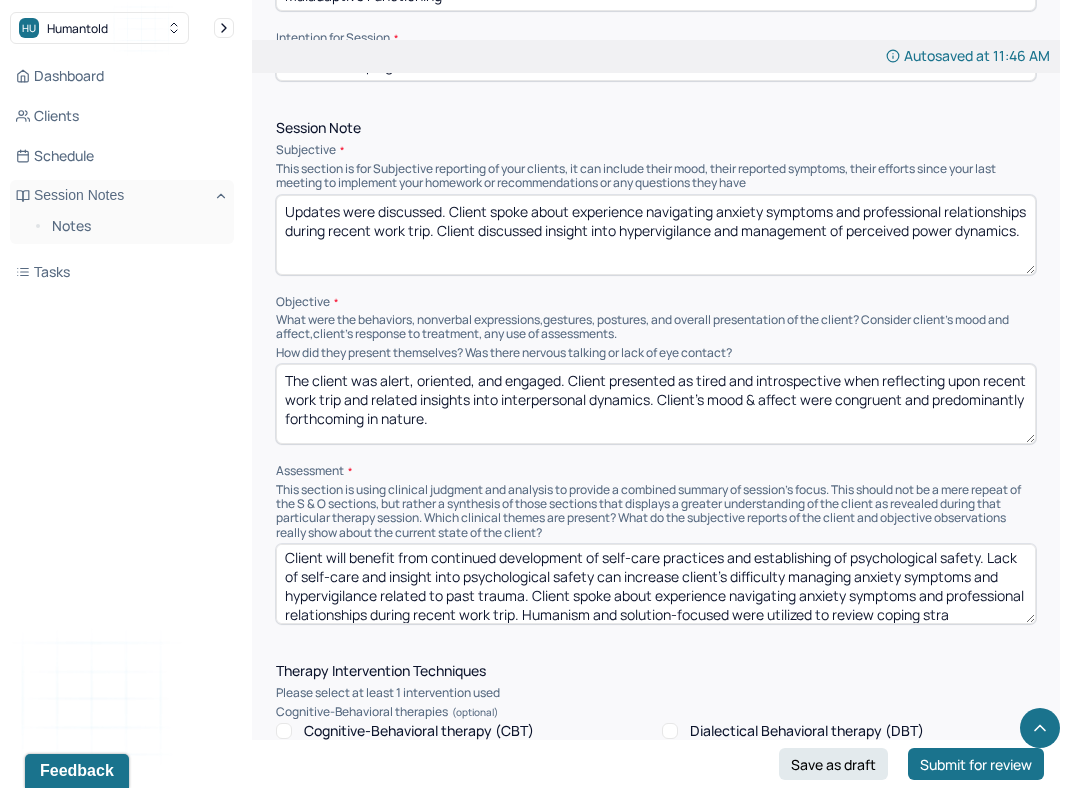 scroll, scrollTop: 22, scrollLeft: 0, axis: vertical 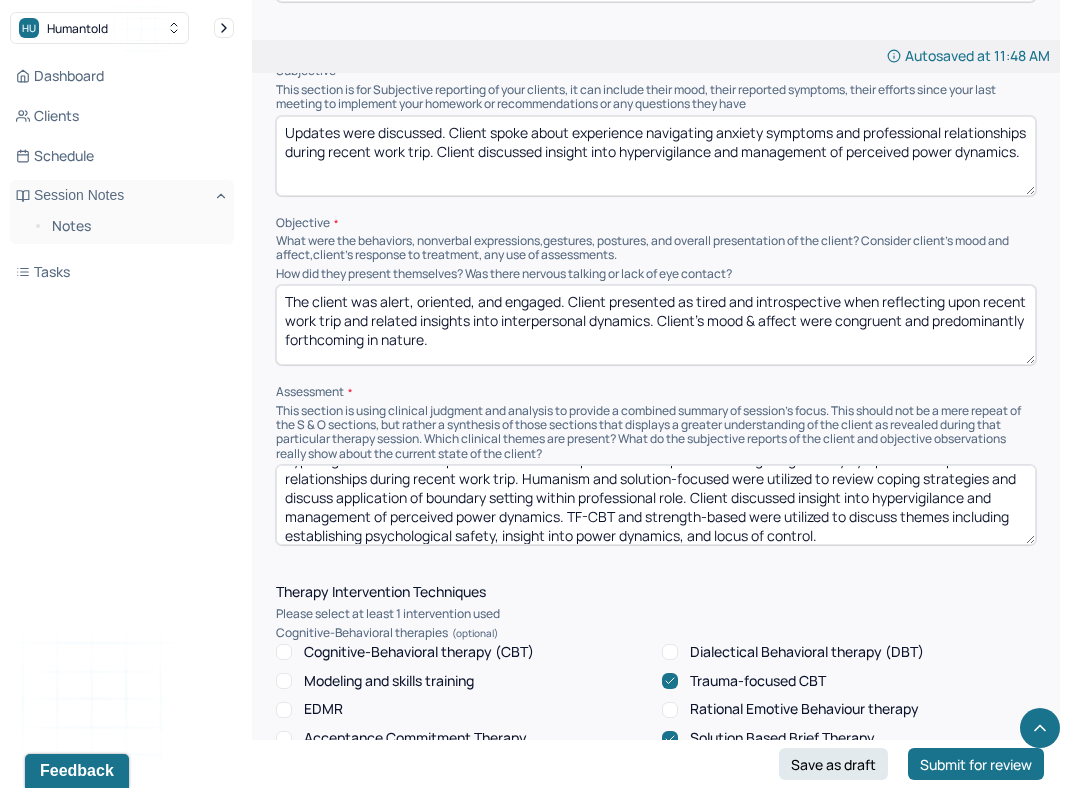 click on "Client will benefit from continued development of self-care practices and establishing of psychological safety. Lack of self-care and insight into psychological safety can increase client's difficulty managing anxiety symptoms and hypervigilance related to past trauma. Client spoke about experience navigating anxiety symptoms and professional relationships during recent work trip. Humanism and solution-focused were utilized to review coping strategies and discuss application of boundary setting within professional role. Client discussed insight into hypervigilance and management of perceived power dynamics. TF-CBT and strength-based were utilized to discuss themes including establishing psychological safety, insight into power dynamics, and locus of control." at bounding box center (656, 505) 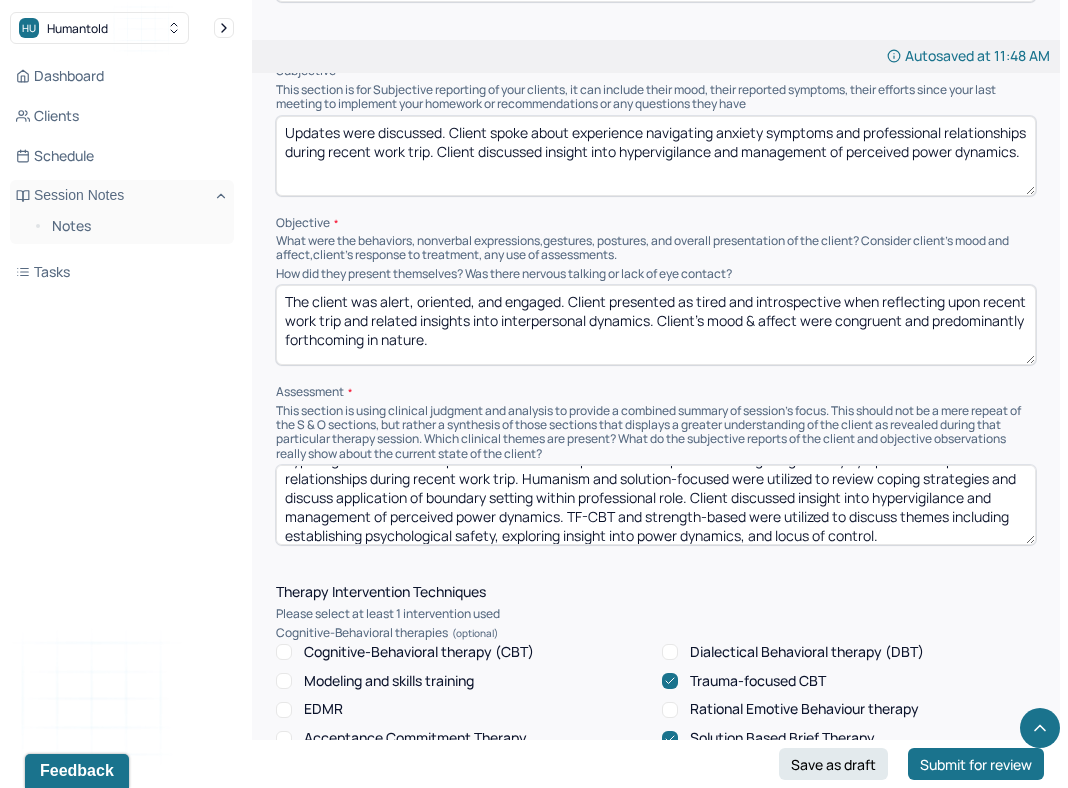 click on "Client will benefit from continued development of self-care practices and establishing of psychological safety. Lack of self-care and insight into psychological safety can increase client's difficulty managing anxiety symptoms and hypervigilance related to past trauma. Client spoke about experience navigating anxiety symptoms and professional relationships during recent work trip. Humanism and solution-focused were utilized to review coping strategies and discuss application of boundary setting within professional role. Client discussed insight into hypervigilance and management of perceived power dynamics. TF-CBT and strength-based were utilized to discuss themes including establishing psychological safety, exploring insight into power dynamics, and locus of control." at bounding box center [656, 505] 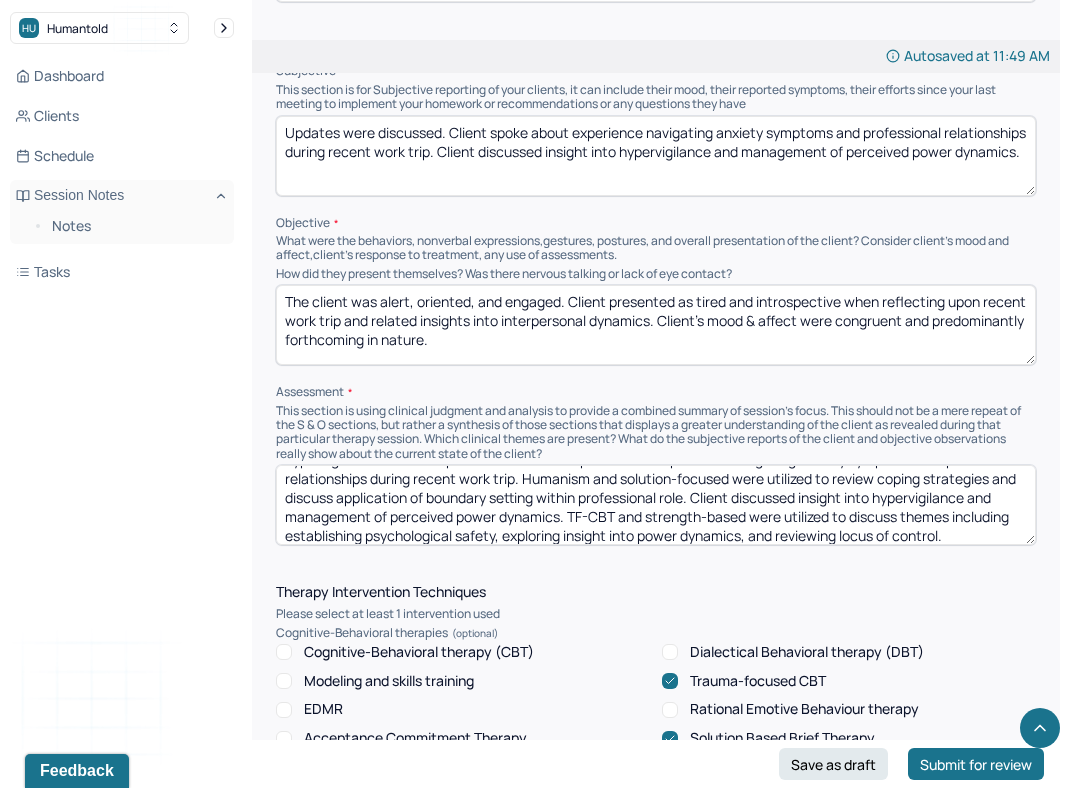 click on "Client will benefit from continued development of self-care practices and establishing of psychological safety. Lack of self-care and insight into psychological safety can increase client's difficulty managing anxiety symptoms and hypervigilance related to past trauma. Client spoke about experience navigating anxiety symptoms and professional relationships during recent work trip. Humanism and solution-focused were utilized to review coping strategies and discuss application of boundary setting within professional role. Client discussed insight into hypervigilance and management of perceived power dynamics. TF-CBT and strength-based were utilized to discuss themes including establishing psychological safety, exploring insight into power dynamics, and locus of control." at bounding box center (656, 505) 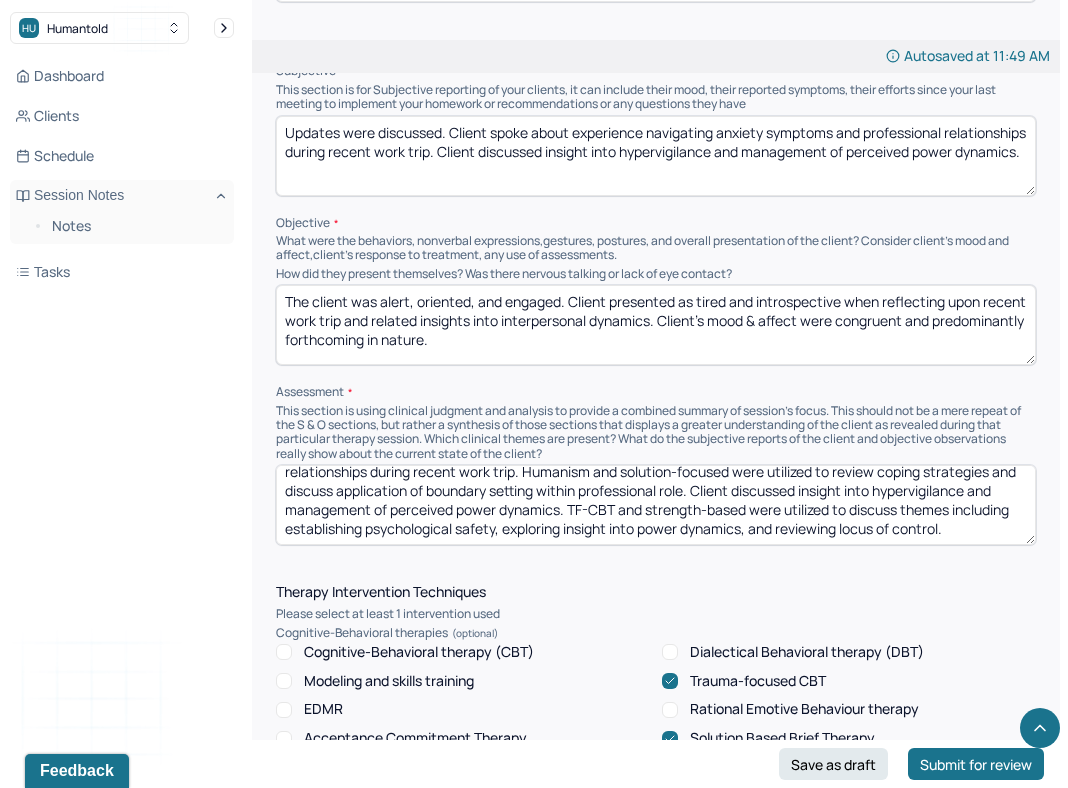 scroll, scrollTop: 83, scrollLeft: 0, axis: vertical 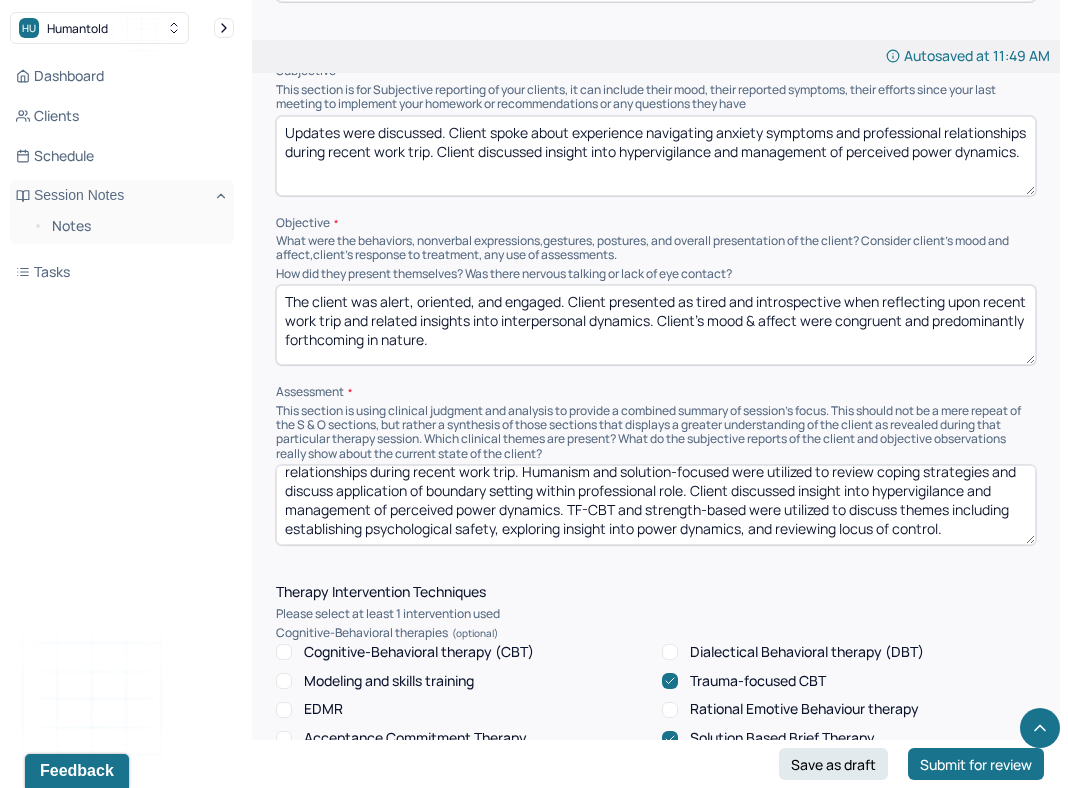 click on "Client will benefit from continued development of self-care practices and establishing of psychological safety. Lack of self-care and insight into psychological safety can increase client's difficulty managing anxiety symptoms and hypervigilance related to past trauma. Client spoke about experience navigating anxiety symptoms and professional relationships during recent work trip. Humanism and solution-focused were utilized to review coping strategies and discuss application of boundary setting within professional role. Client discussed insight into hypervigilance and management of perceived power dynamics. TF-CBT and strength-based were utilized to discuss themes including establishing psychological safety, exploring insight into power dynamics, and reviewing locus of control." at bounding box center (656, 505) 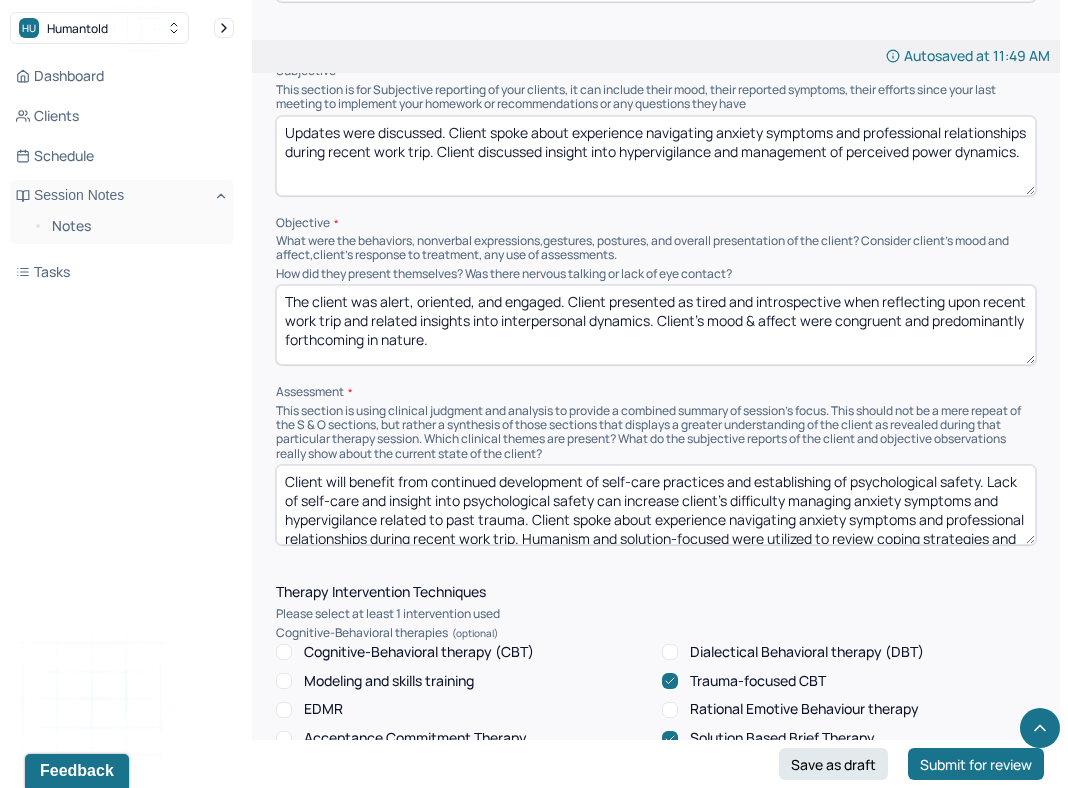 scroll, scrollTop: 85, scrollLeft: 0, axis: vertical 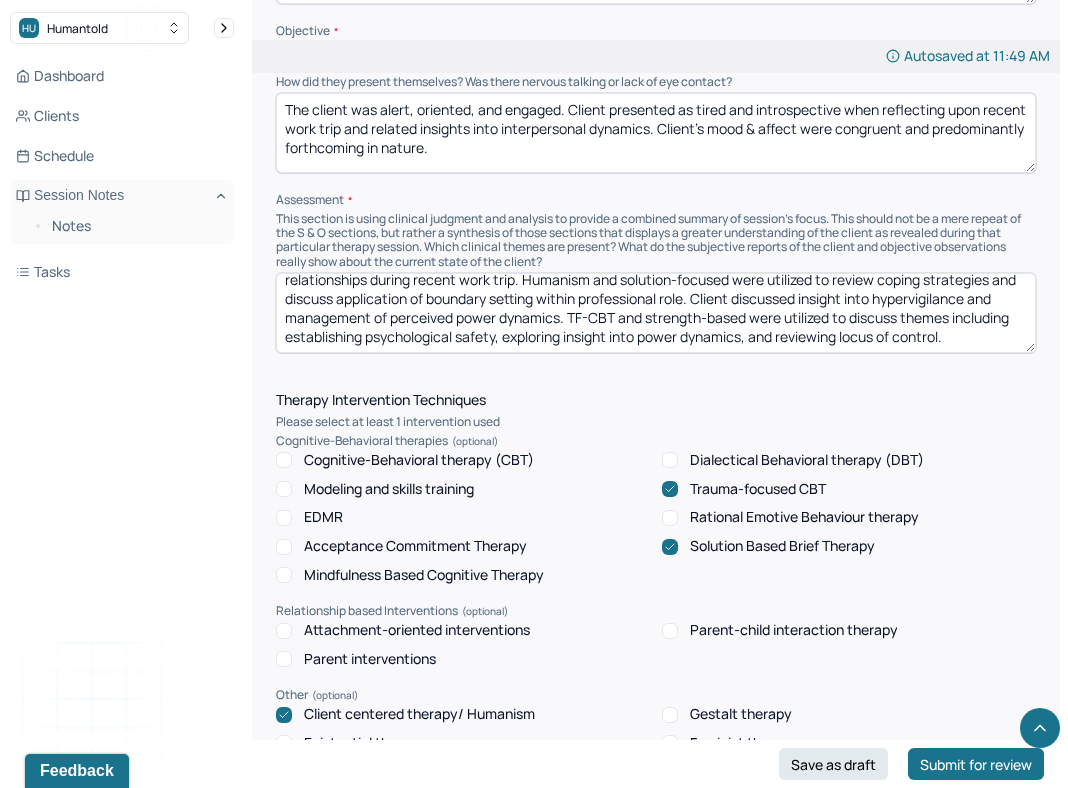 type on "Client will benefit from continued development of self-care practices and establishing of psychological safety. Lack of self-care and insight into psychological safety can increase client's difficulty managing anxiety symptoms and hypervigilance related to past trauma. Client spoke about experience navigating anxiety symptoms and professional relationships during recent work trip. Humanism and solution-focused were utilized to review coping strategies and discuss application of boundary setting within professional role. Client discussed insight into hypervigilance and management of perceived power dynamics. TF-CBT and strength-based were utilized to discuss themes including establishing psychological safety, exploring insight into power dynamics, and reviewing locus of control." 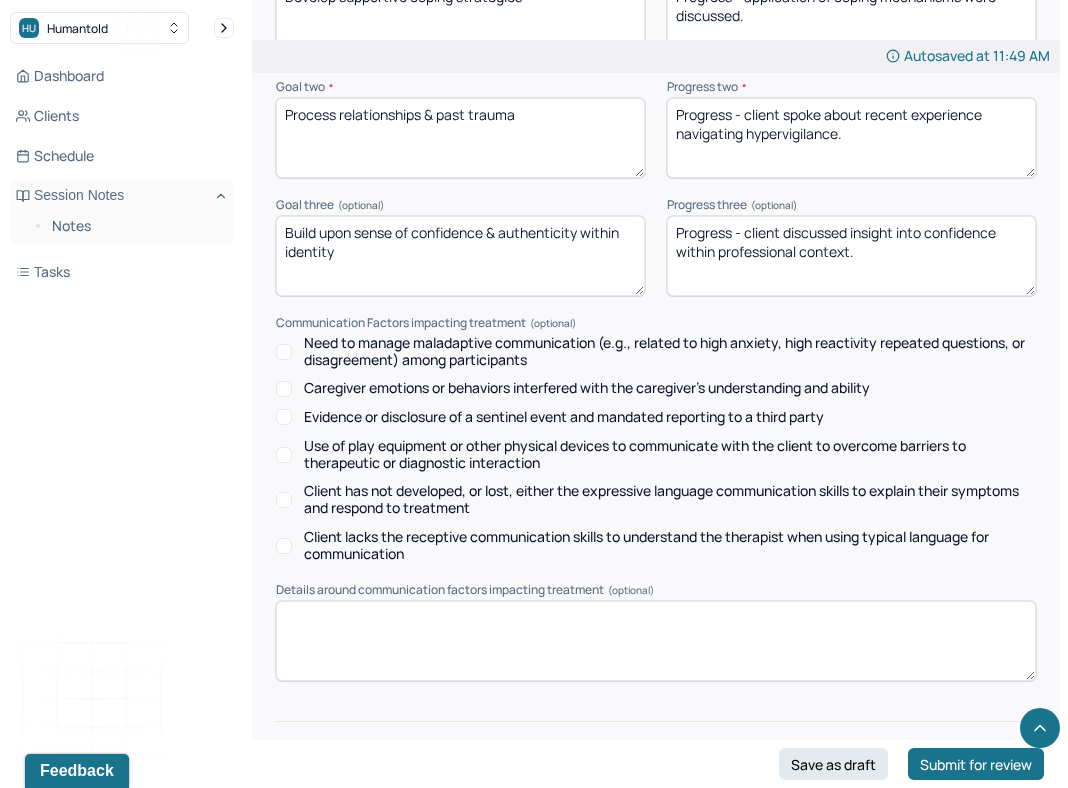 scroll, scrollTop: 3146, scrollLeft: 0, axis: vertical 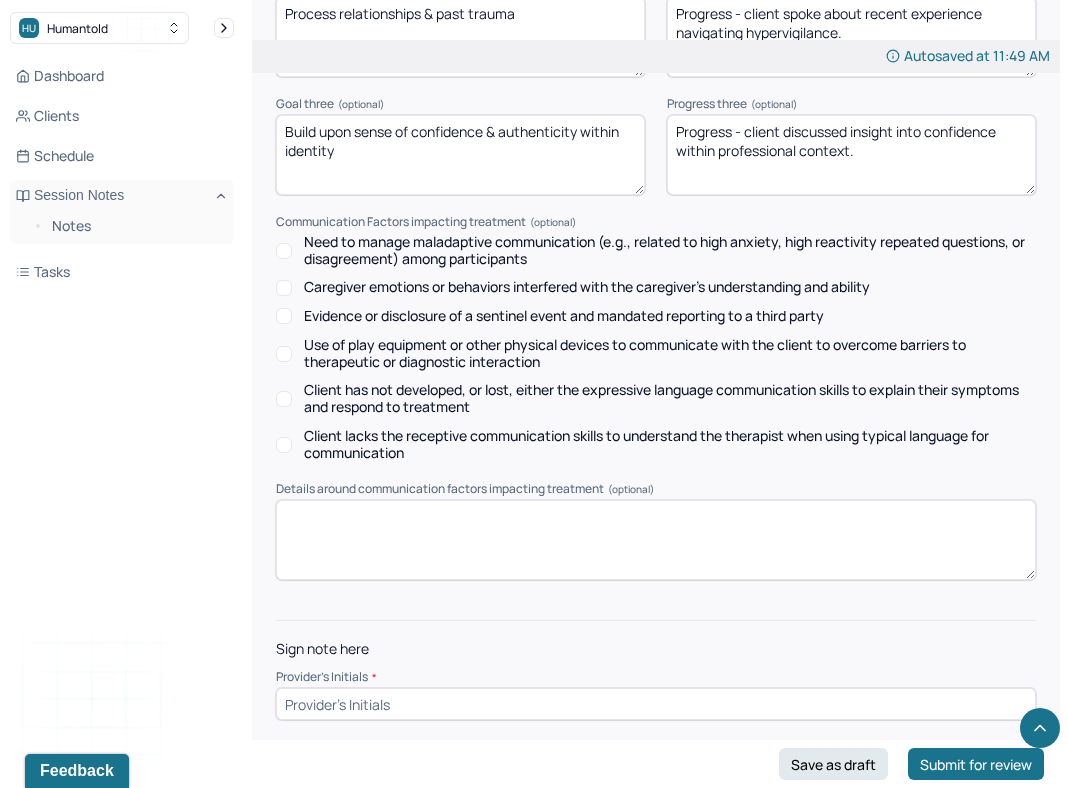 click at bounding box center [656, 704] 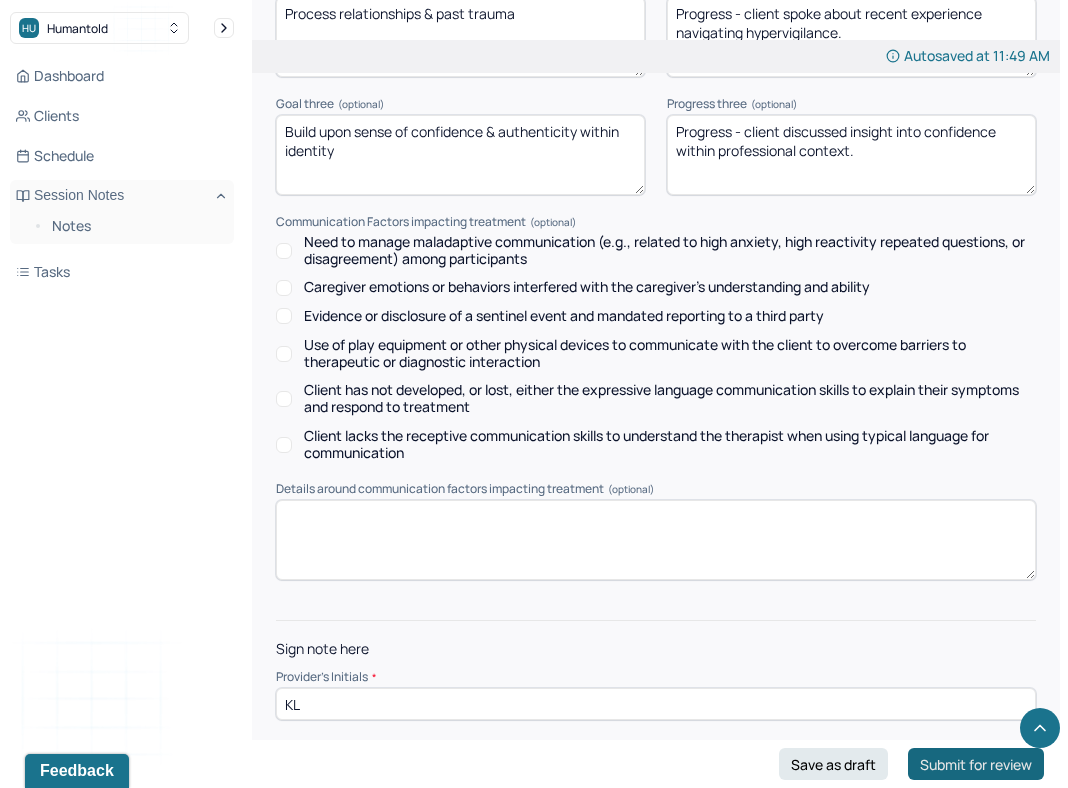 type on "KL" 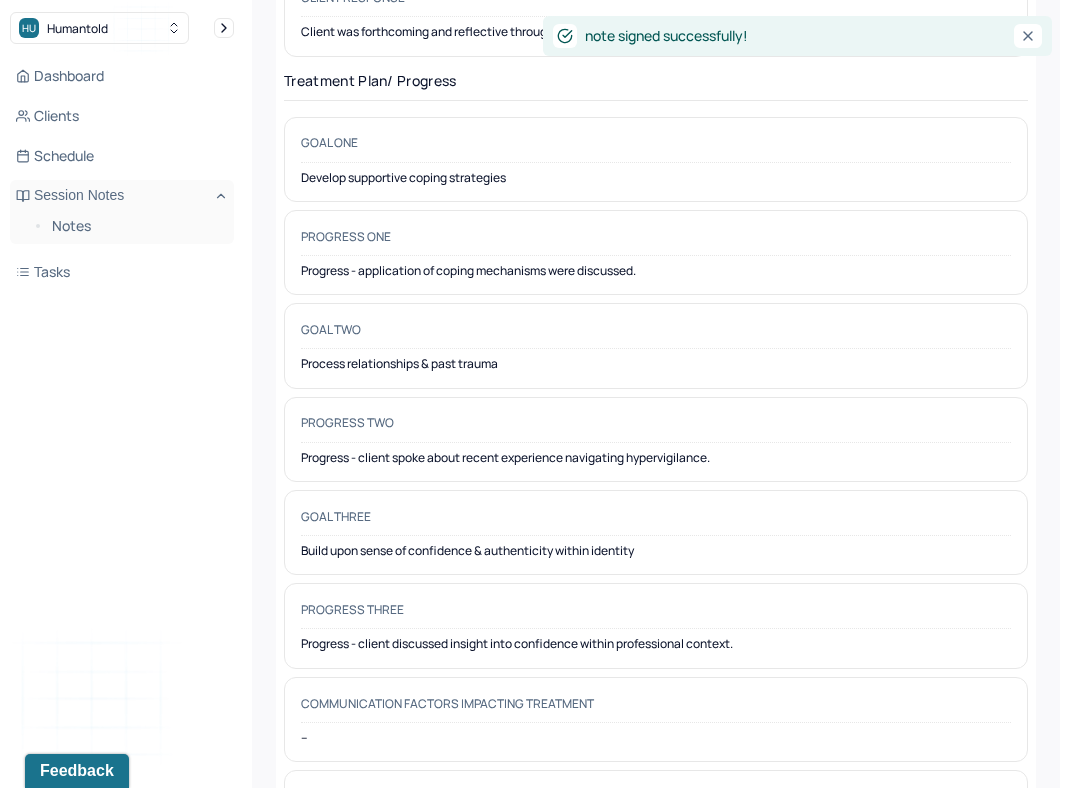 scroll, scrollTop: 0, scrollLeft: 0, axis: both 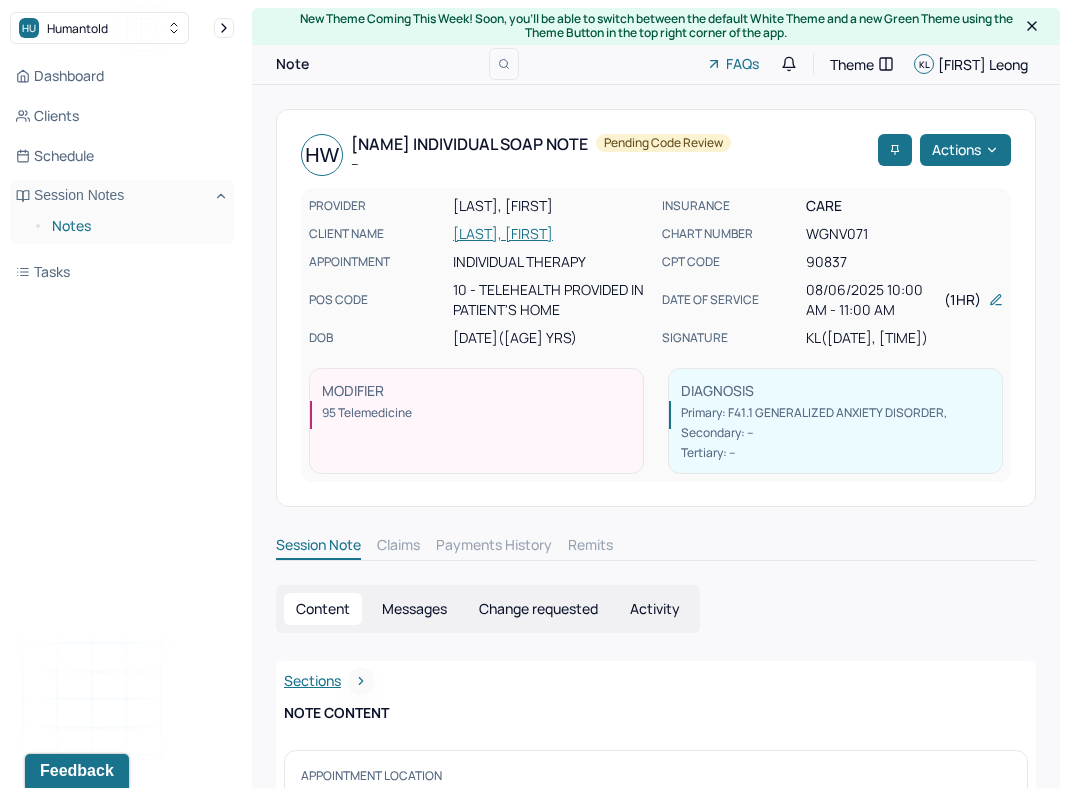 click on "Notes" at bounding box center (135, 226) 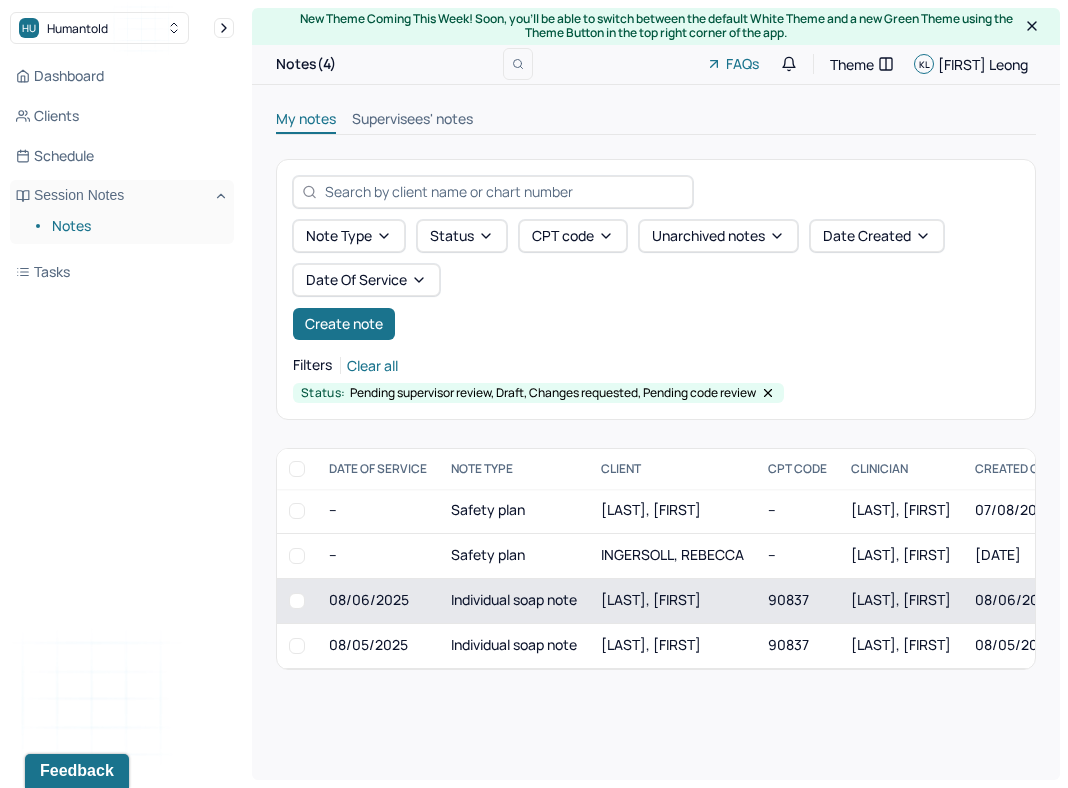 scroll, scrollTop: 0, scrollLeft: 399, axis: horizontal 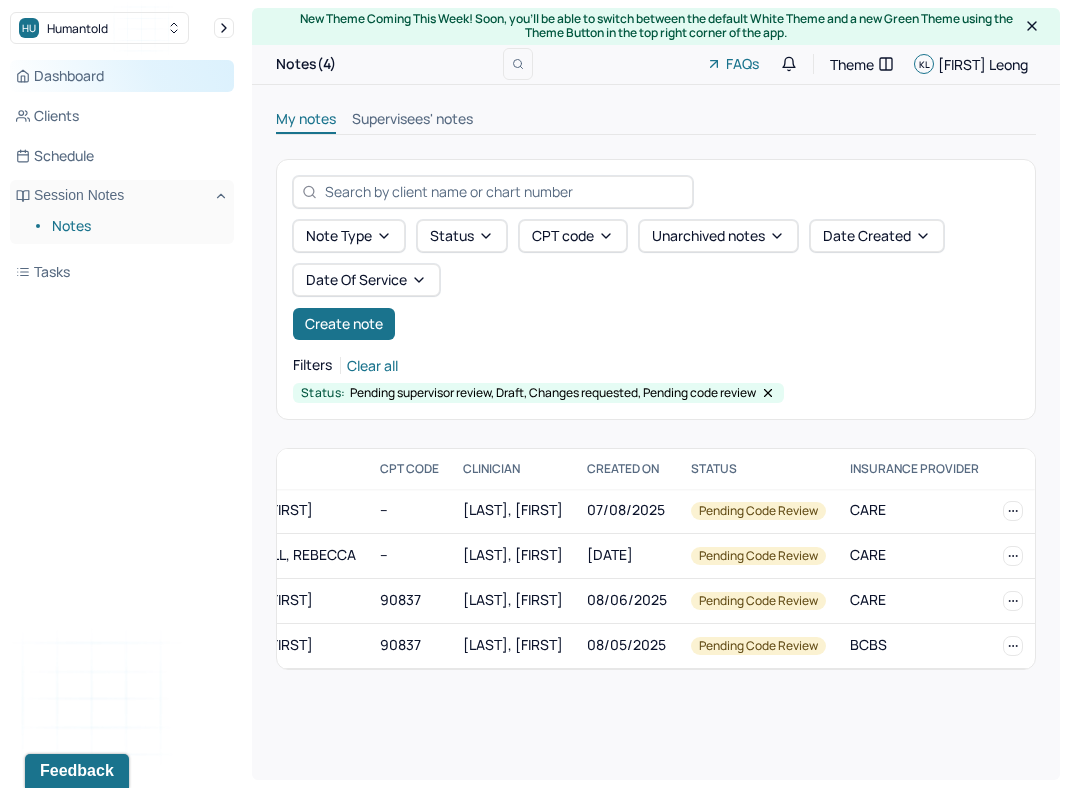 click on "Dashboard" at bounding box center [122, 76] 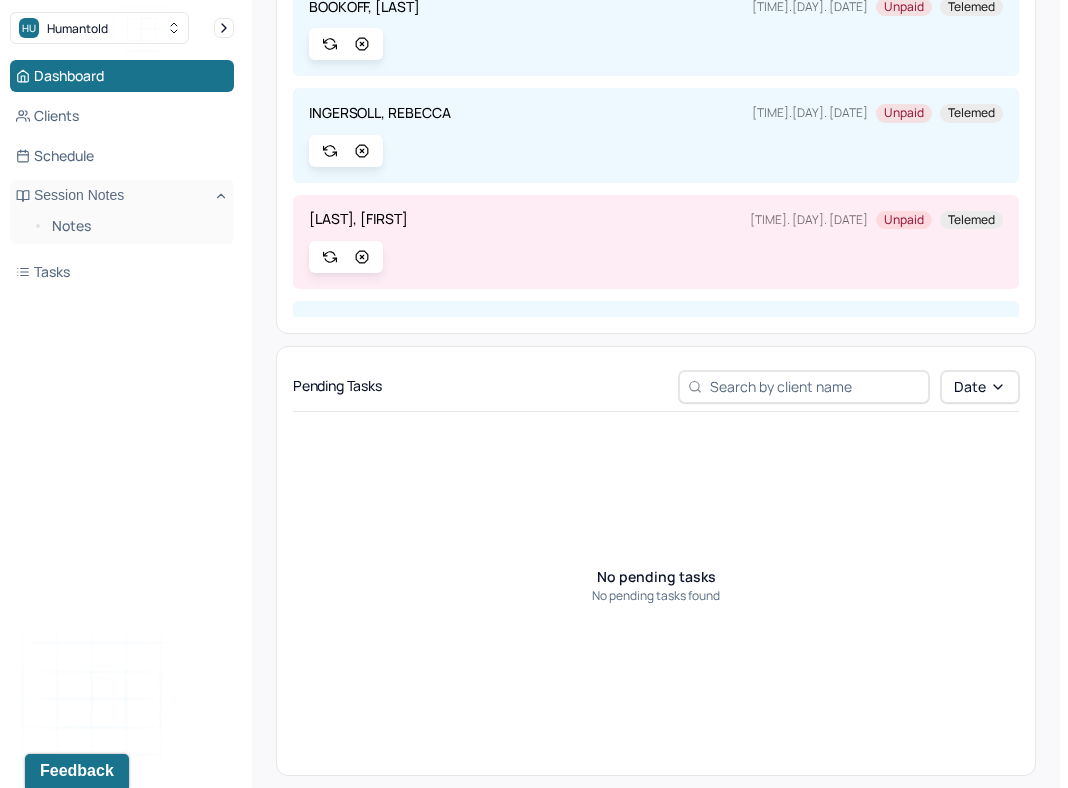 scroll, scrollTop: 345, scrollLeft: 0, axis: vertical 